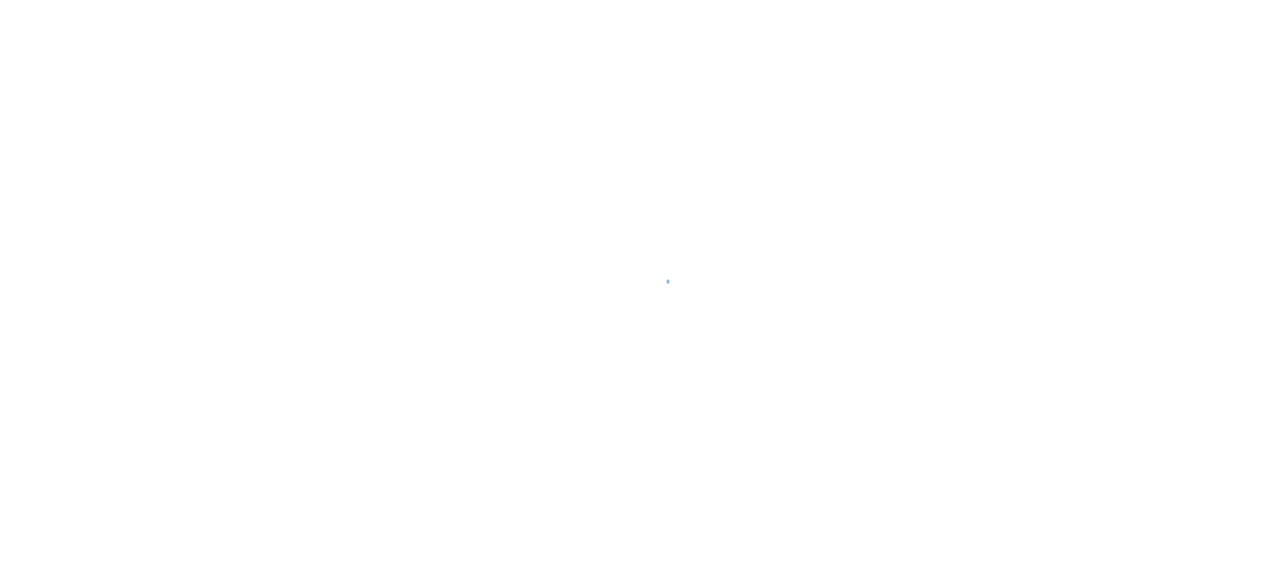 scroll, scrollTop: 0, scrollLeft: 0, axis: both 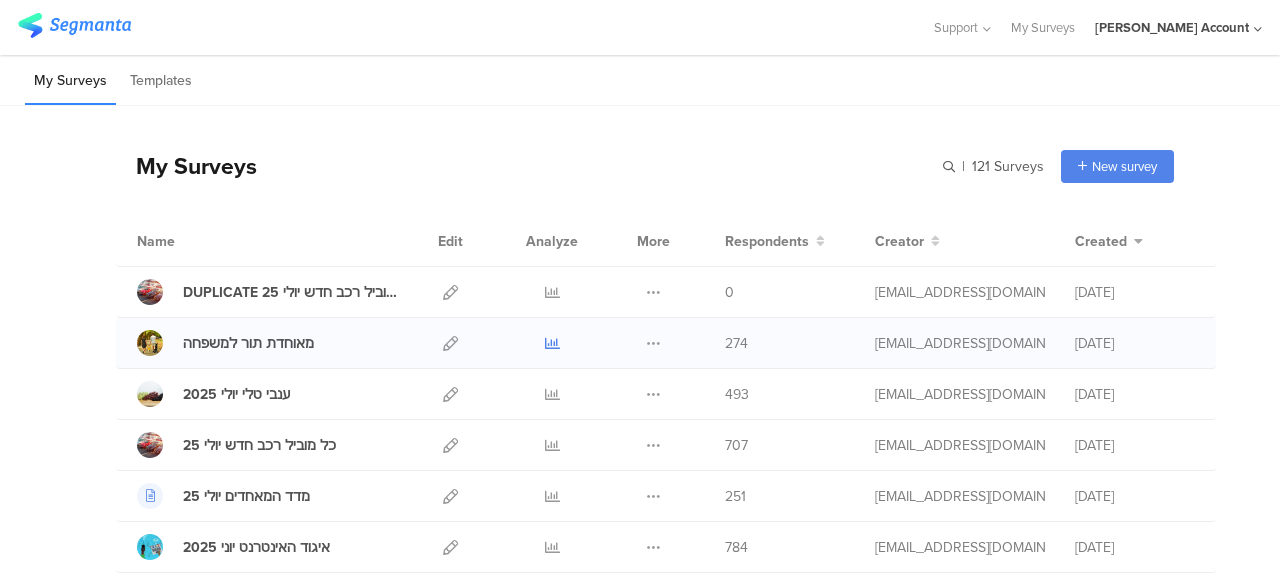 click at bounding box center (552, 343) 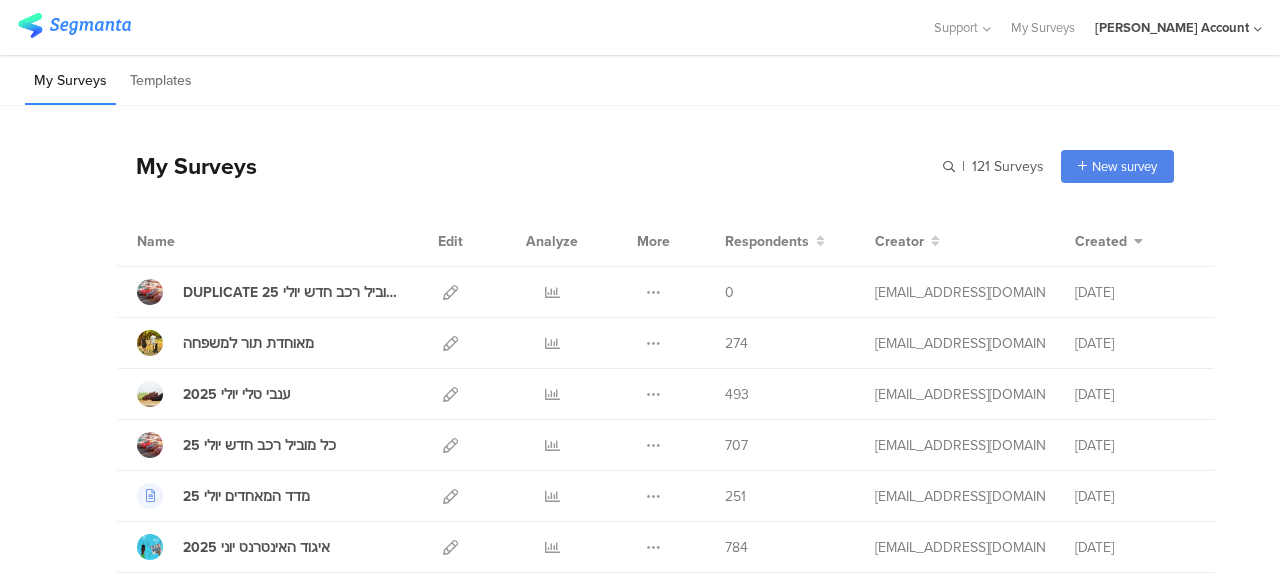 click on "My Surveys
Templates" at bounding box center [640, 80] 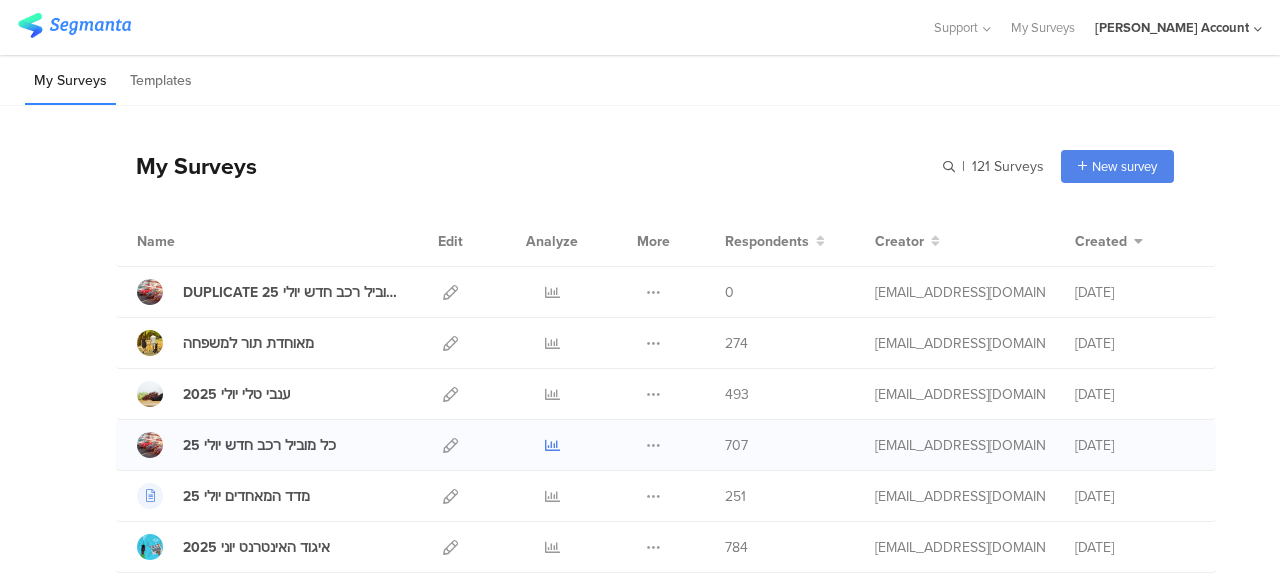 click at bounding box center [552, 445] 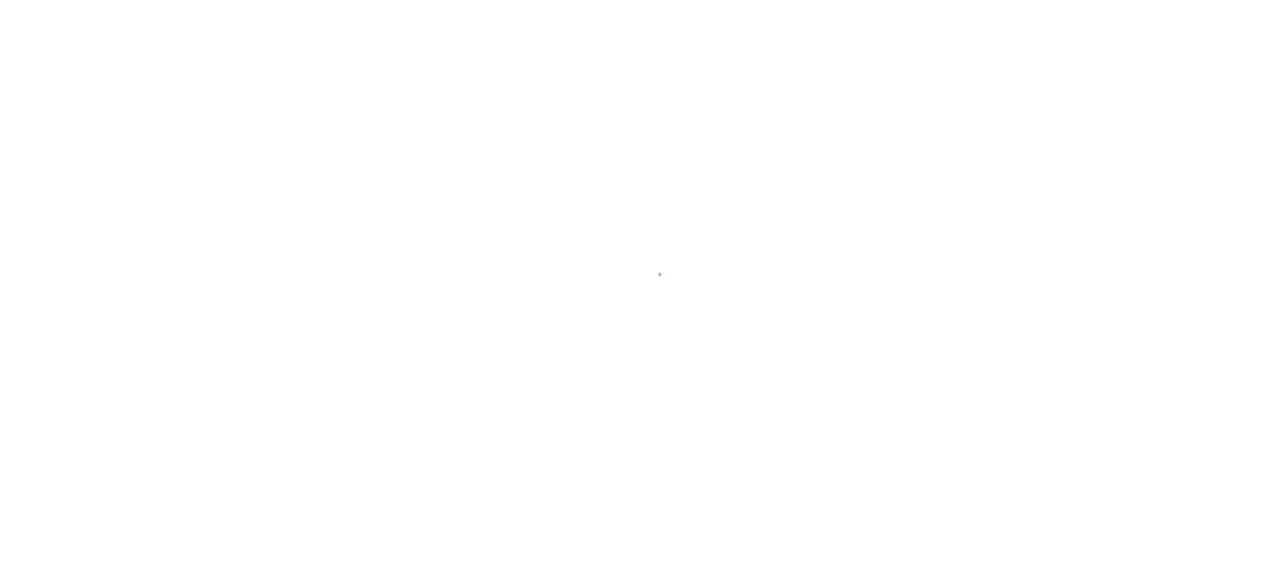 scroll, scrollTop: 0, scrollLeft: 0, axis: both 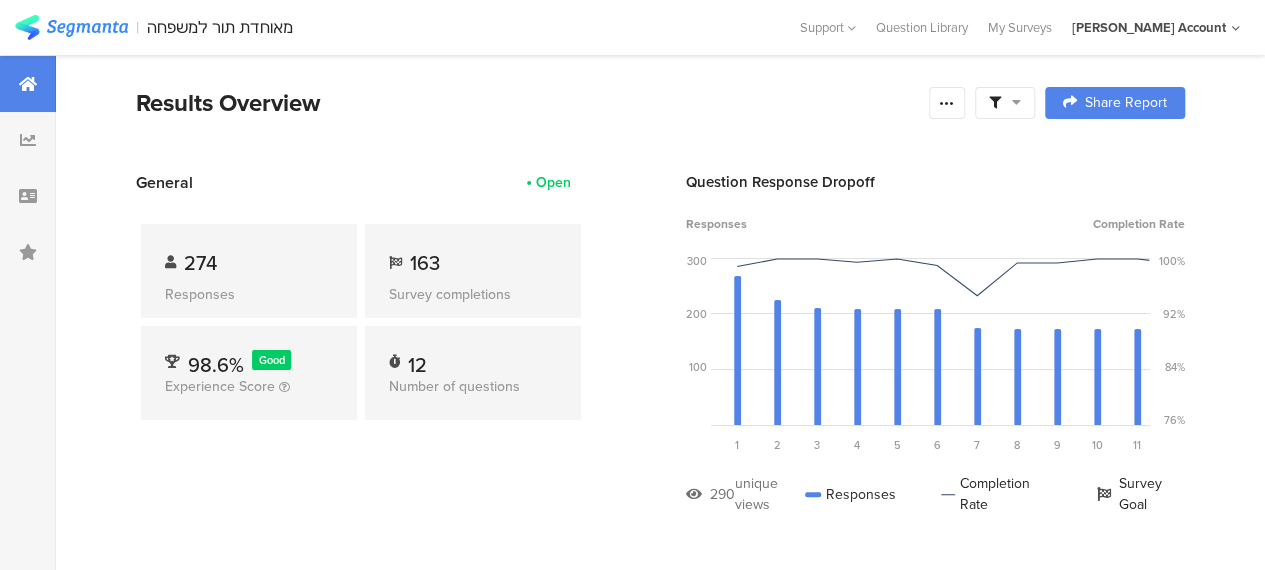 click at bounding box center [1005, 103] 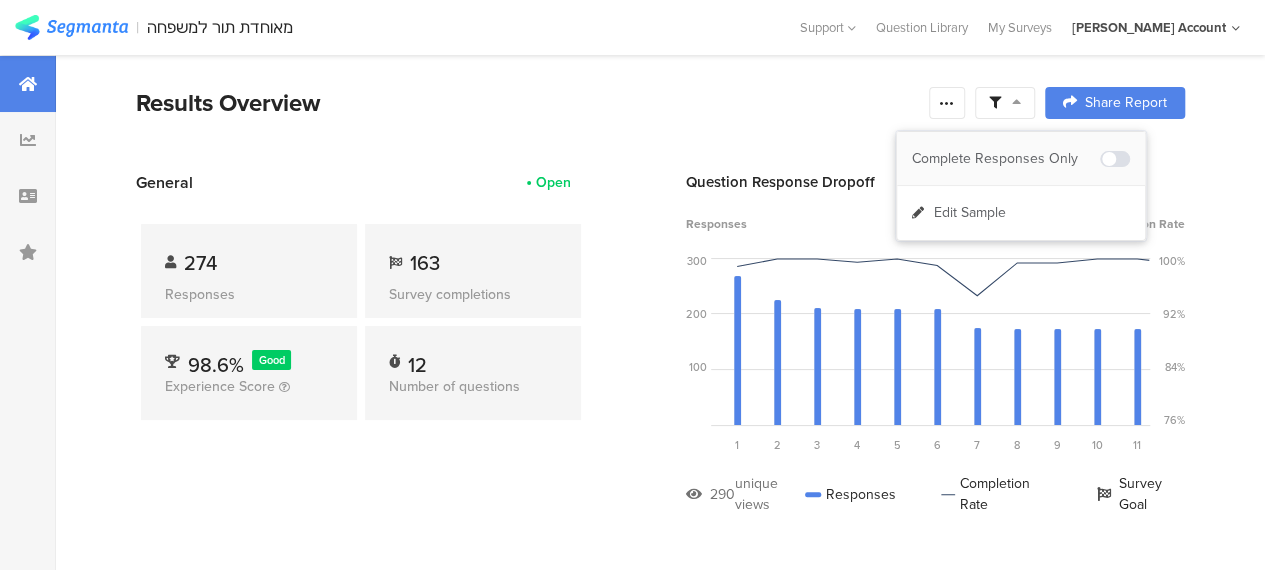 click on "Complete Responses Only" at bounding box center [1006, 159] 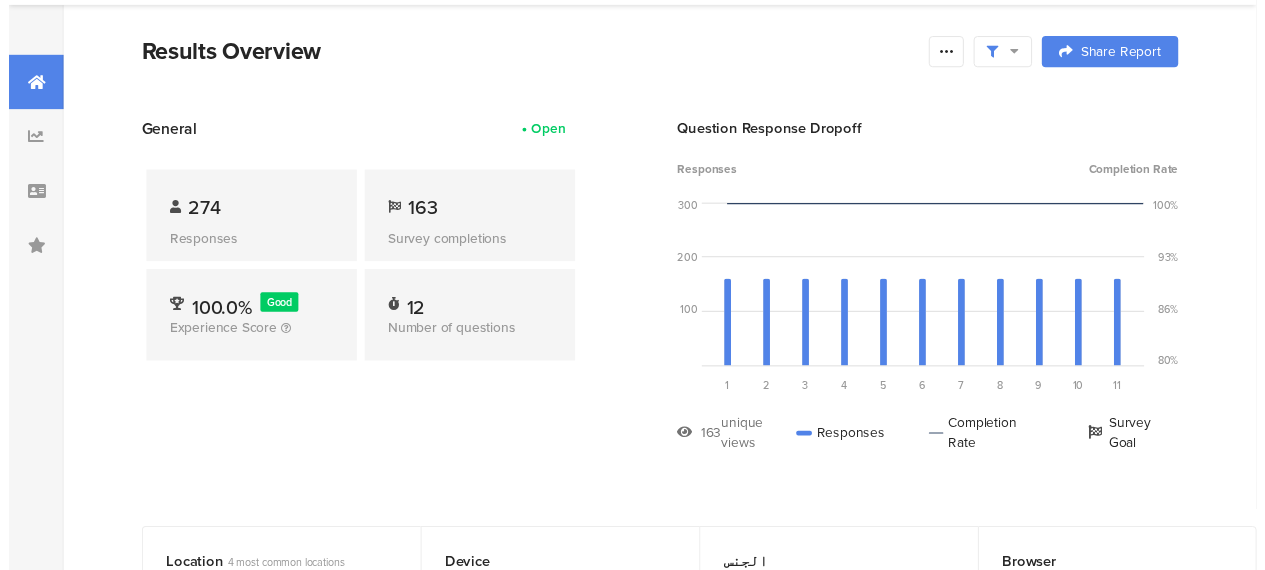 scroll, scrollTop: 0, scrollLeft: 0, axis: both 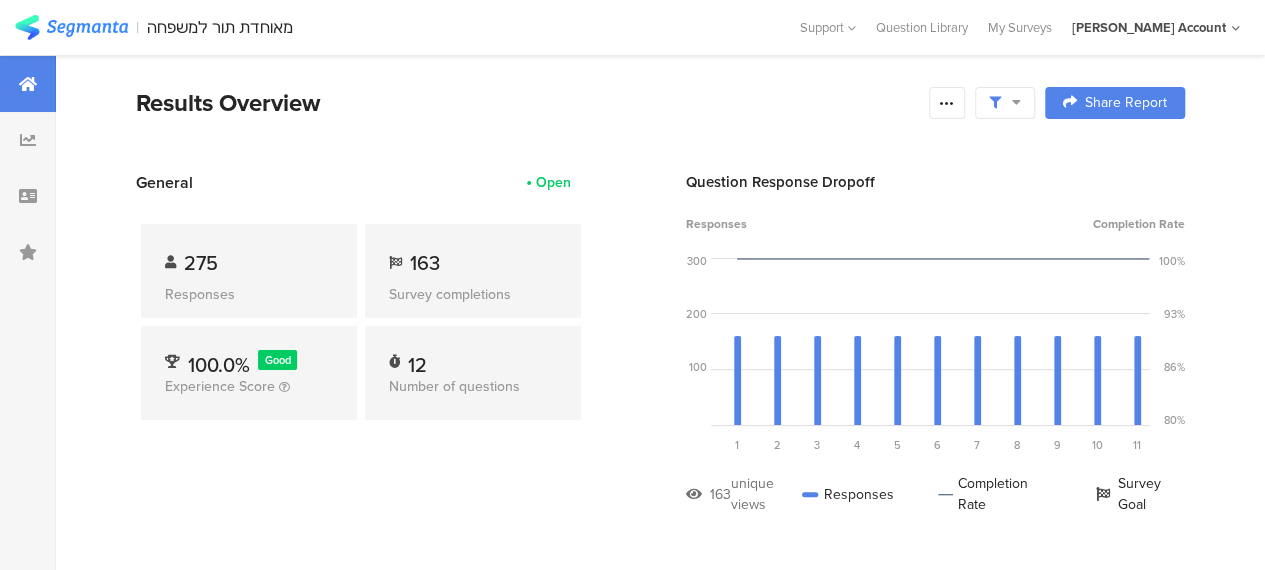 click on "Results Overview" at bounding box center (527, 103) 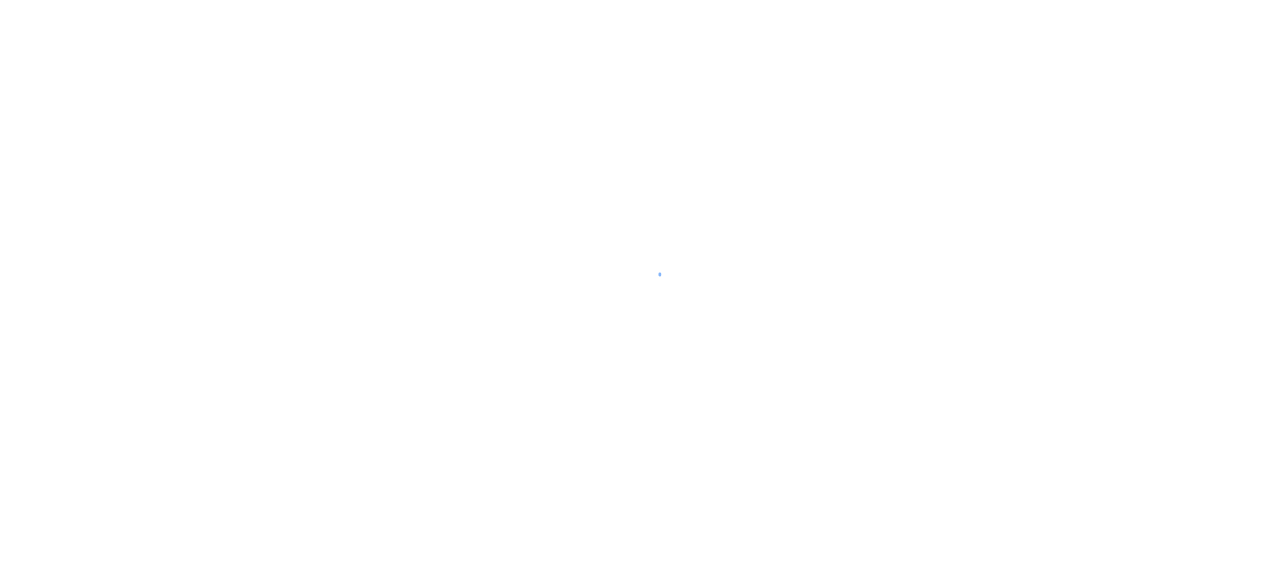 scroll, scrollTop: 0, scrollLeft: 0, axis: both 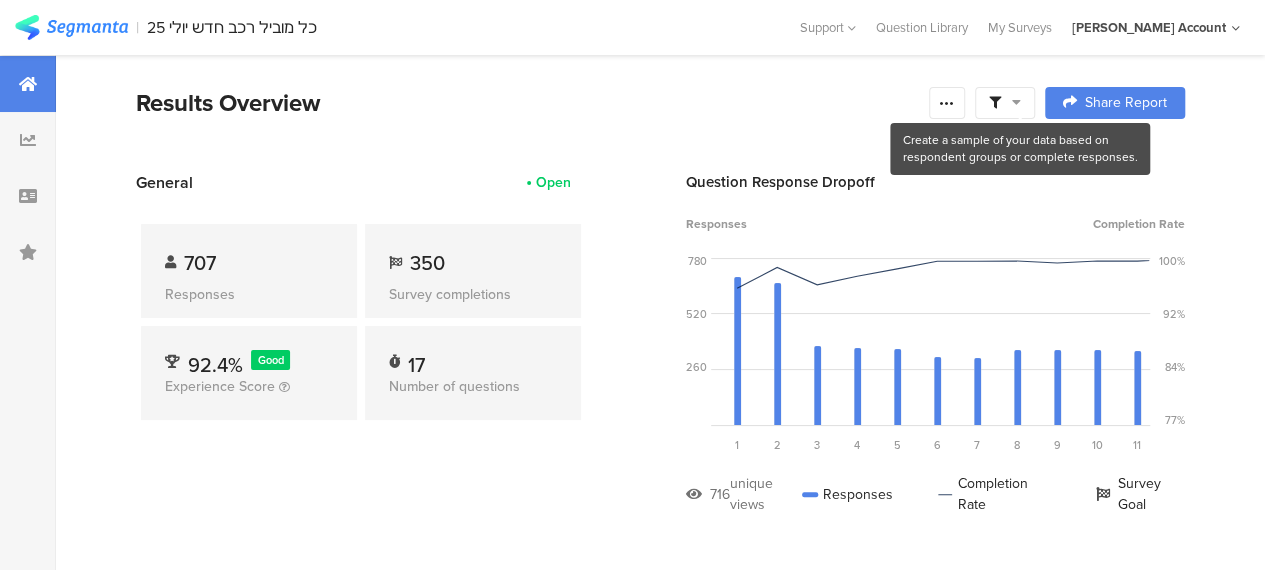 click at bounding box center [1005, 103] 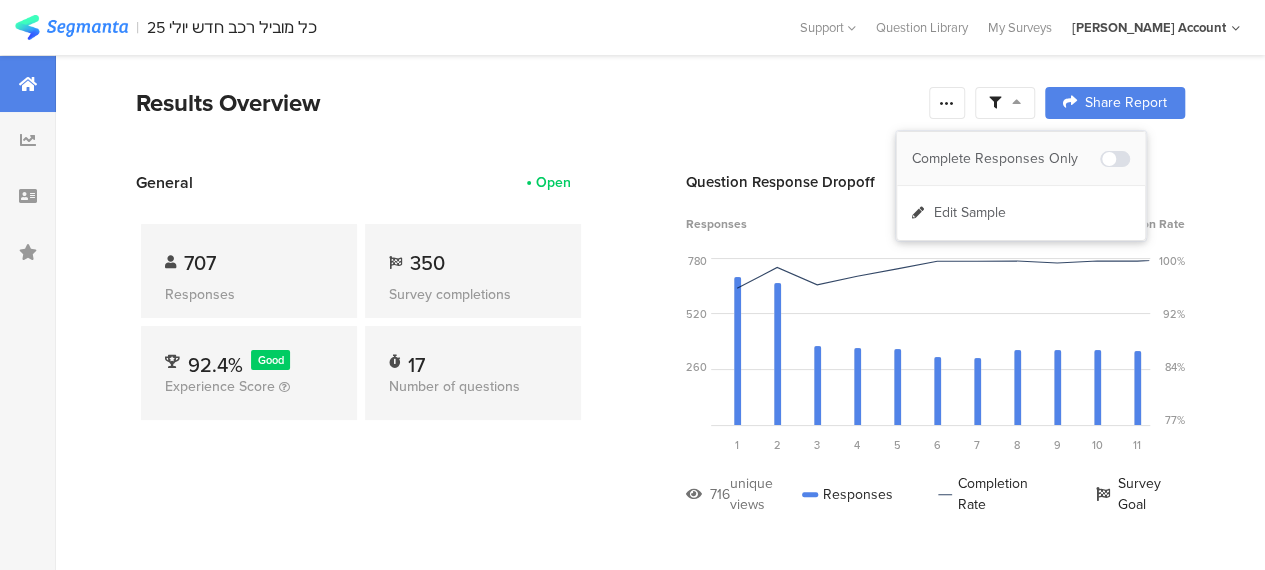 click on "Complete Responses Only" at bounding box center [1006, 159] 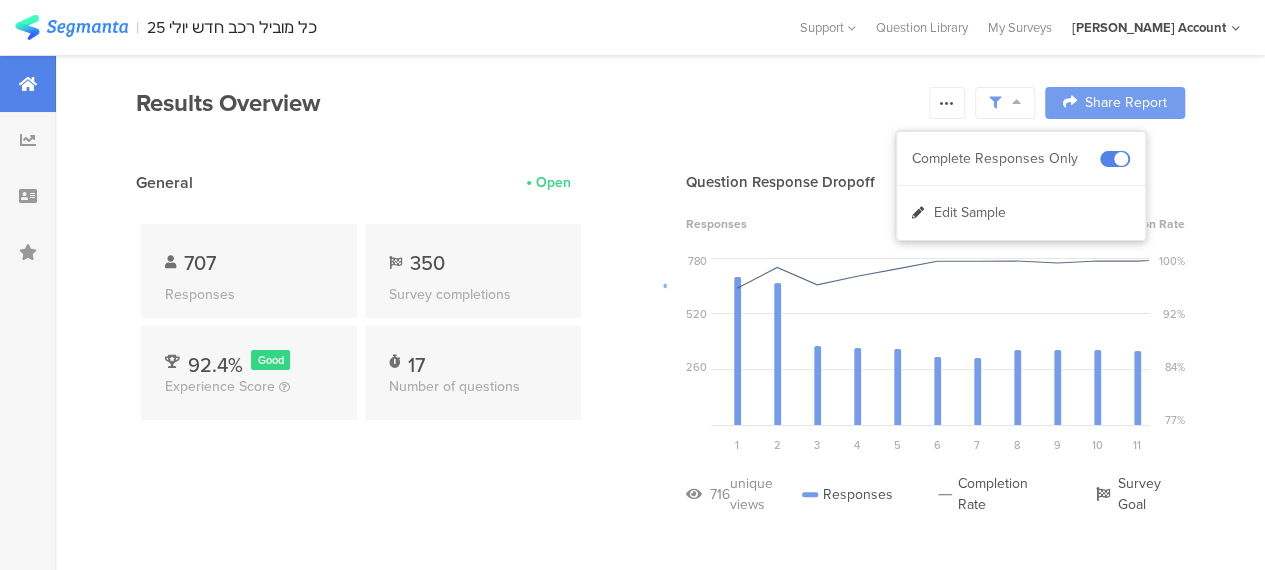 click at bounding box center [632, 285] 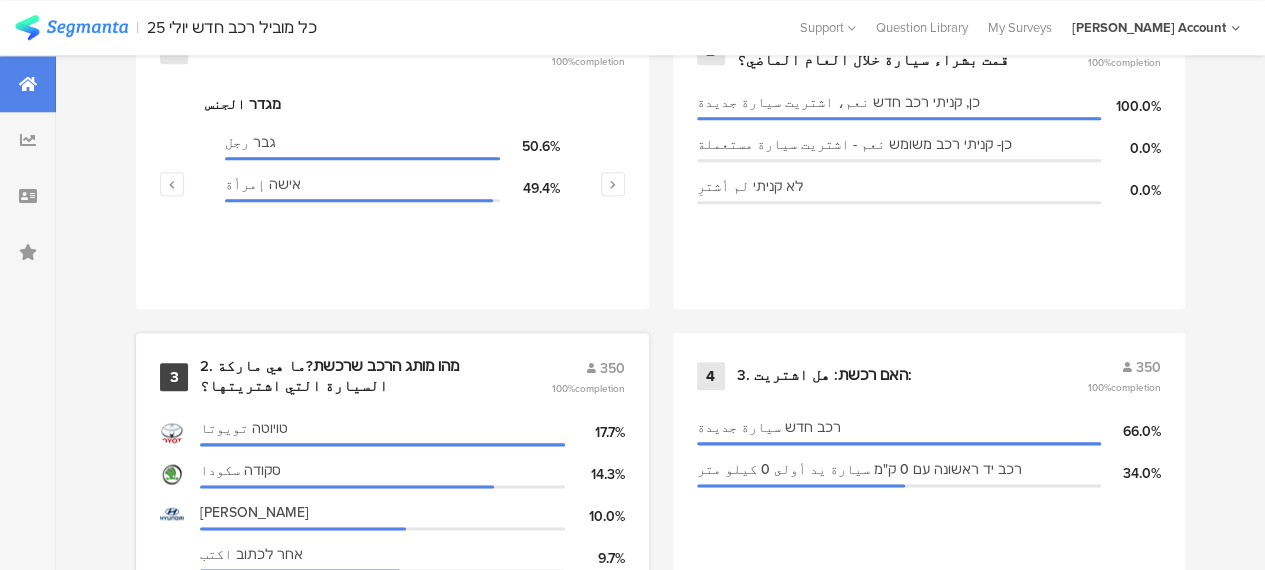 scroll, scrollTop: 1100, scrollLeft: 0, axis: vertical 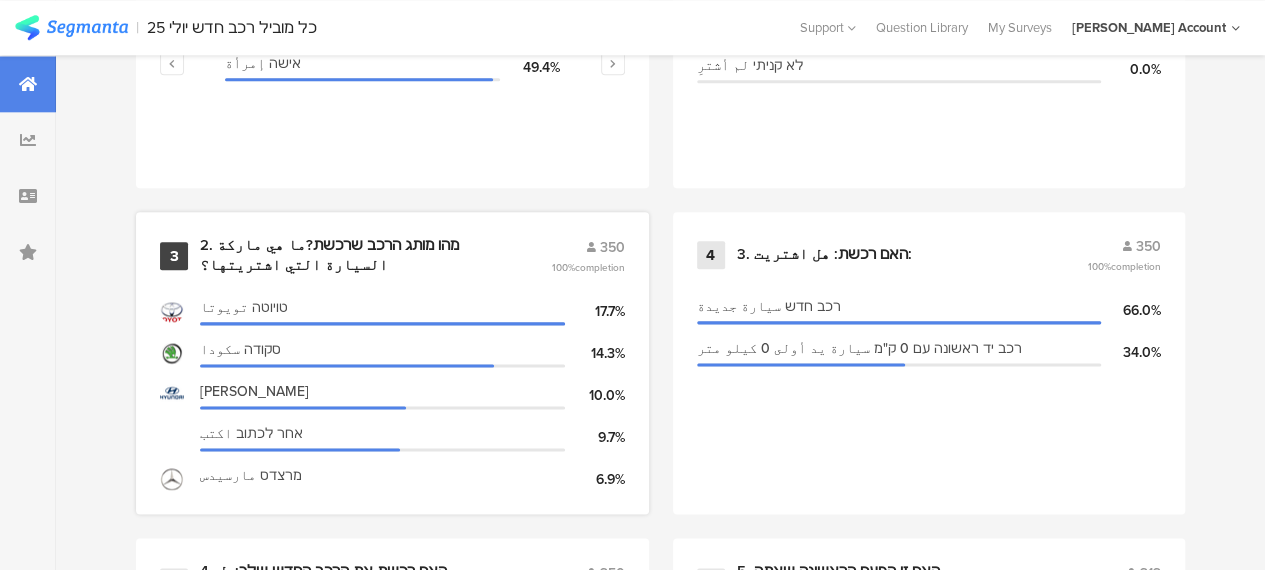 click on "2.	מהו מותג הרכב שרכשת?ما هي ماركة السيارة التي اشتريتها؟" at bounding box center [351, 255] 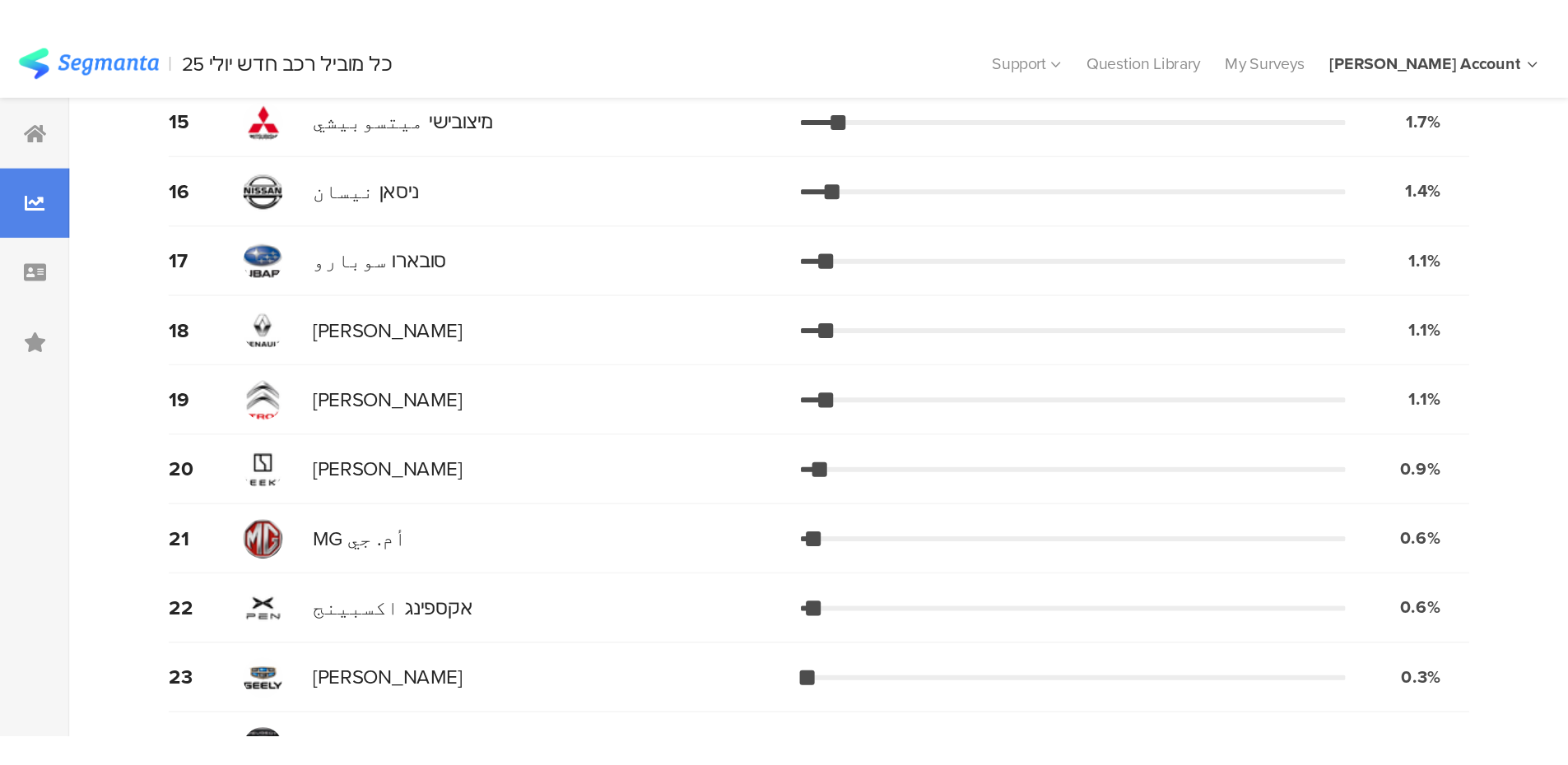 scroll, scrollTop: 0, scrollLeft: 0, axis: both 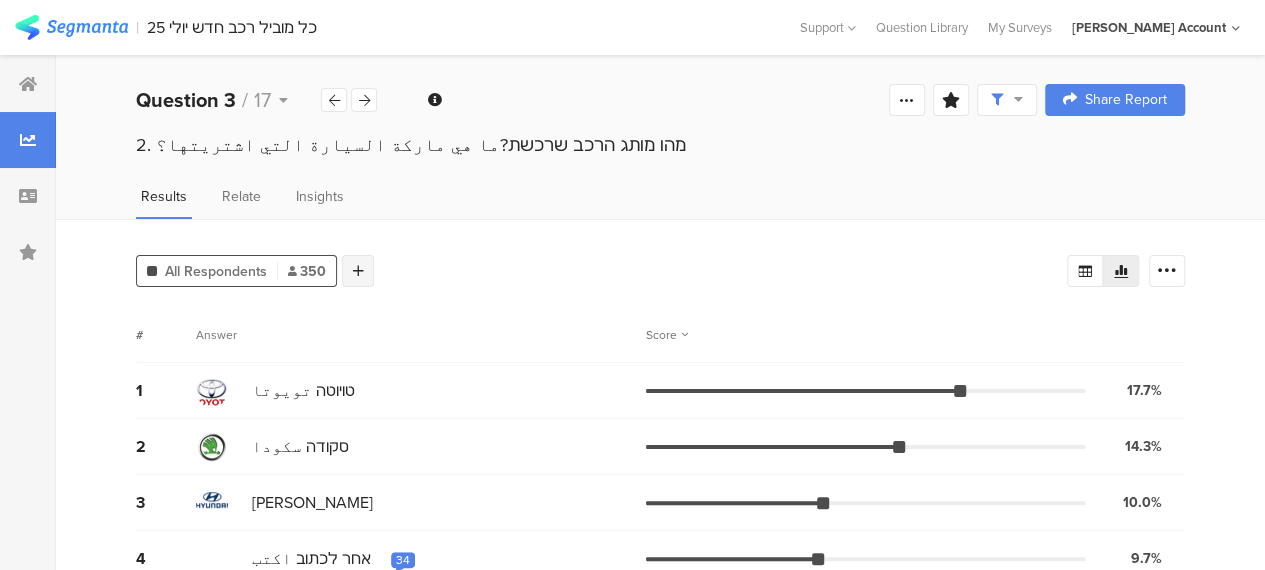 click at bounding box center (358, 271) 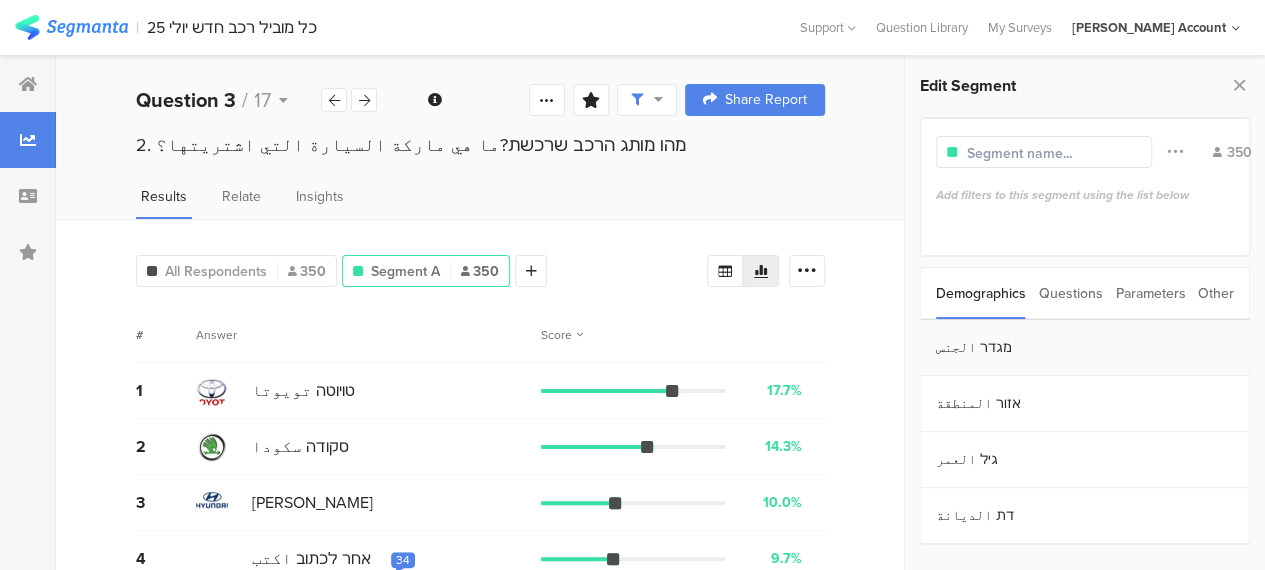 click on "מגדר الجنس" at bounding box center [1085, 348] 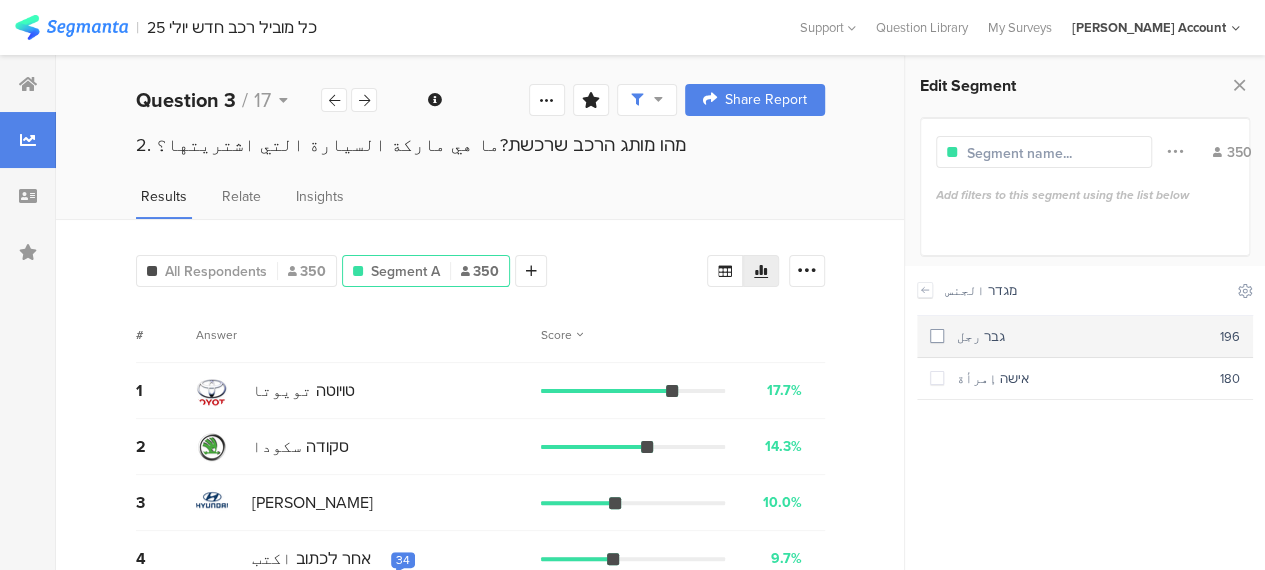 click at bounding box center [937, 336] 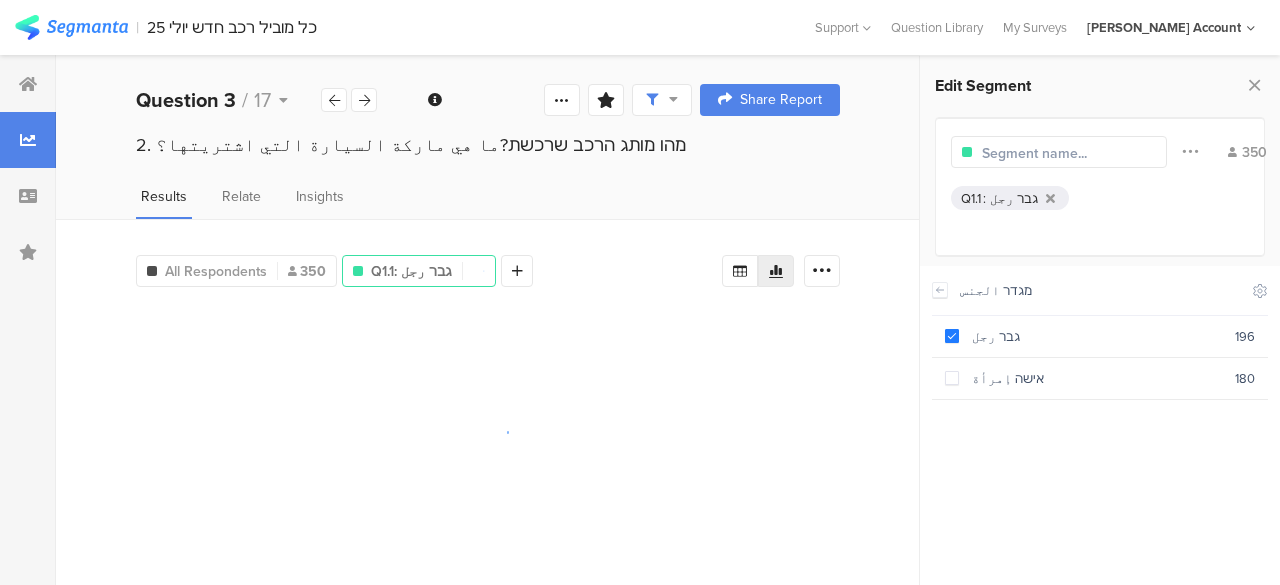 click at bounding box center [1069, 153] 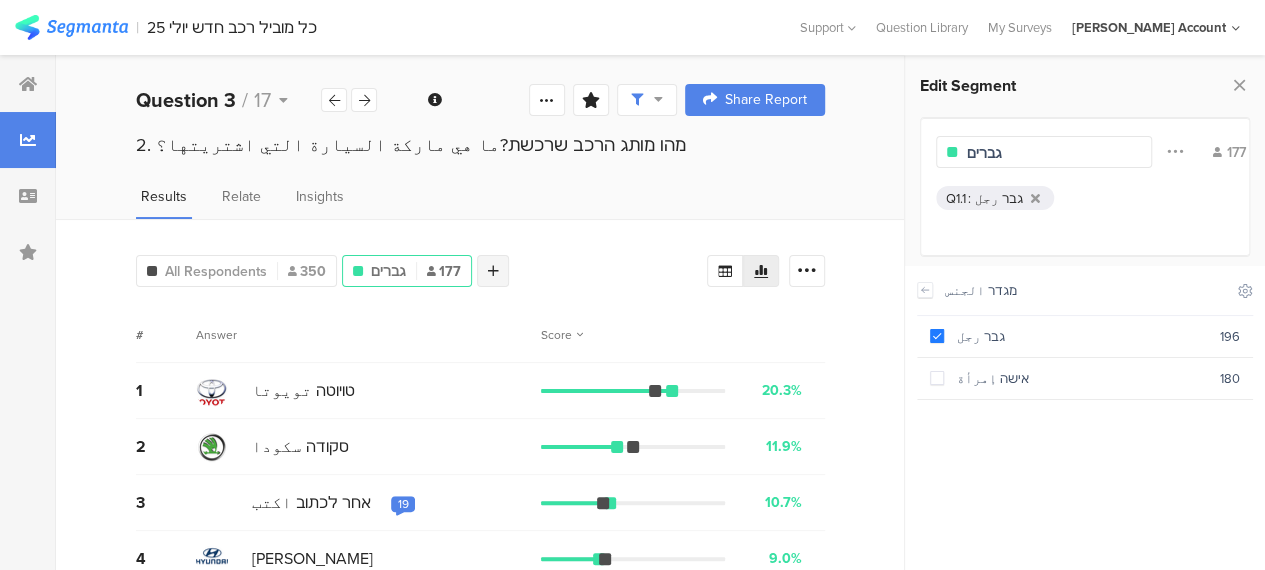 type on "גברים" 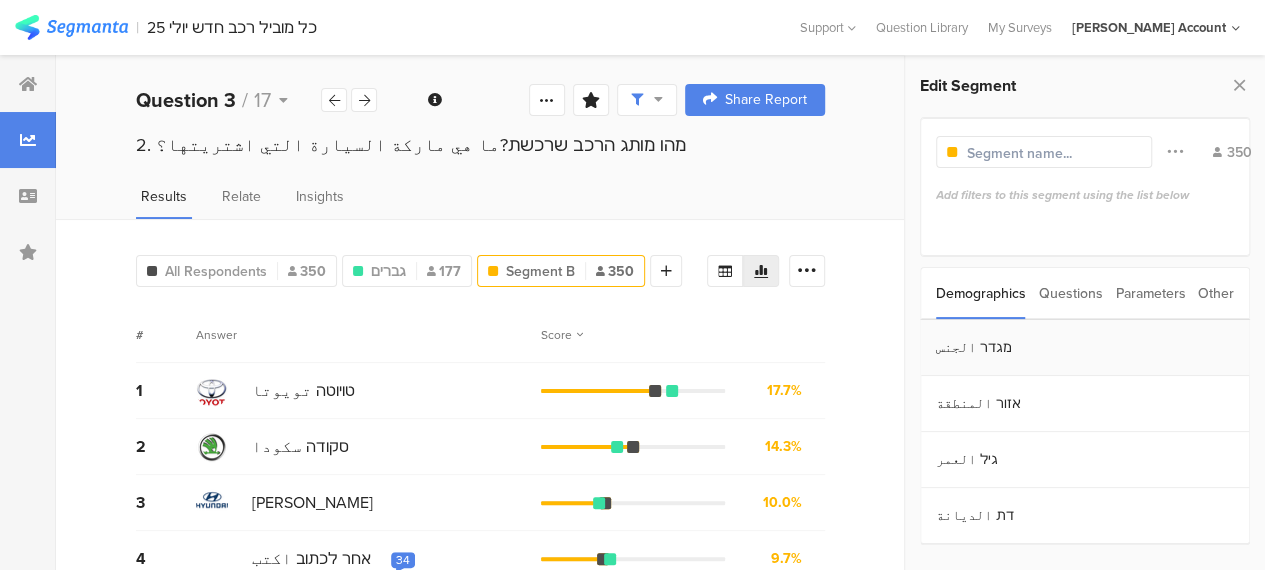 click on "מגדר الجنس" at bounding box center [1085, 348] 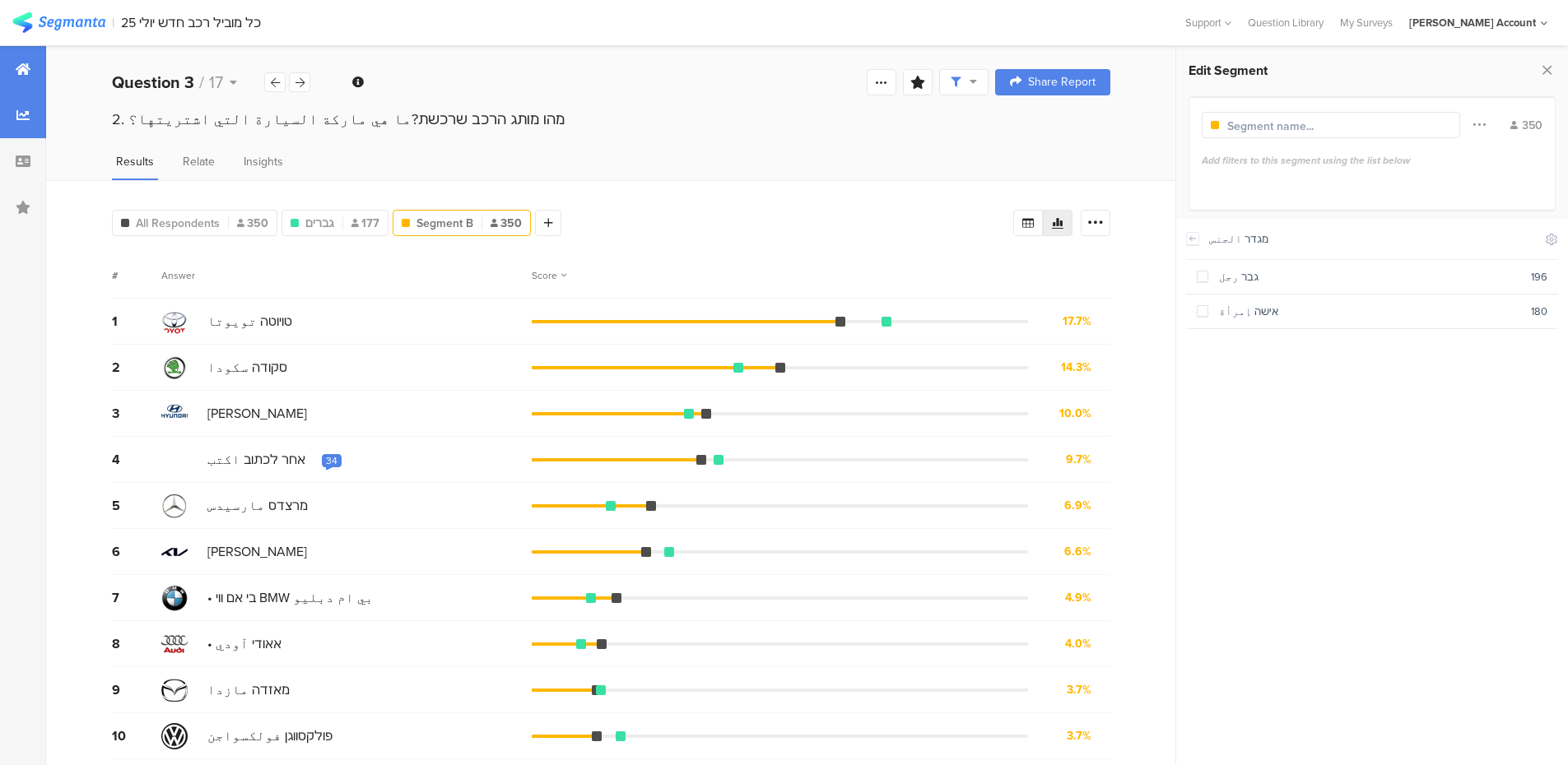 click at bounding box center [23, 69] 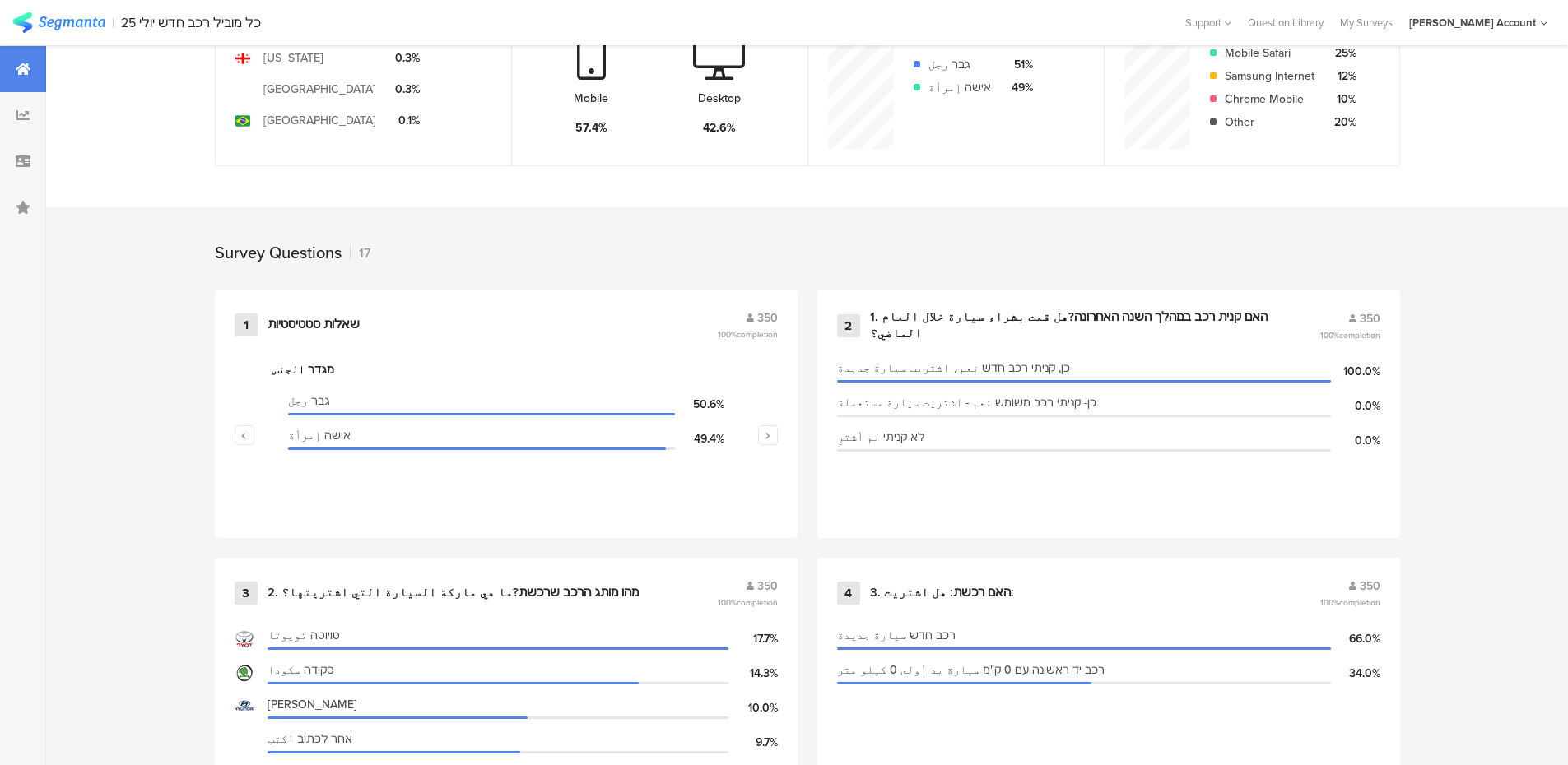 scroll, scrollTop: 494, scrollLeft: 0, axis: vertical 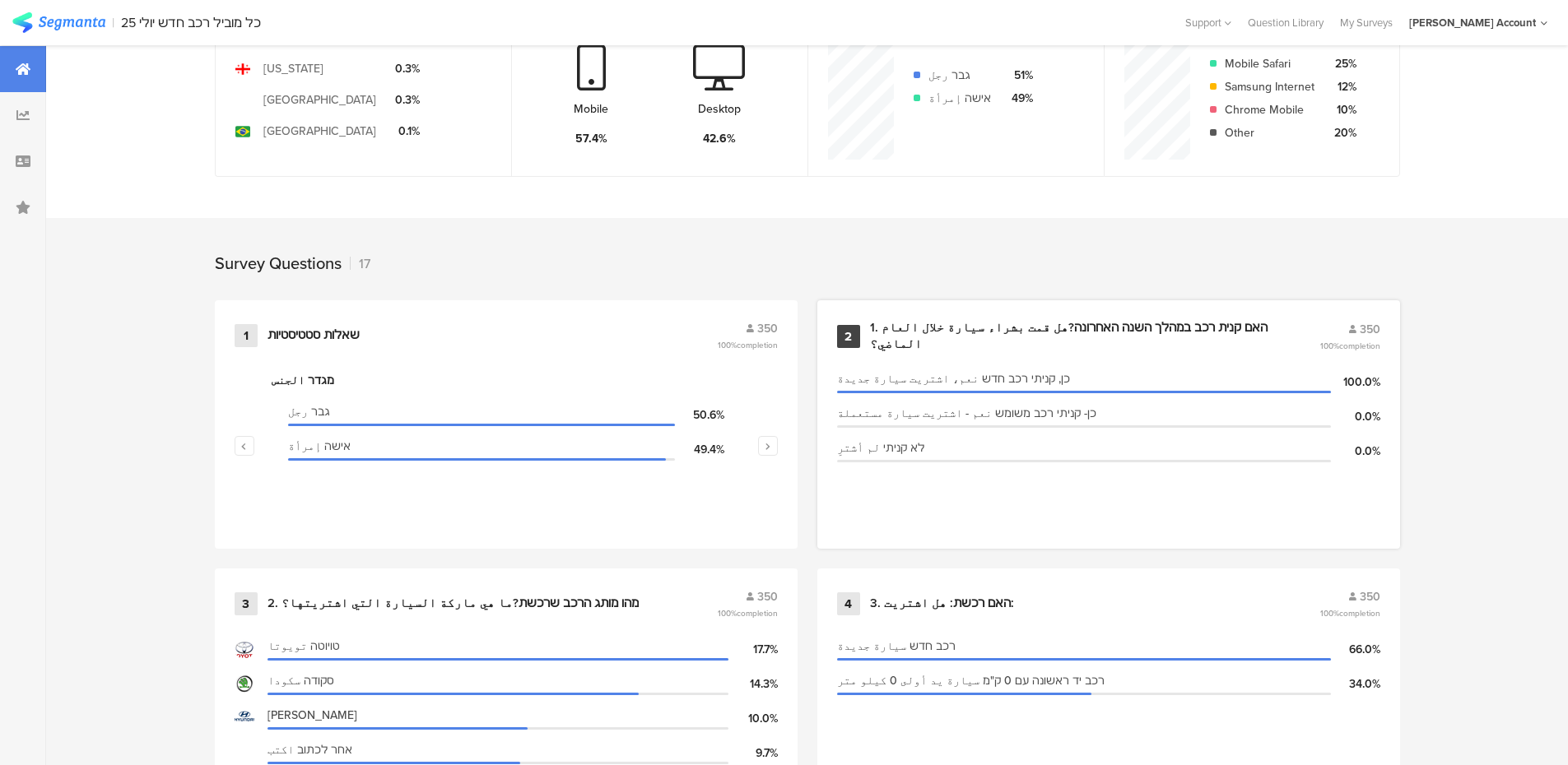 click on "1.	האם קנית רכב במהלך השנה האחרונה?هل قمت بشراء سيارة خلال العام الماضي؟" at bounding box center (1075, 336) 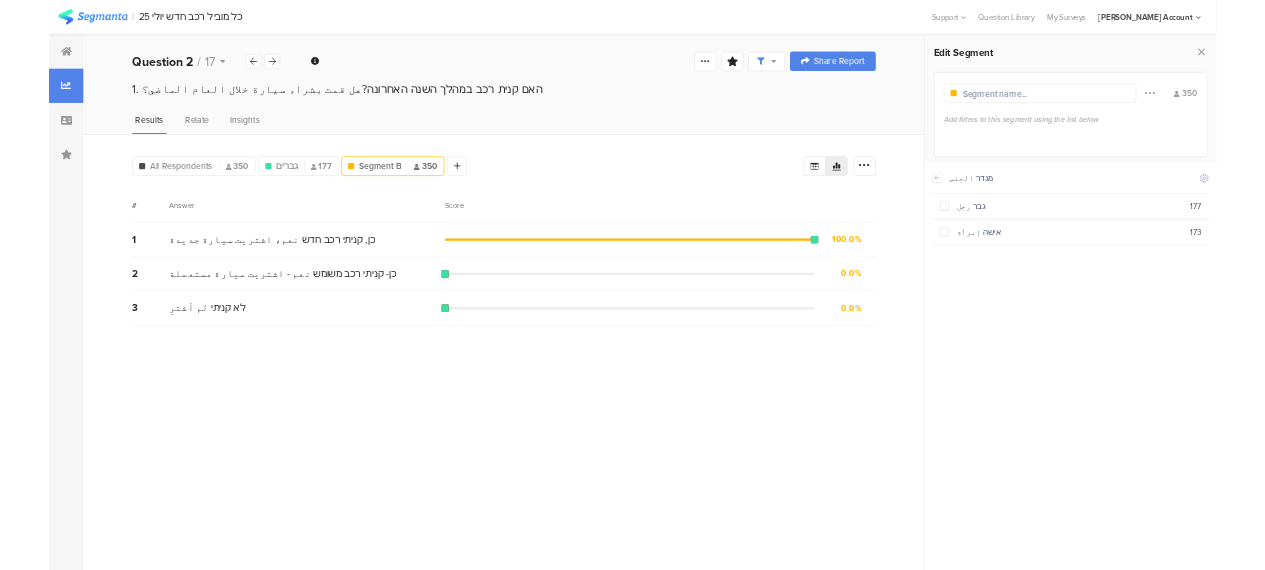 scroll, scrollTop: 0, scrollLeft: 0, axis: both 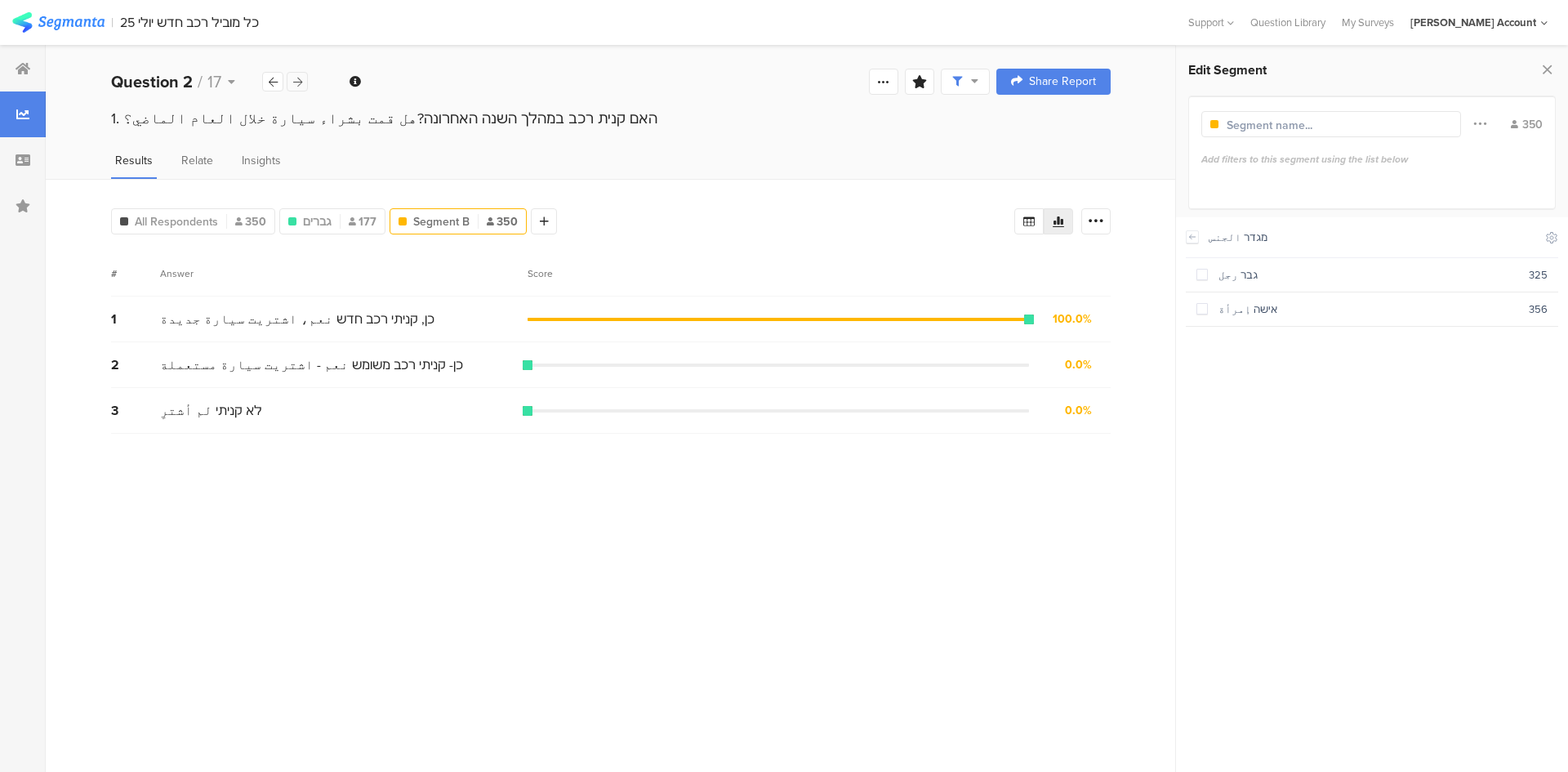 click at bounding box center (297, 82) 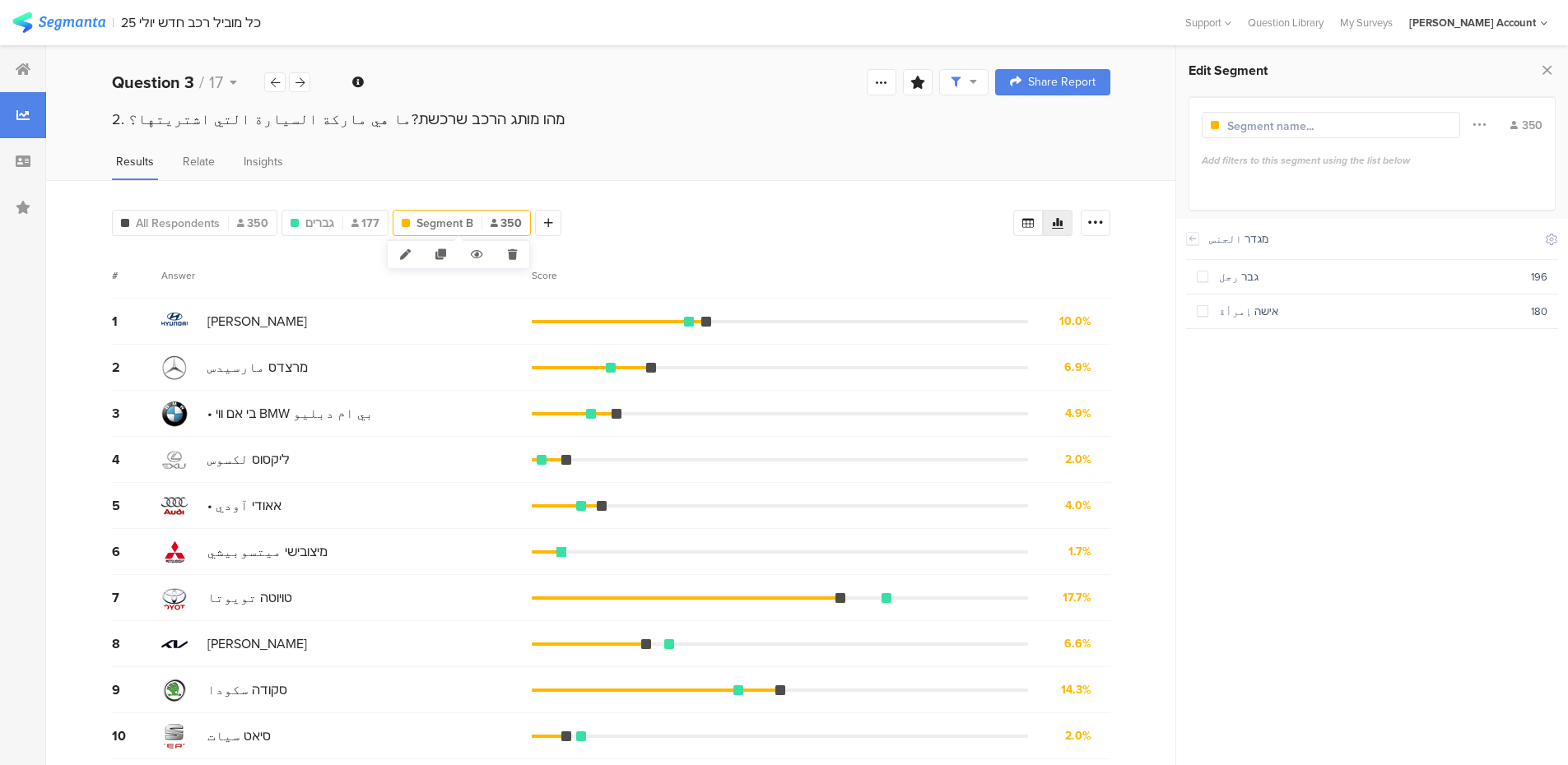 click on "Segment B" at bounding box center (444, 223) 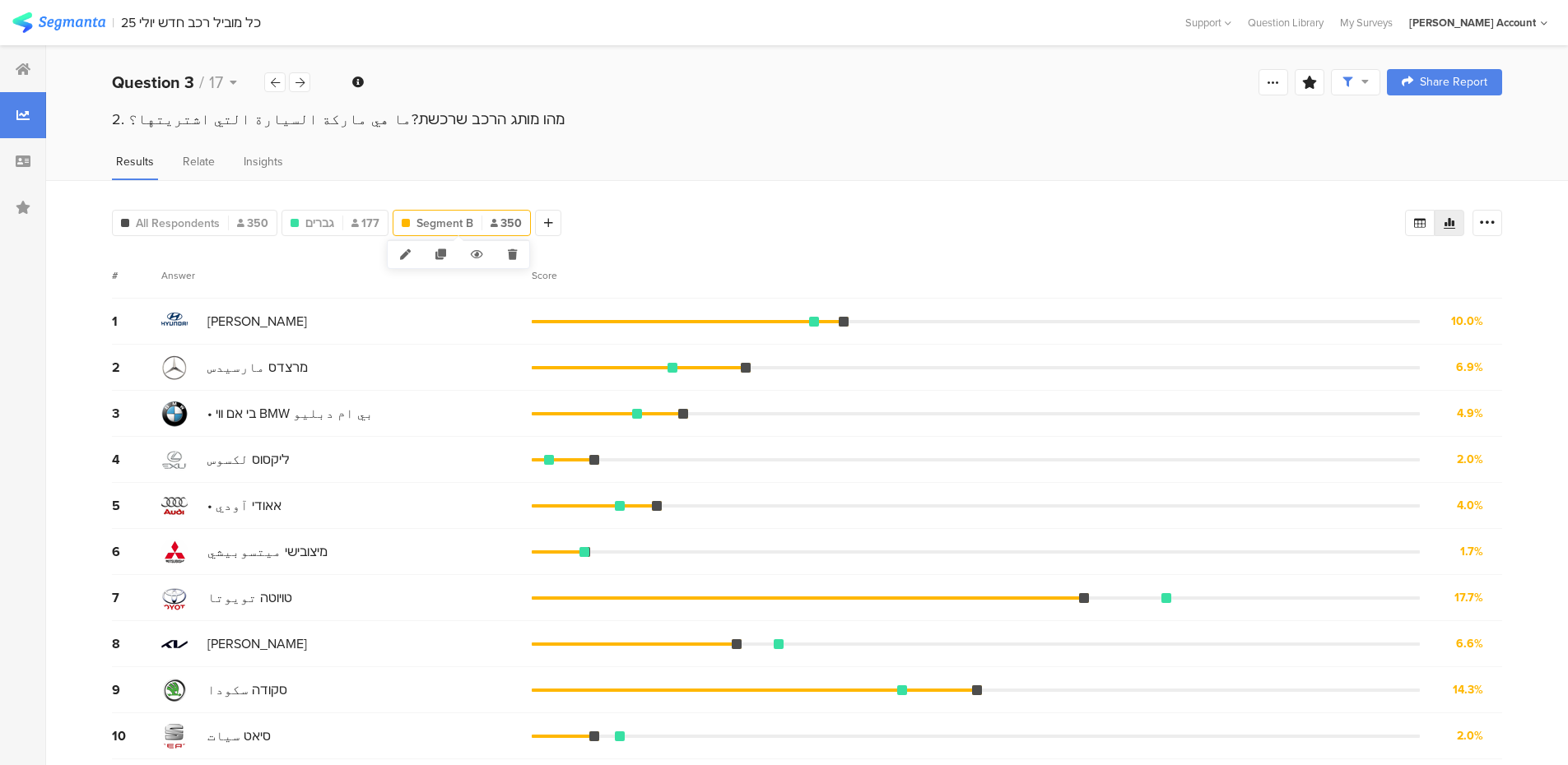 click on "Segment B" at bounding box center (444, 223) 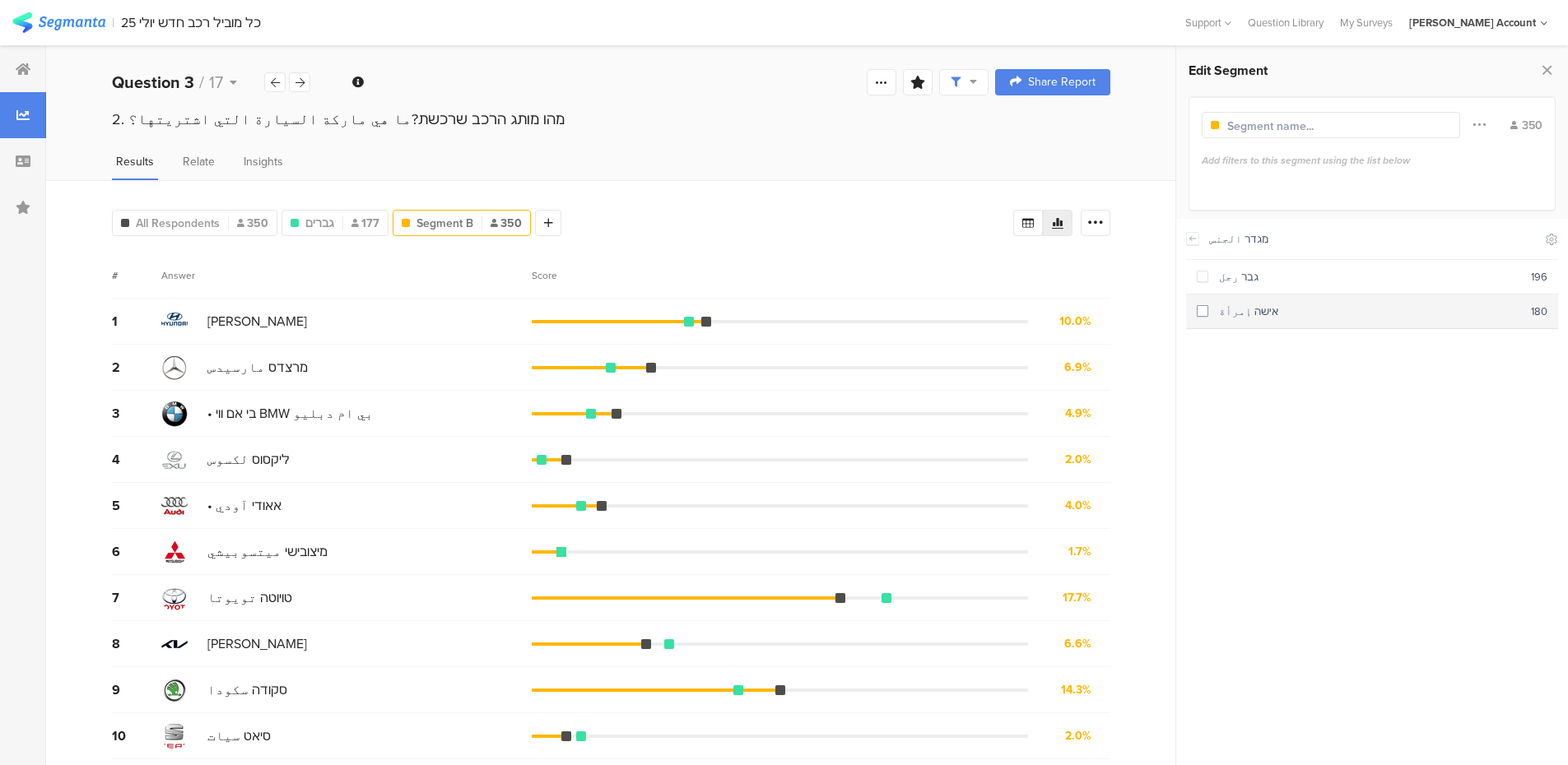 click at bounding box center [1203, 311] 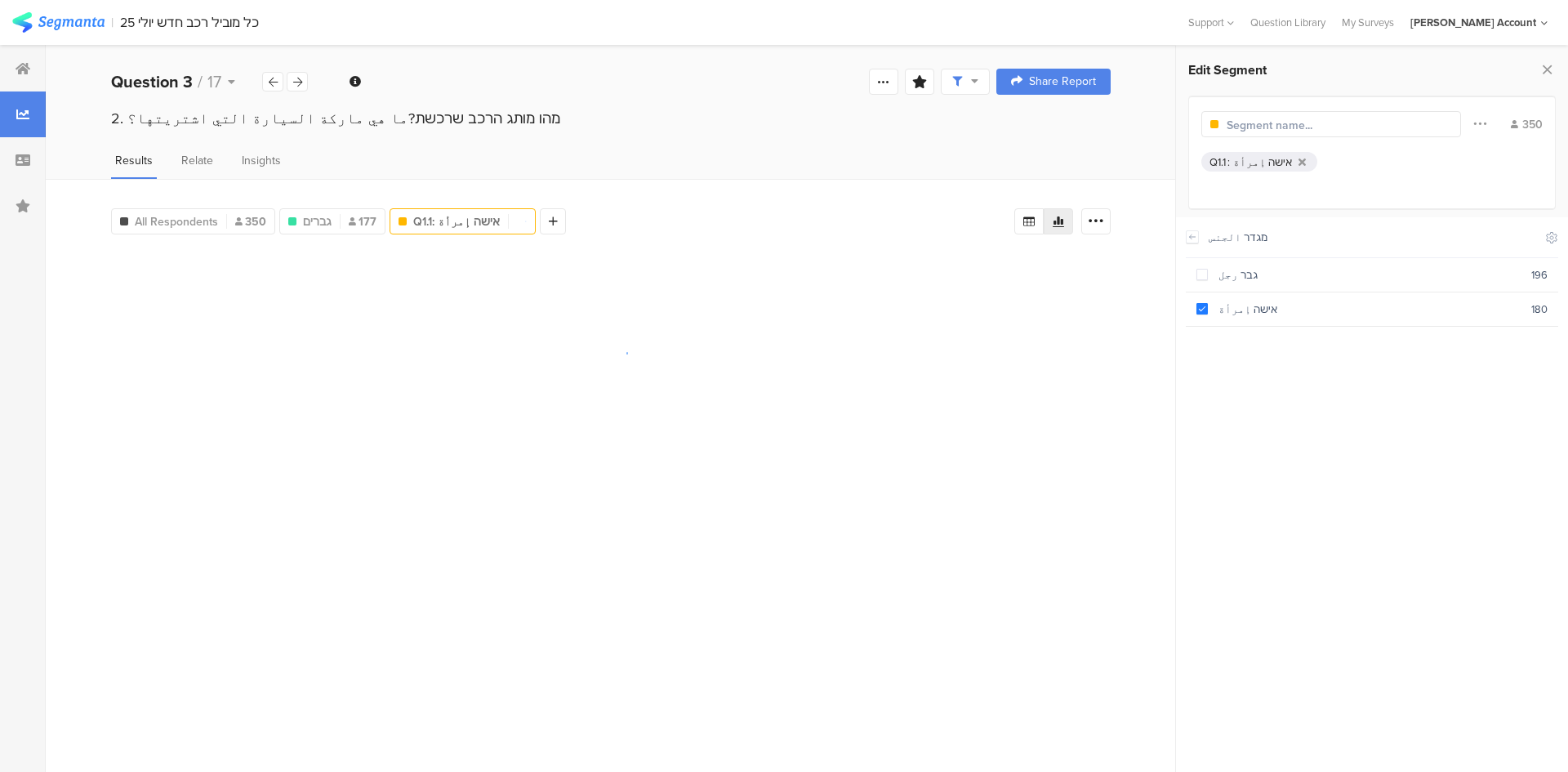 click at bounding box center (1298, 125) 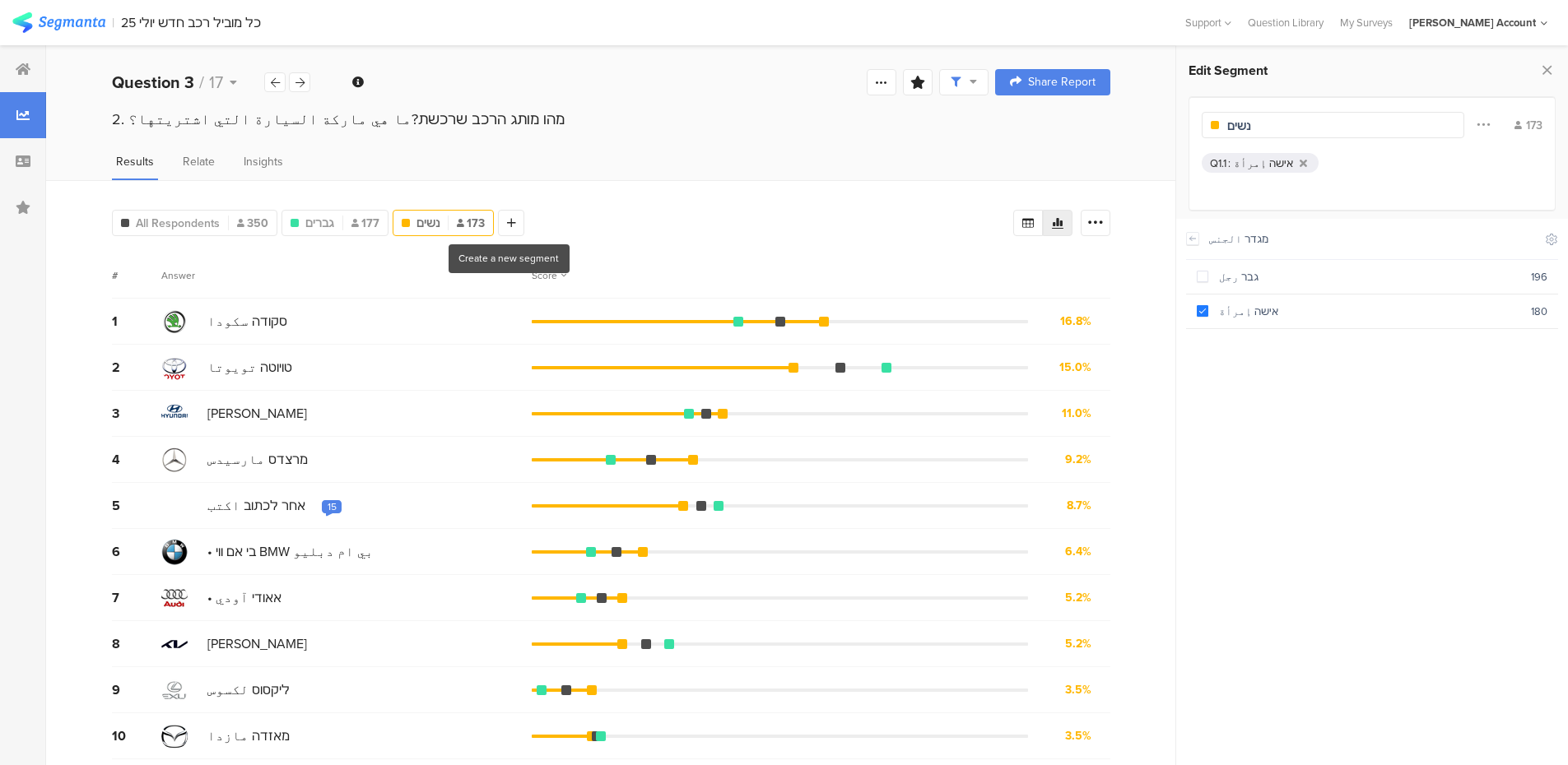 type on "נשים" 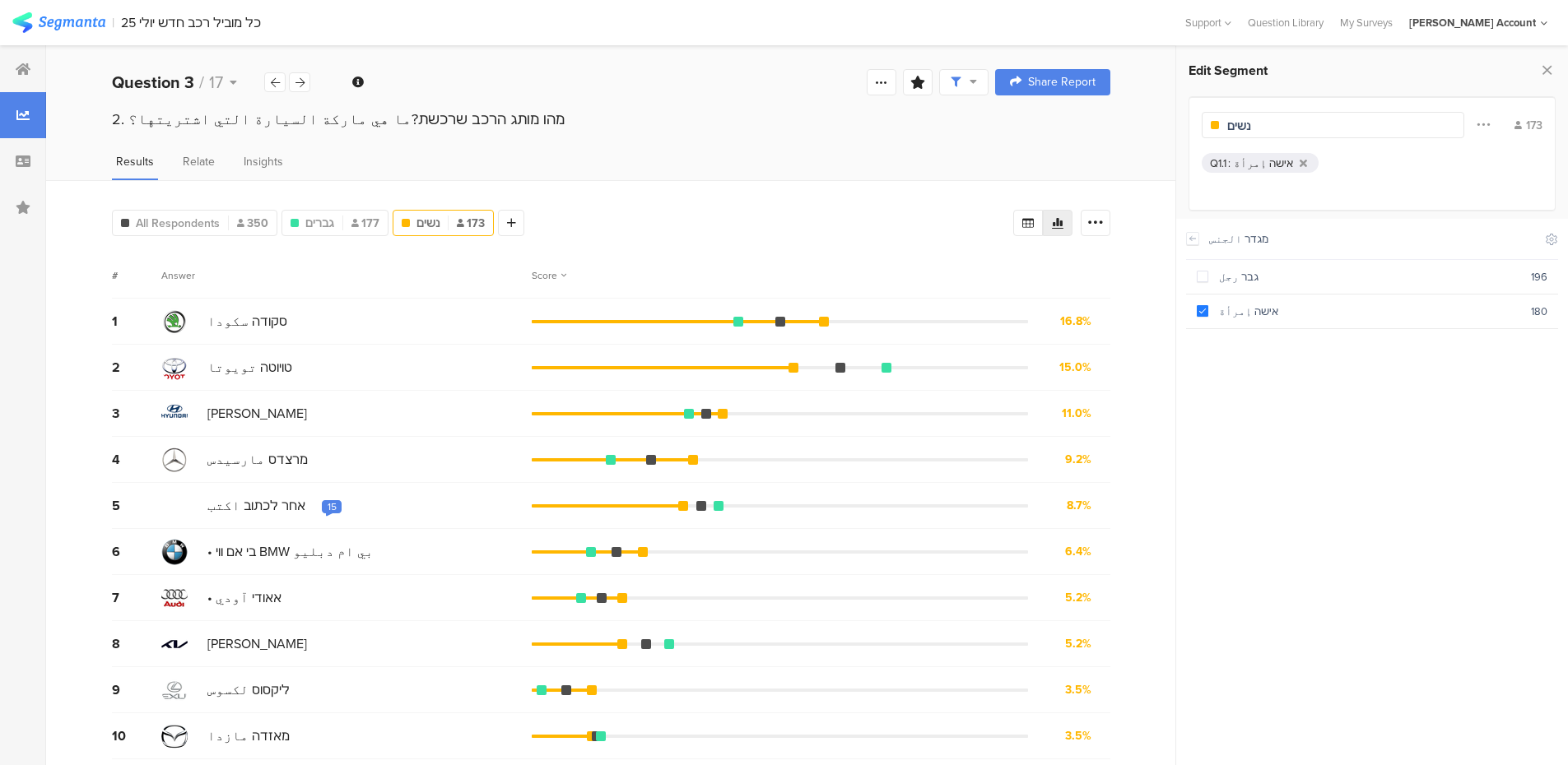 click on "All Respondents       350
גברים       177
נשים       173
Add Segment" at bounding box center (562, 220) 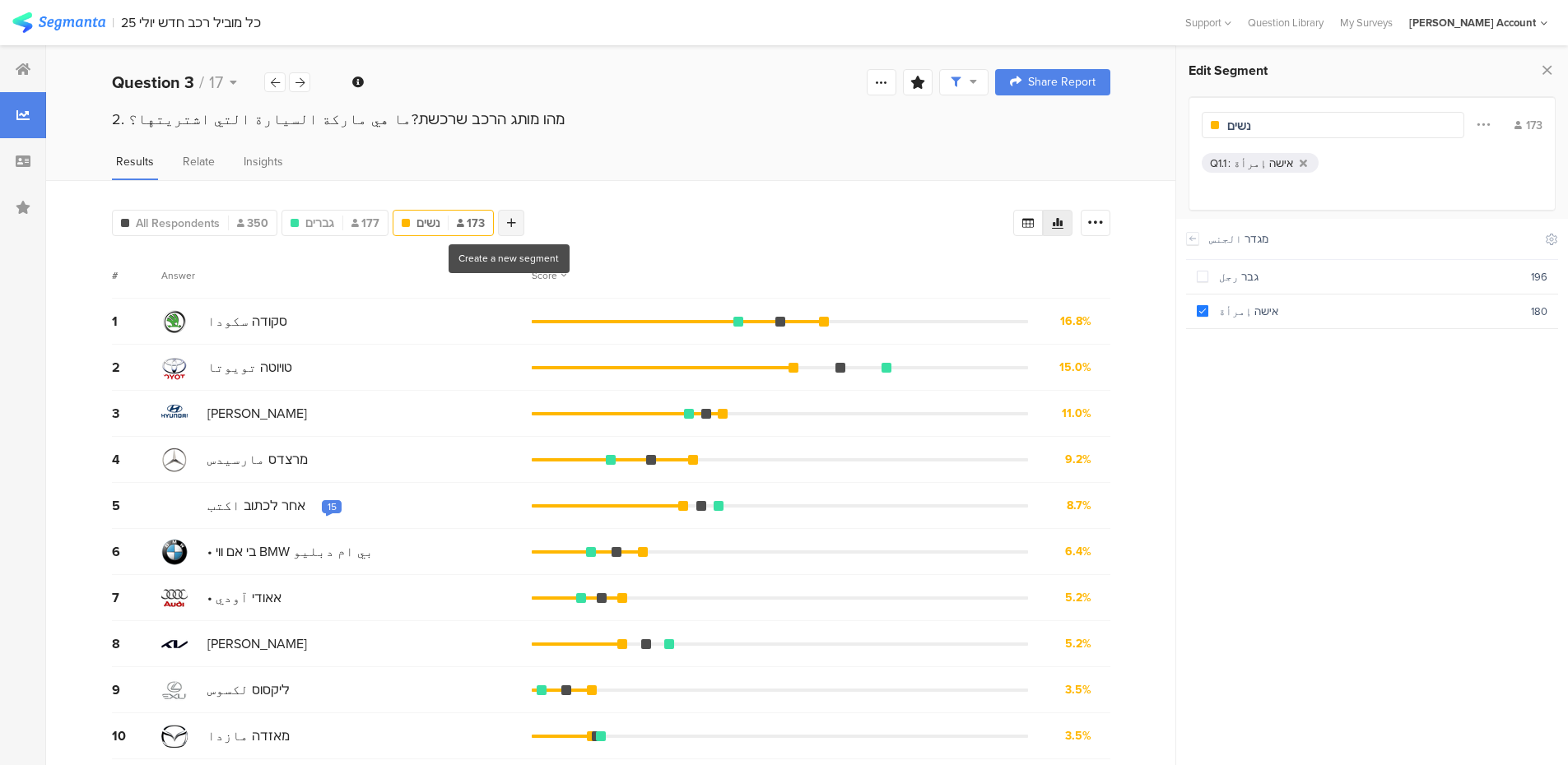 click at bounding box center [511, 223] 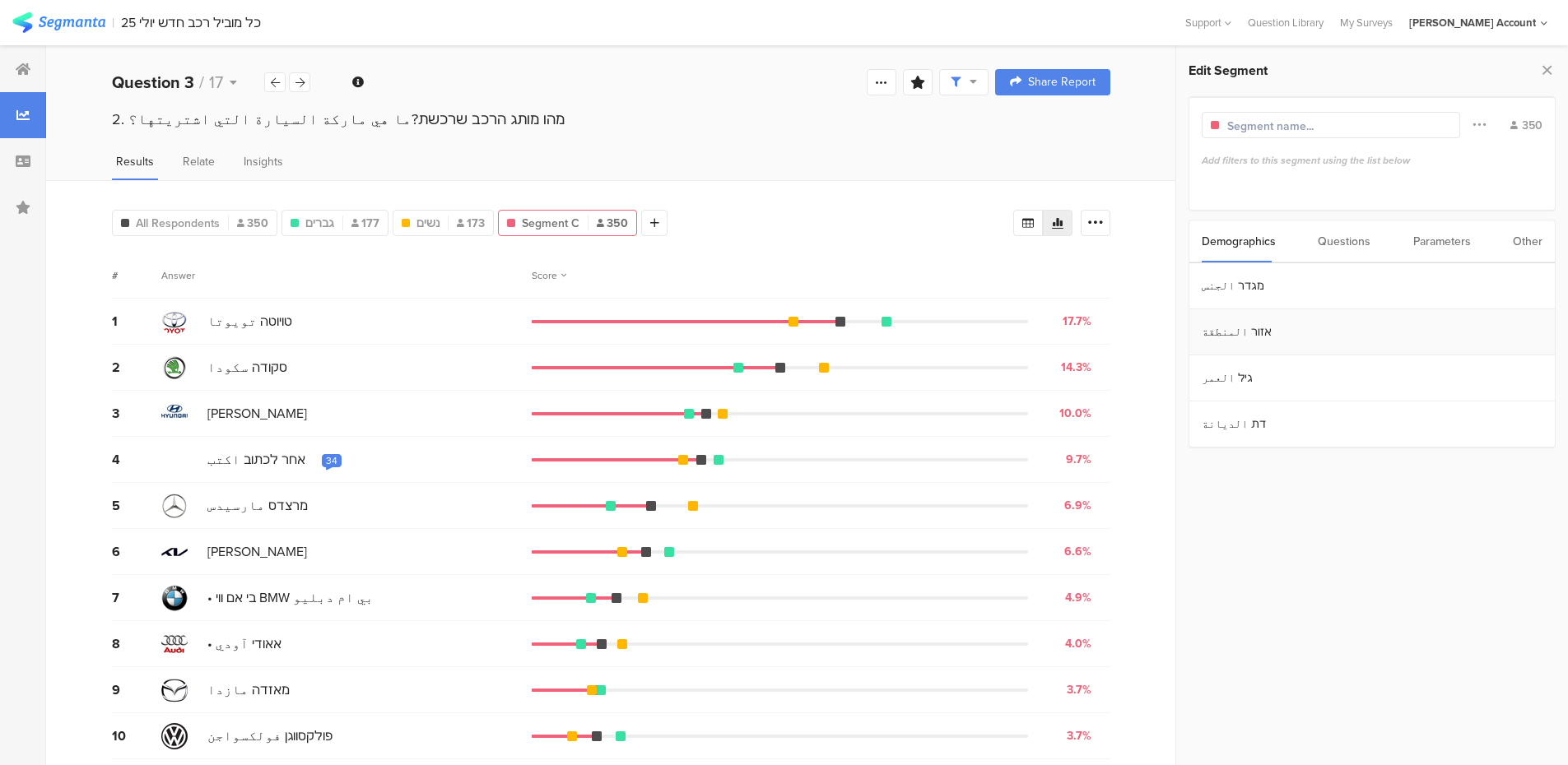 click on "אזור المنطقة" at bounding box center (1372, 332) 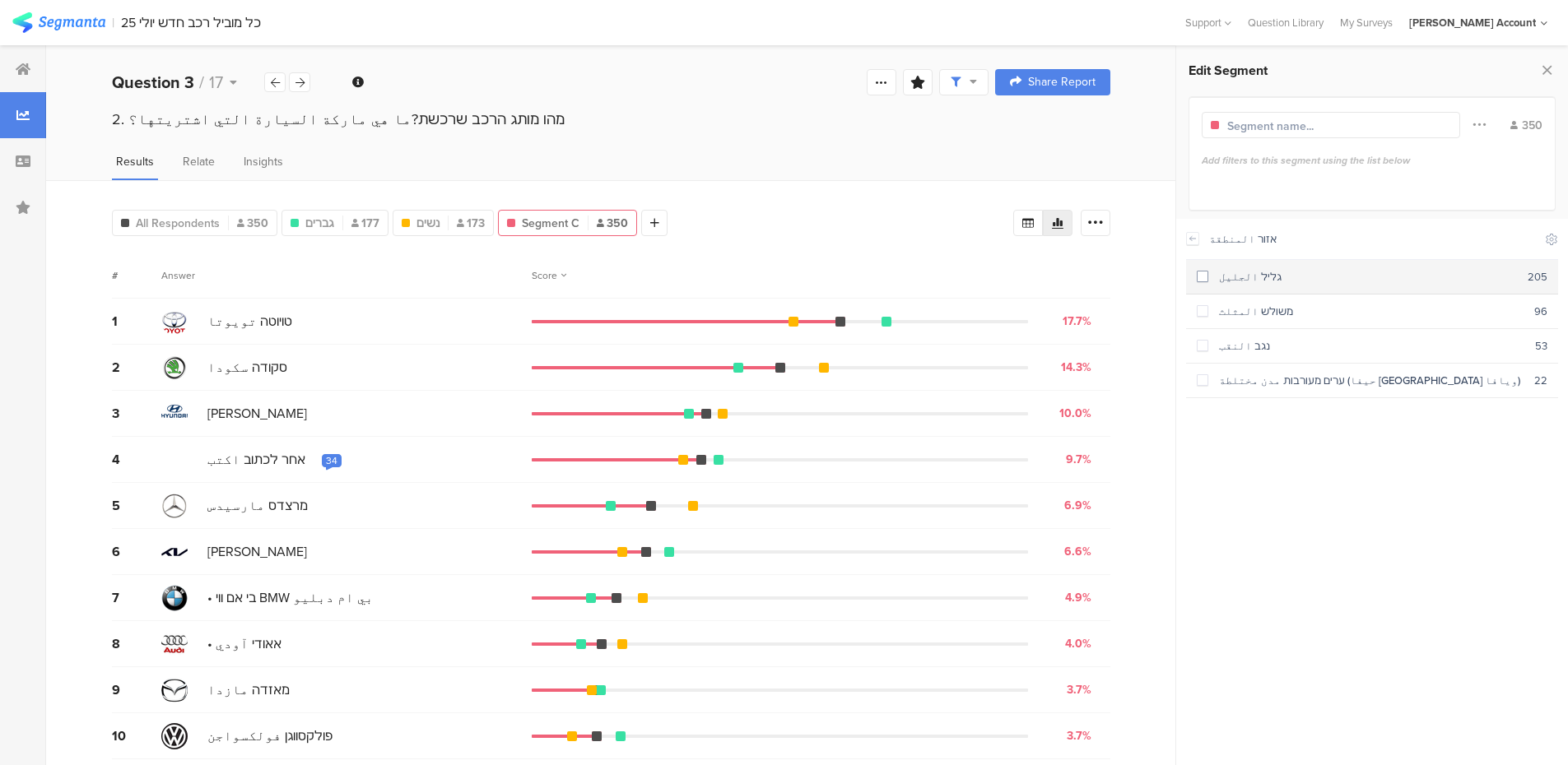 click at bounding box center [1203, 276] 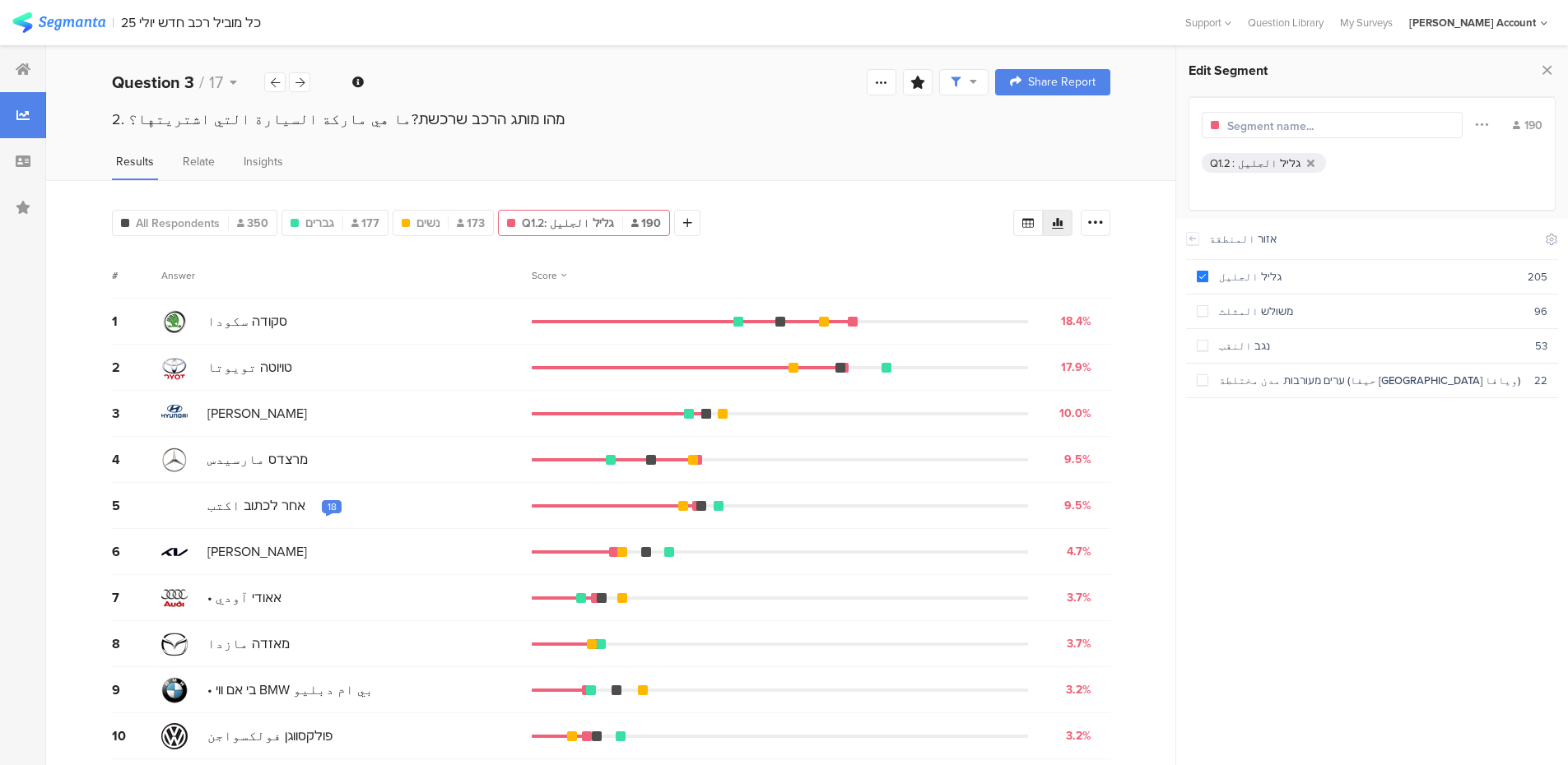 click at bounding box center (1299, 126) 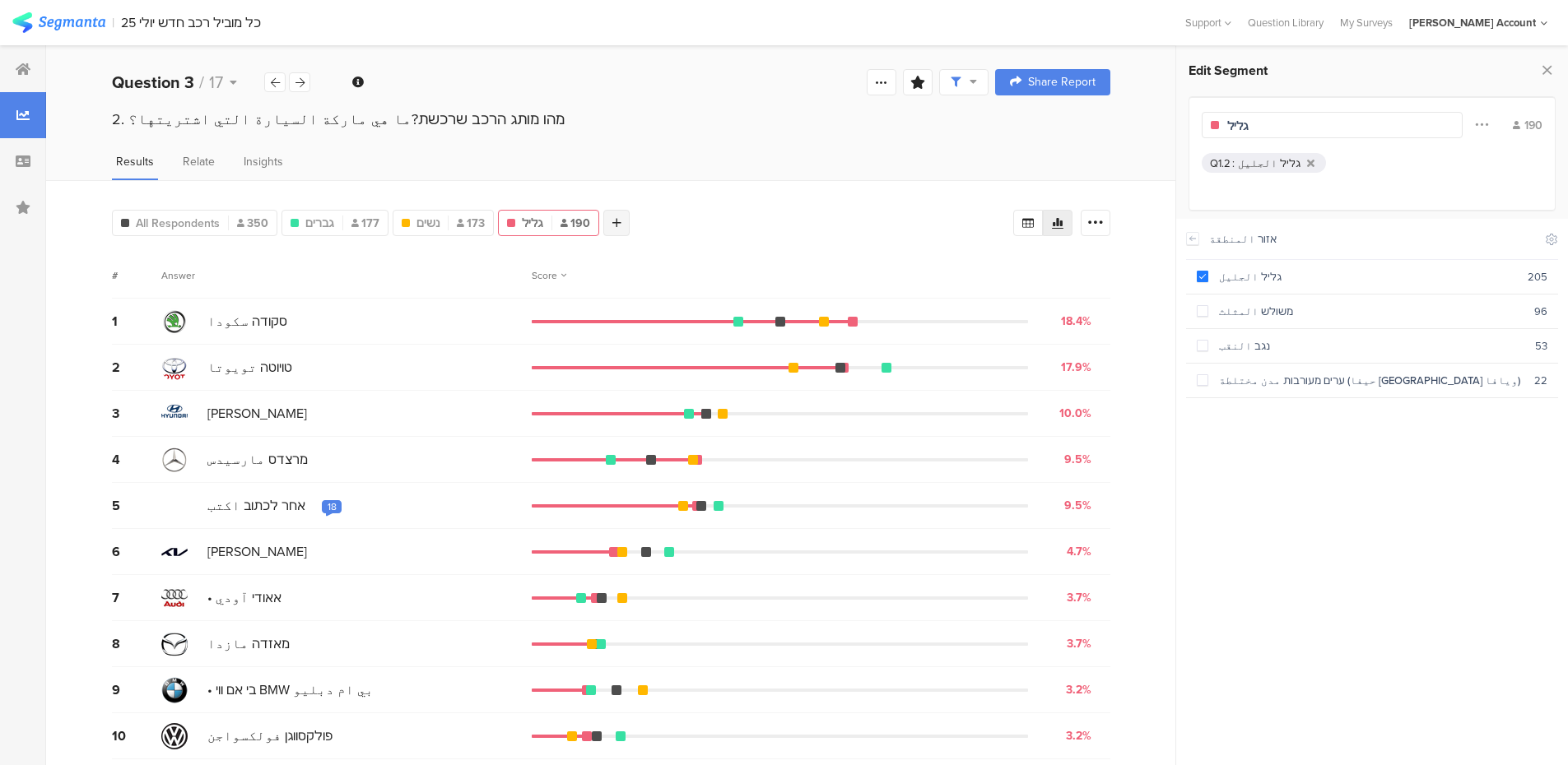 type on "גליל" 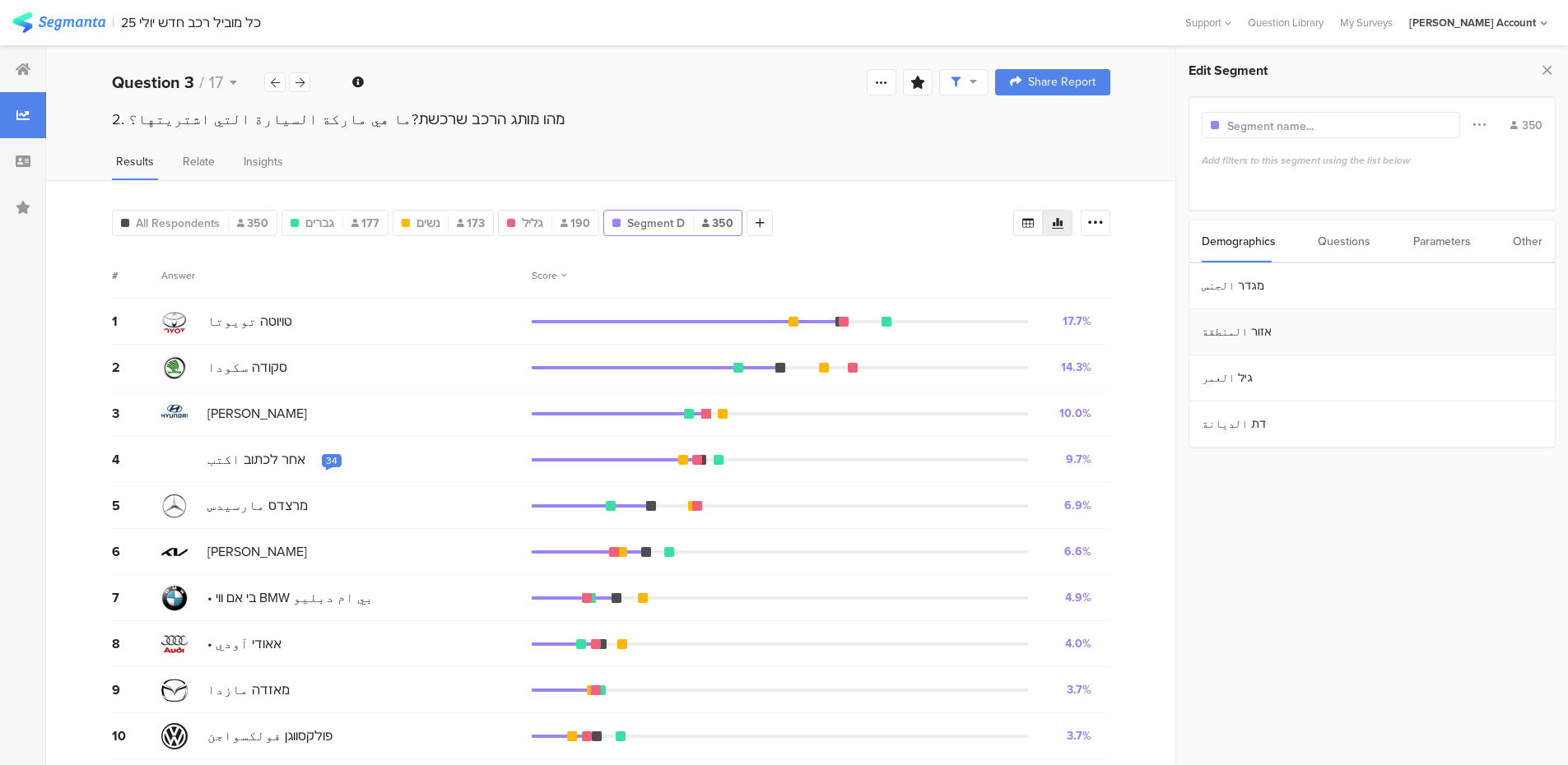 click on "אזור المنطقة" at bounding box center (1372, 332) 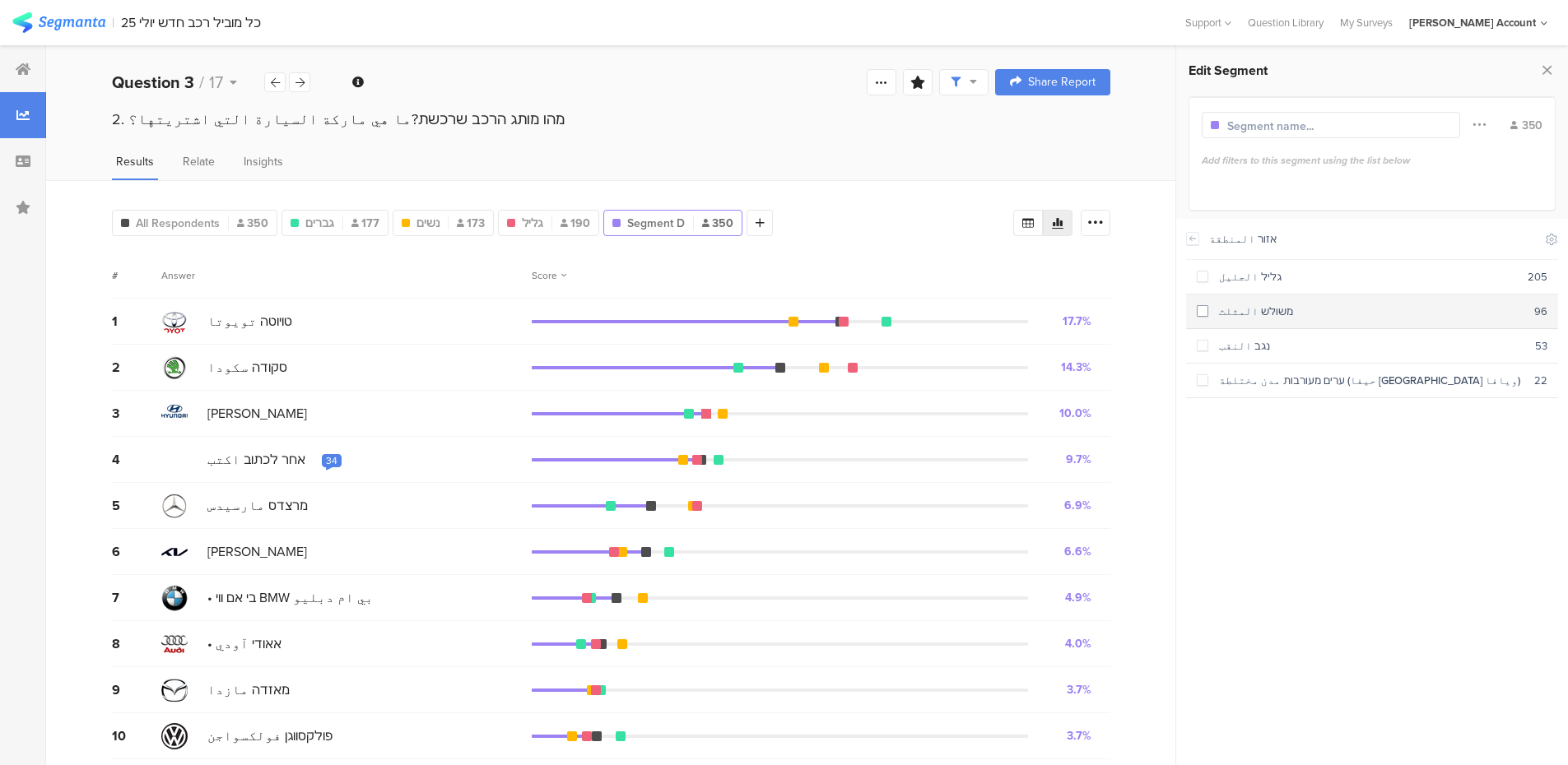 click on "משולש المثلث" at bounding box center (1371, 311) 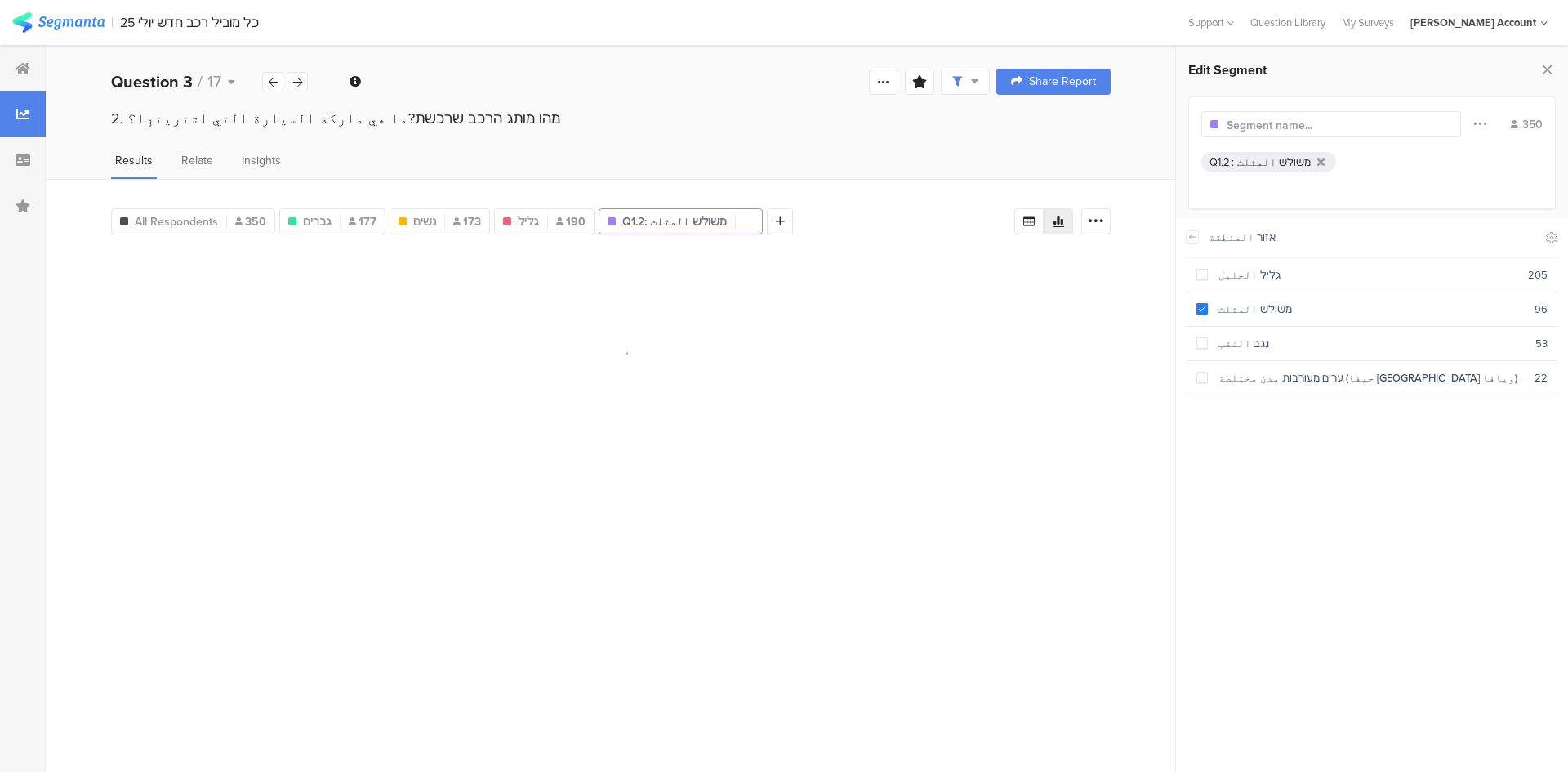 click at bounding box center [1298, 125] 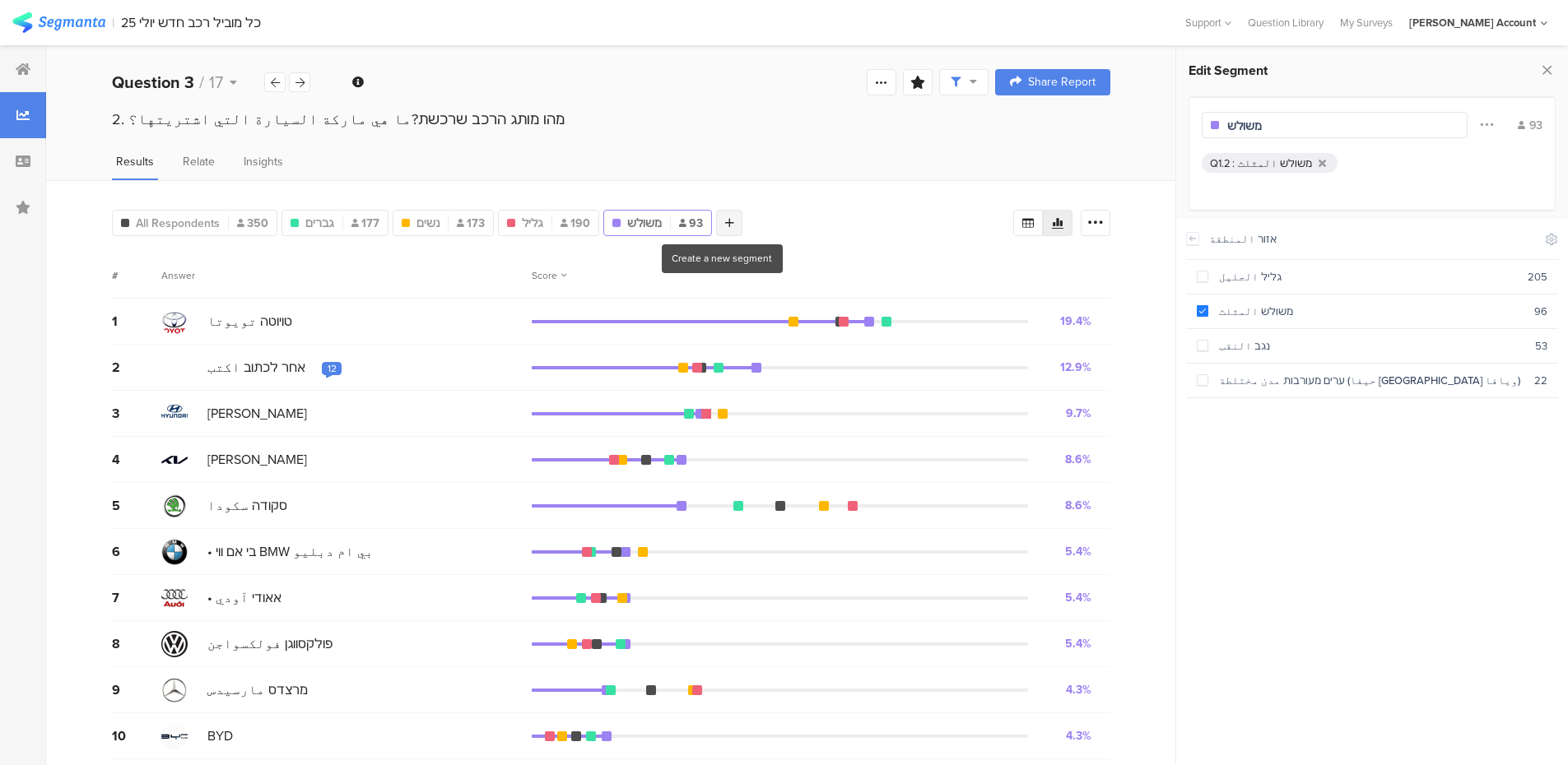 type on "משולש" 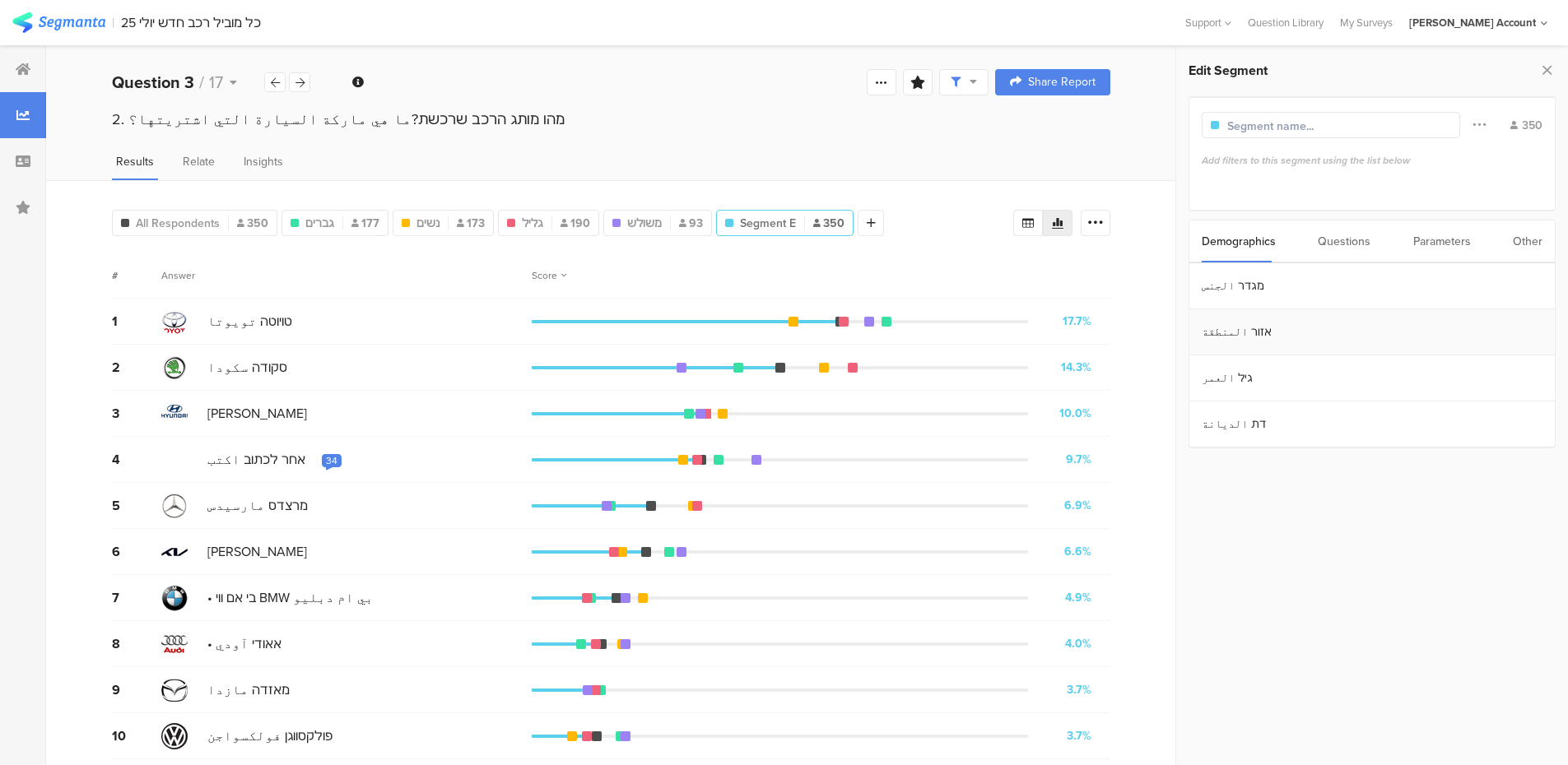 click on "אזור المنطقة" at bounding box center (1372, 332) 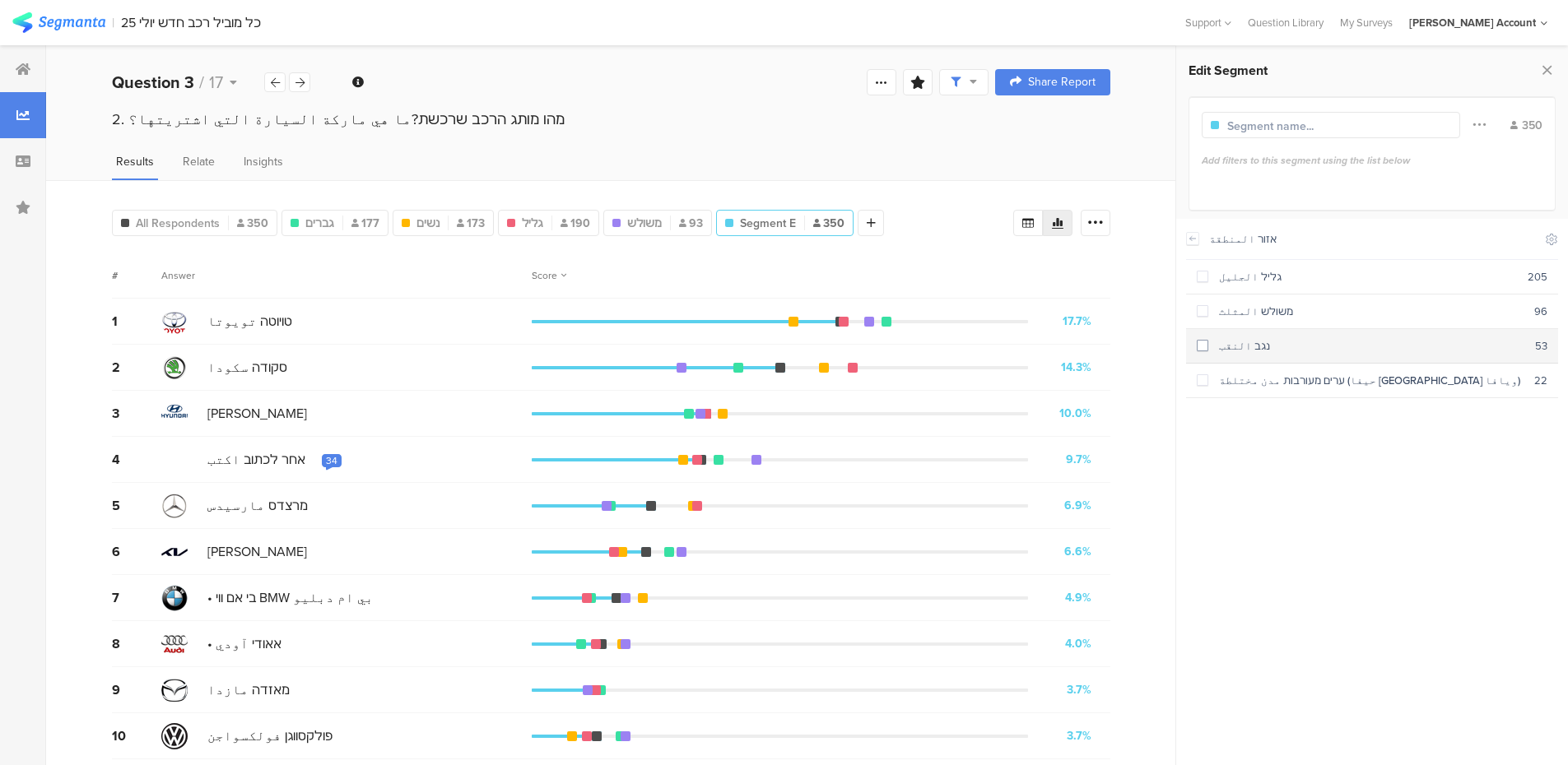 click on "נגב النقب" at bounding box center [1371, 345] 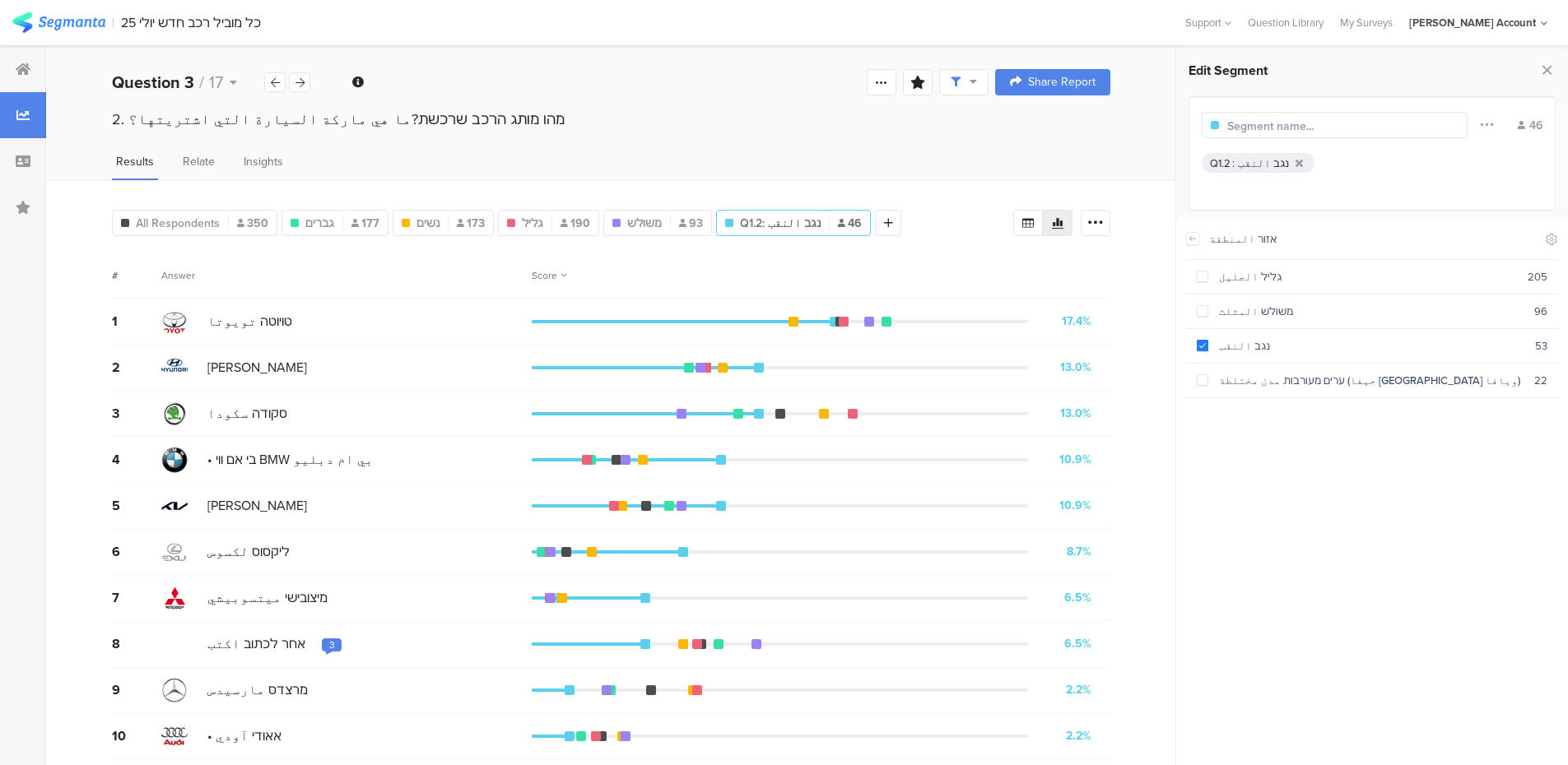 click at bounding box center [1299, 126] 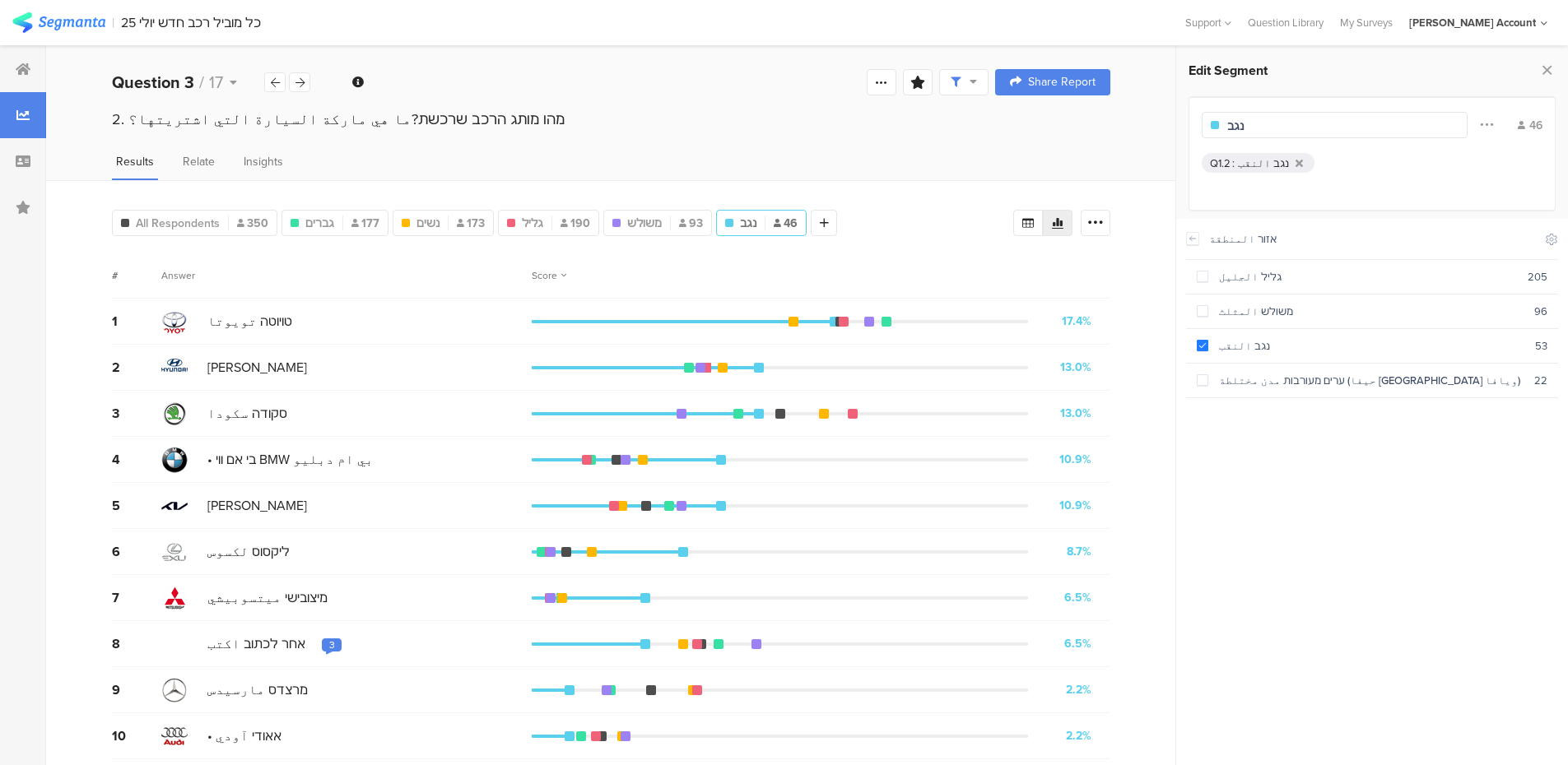 type on "נגב" 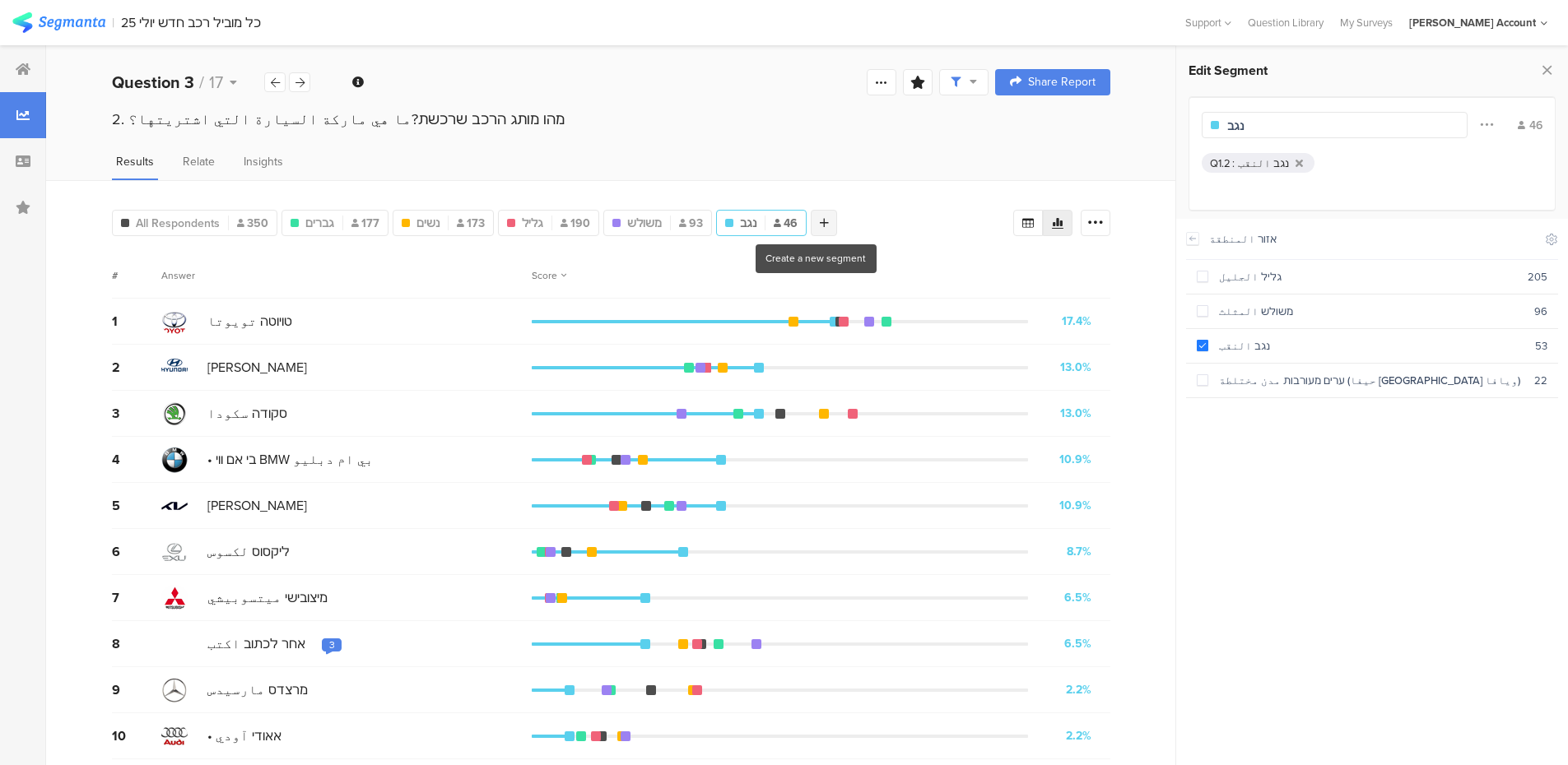 click at bounding box center [824, 223] 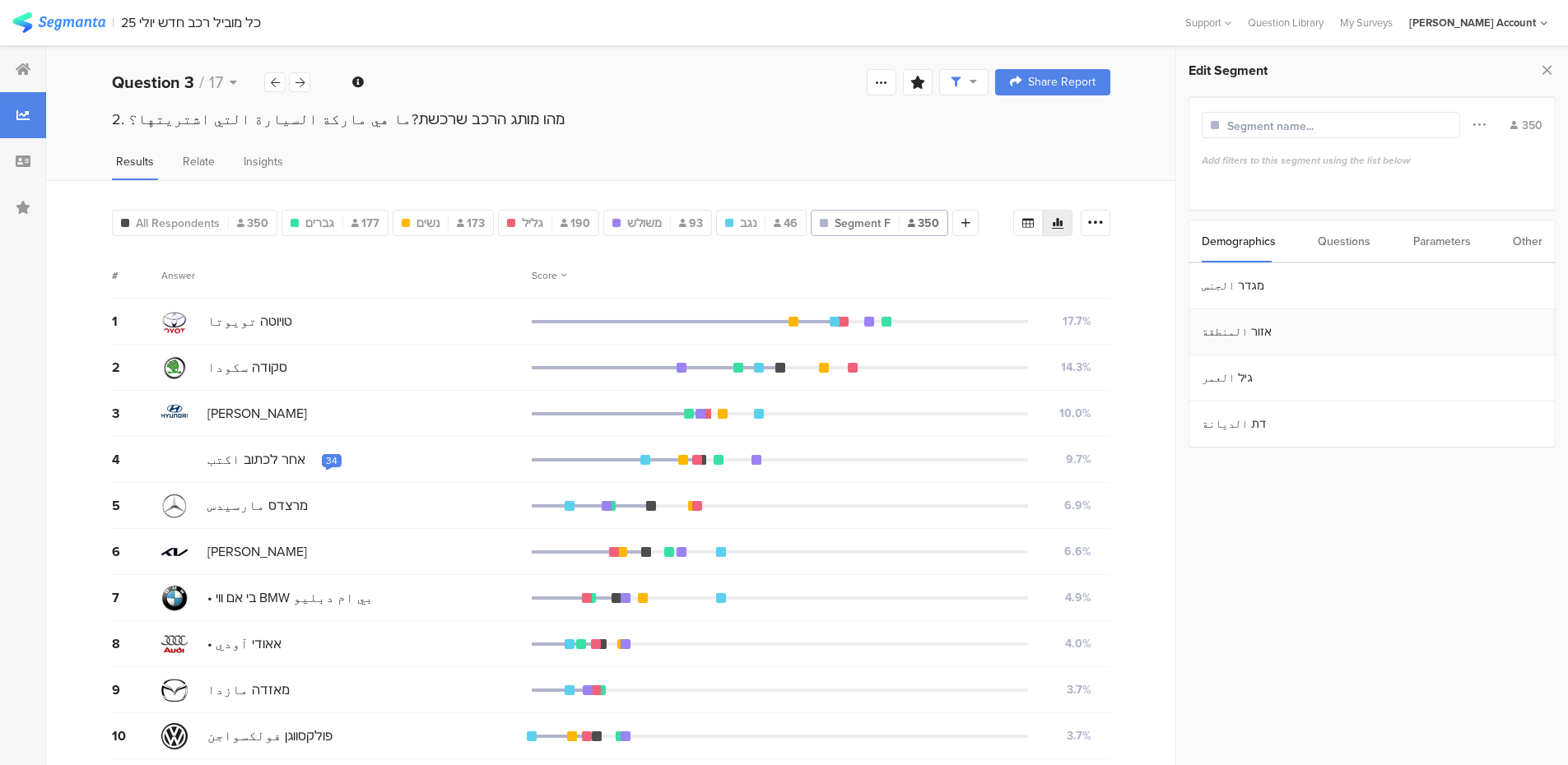 click on "אזור المنطقة" at bounding box center [1372, 332] 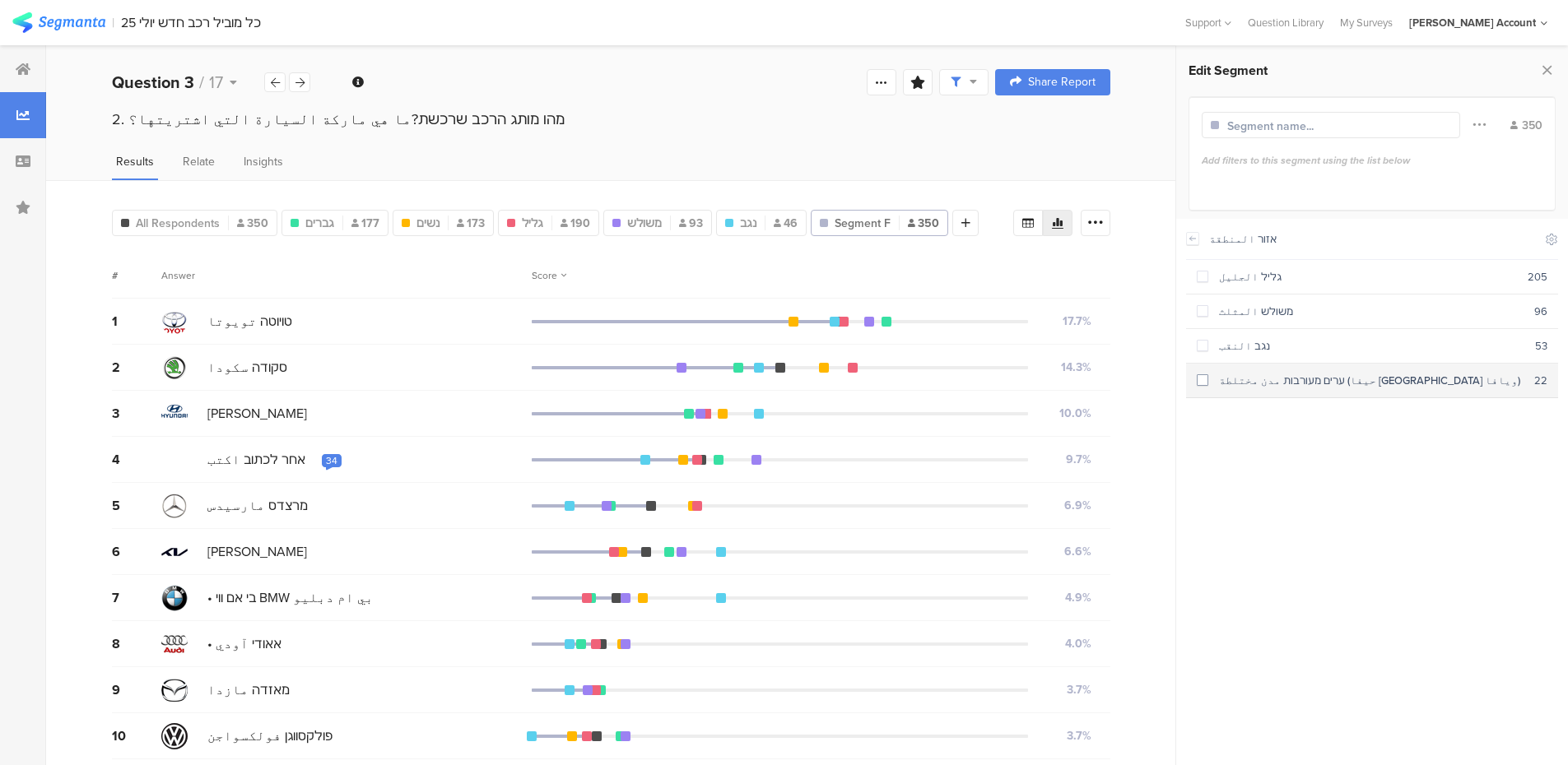 click at bounding box center [1203, 380] 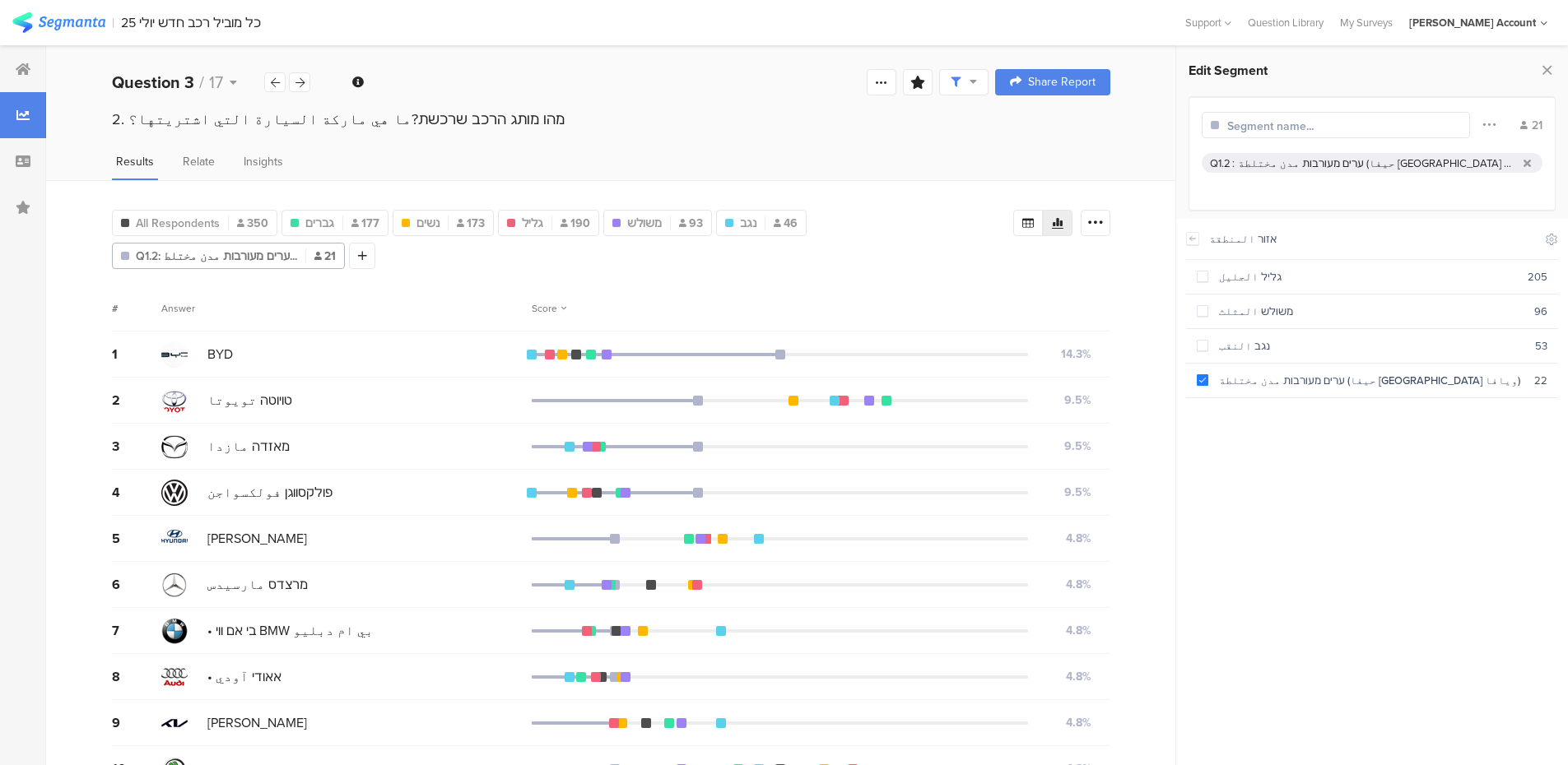 click at bounding box center (1299, 126) 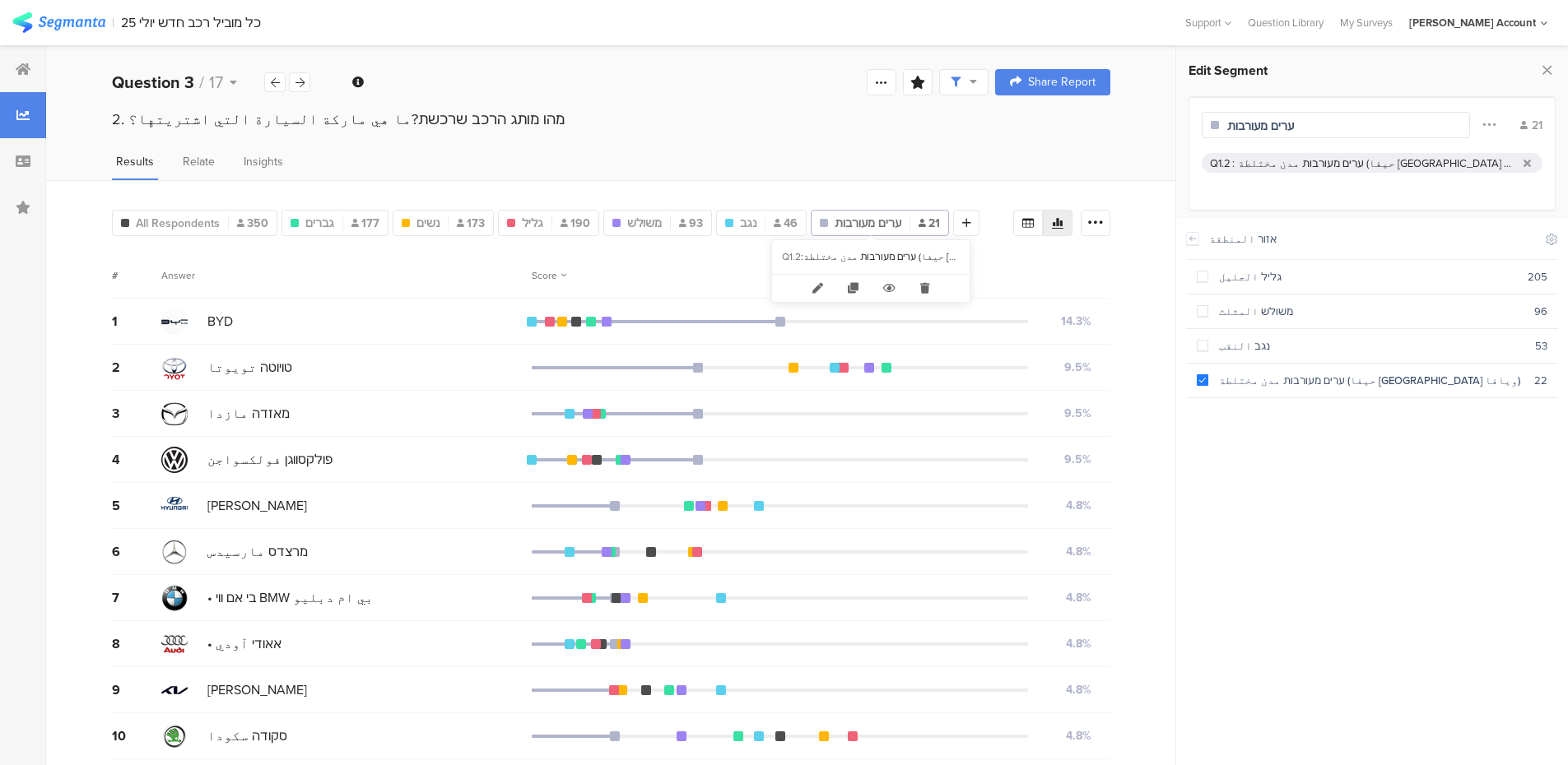 type on "ערים מעורבות" 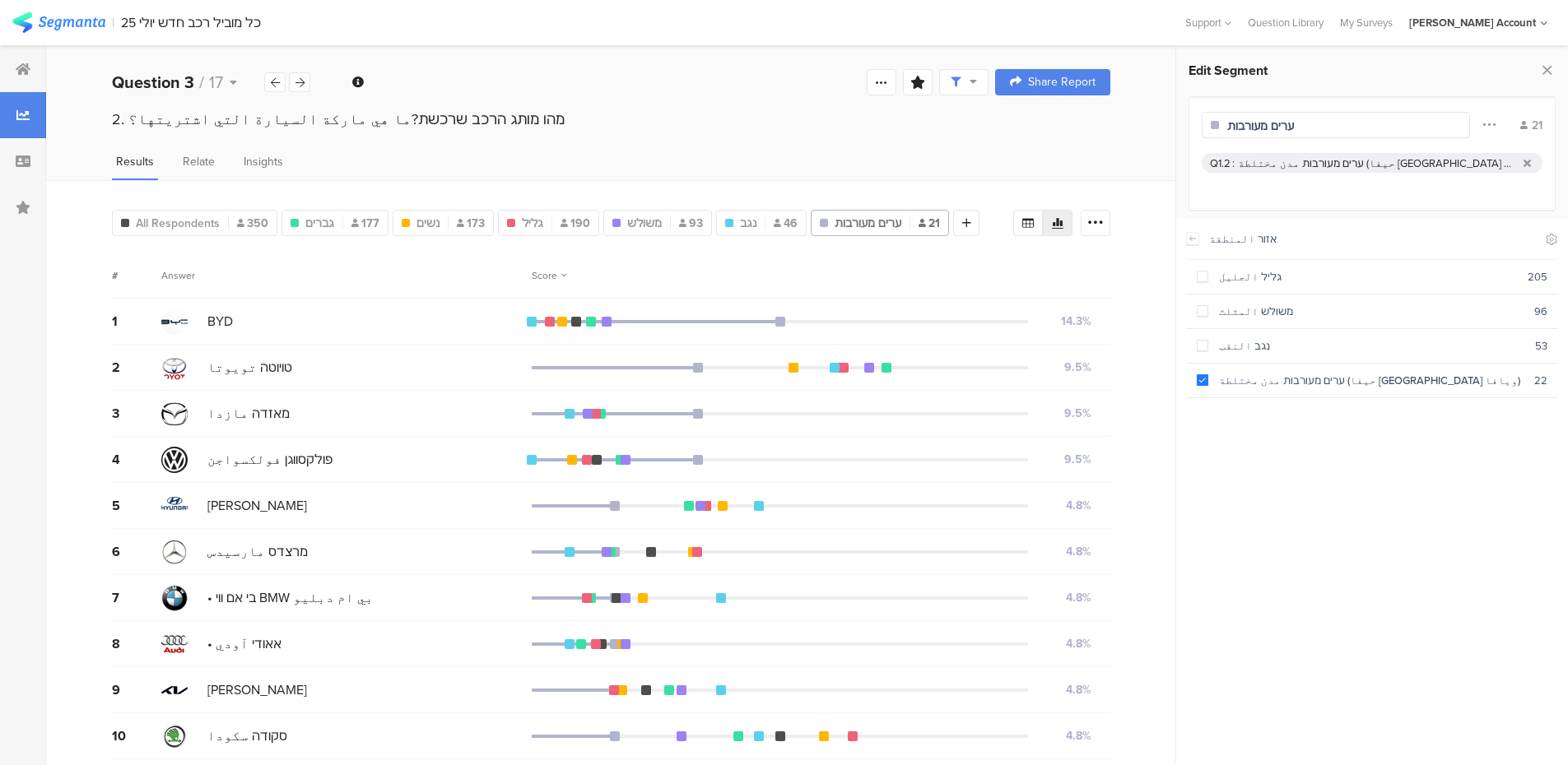 click on "Score" at bounding box center (821, 276) 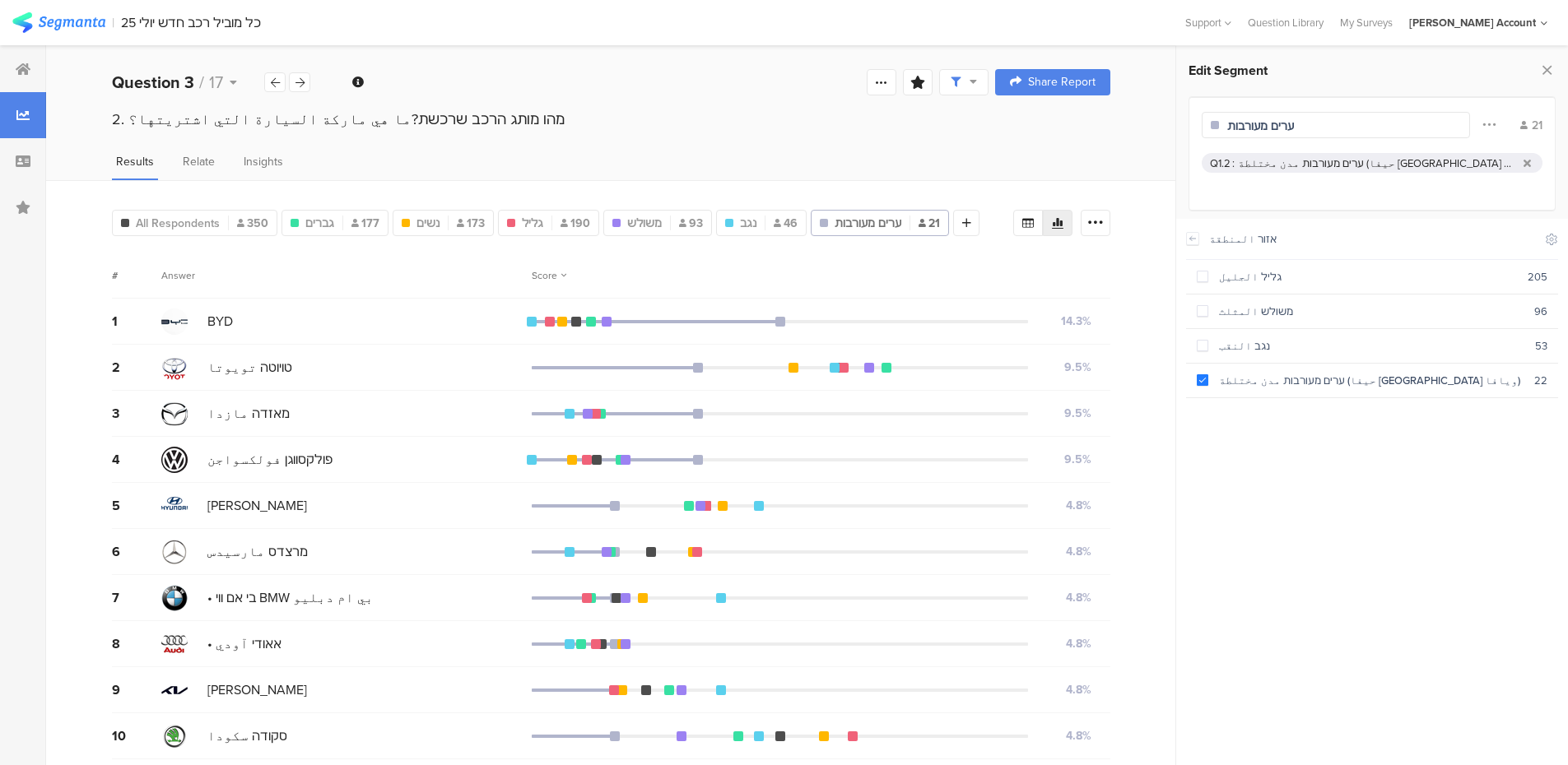 click on "Answer" at bounding box center (347, 276) 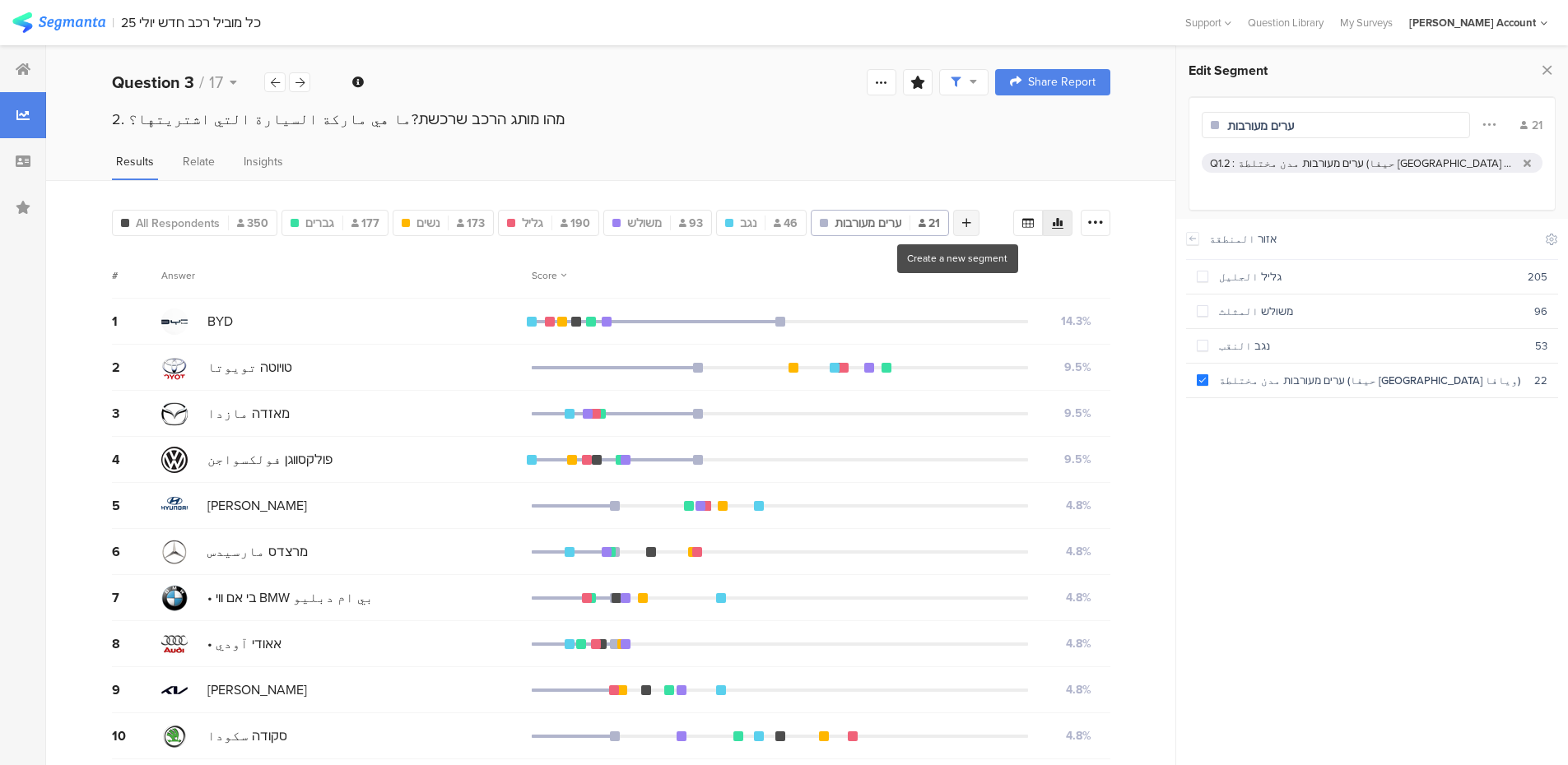click at bounding box center (966, 223) 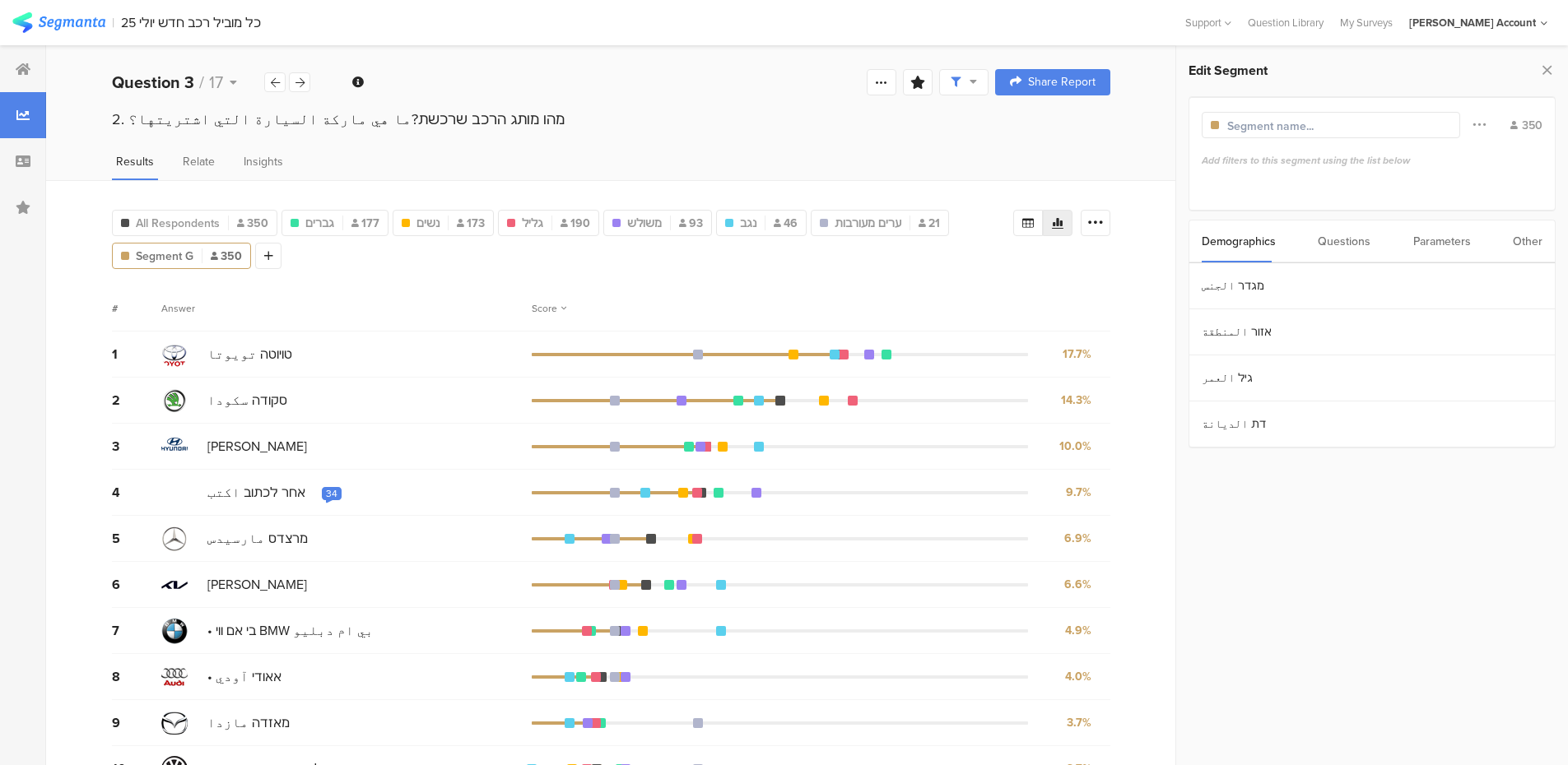 click on "Edit Segment           Filter Conjunction   And   Or
Segment Color
350
Add filters to this segment using the list below
Demographics
Questions
Parameters
Other
מגדר الجنس
אזור المنطقة
[PERSON_NAME]
דת الديانة
2   1.	האם קנית רכב במהלך השנה האחרונה?هل قمت بشراء سيارة خلال العام الماضي؟  3   2.	מהו מותג הרכב שרכשת?ما هي ماركة السيارة التي اشتريتها؟ 4   3.	האם רכשת: هل اشتريت: 5   4.	האם רכשת את הרכב החדש שלך:هل اشتريت سيارتك الجديدة: 6   5.	האם זו הפעם הראשונה שאתה [PERSON_NAME] $יבואן?هل هذه هي أول مرة [DEMOGRAPHIC_DATA] من $יבואן ؟ 7   8   7.	היכן בוצעה הרכישה?أين تمّت عملية الشّراء؟ 9   10   11   12   13   14" at bounding box center (1372, 406) 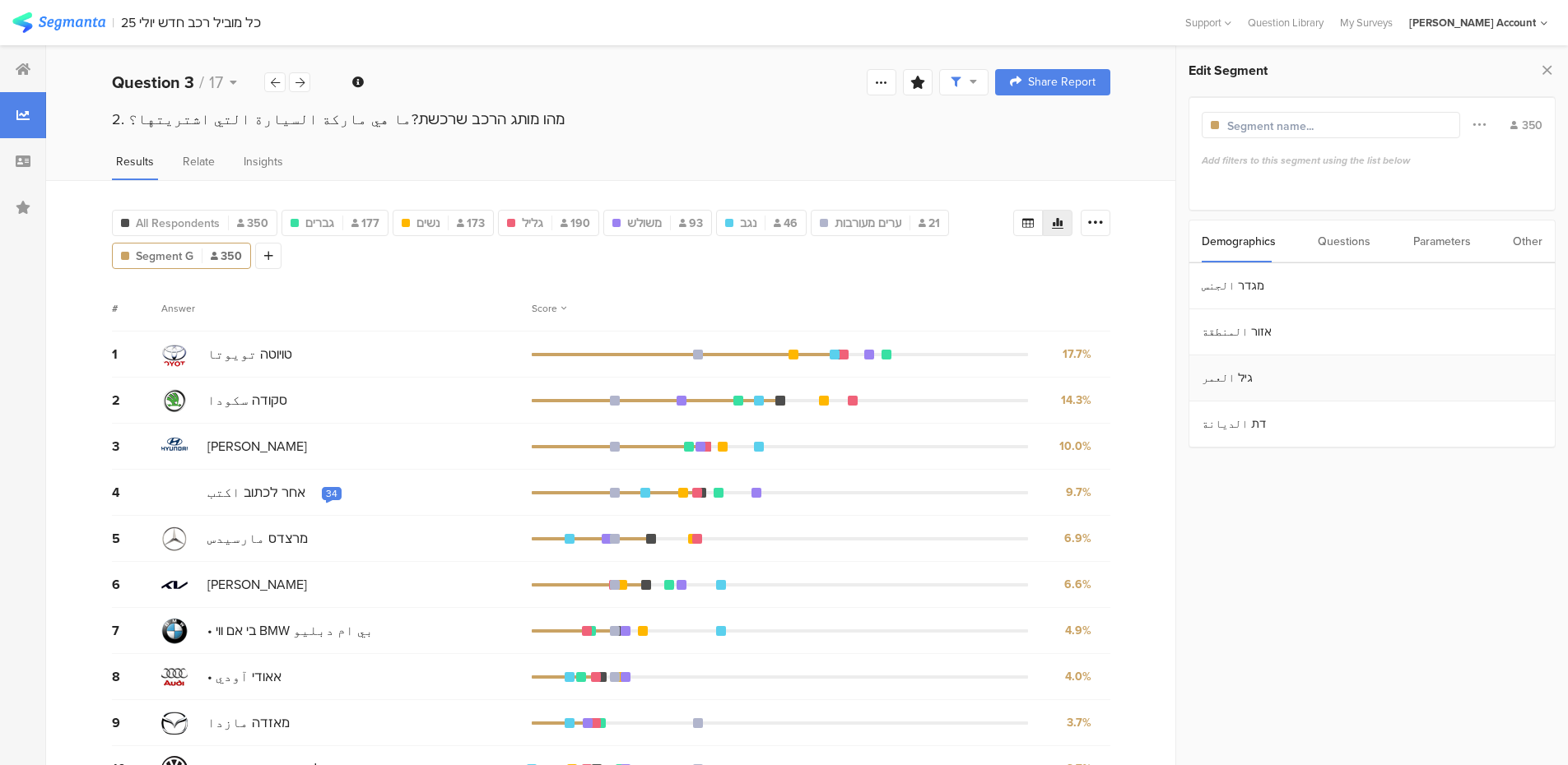 click on "גיל العمر" at bounding box center (1372, 378) 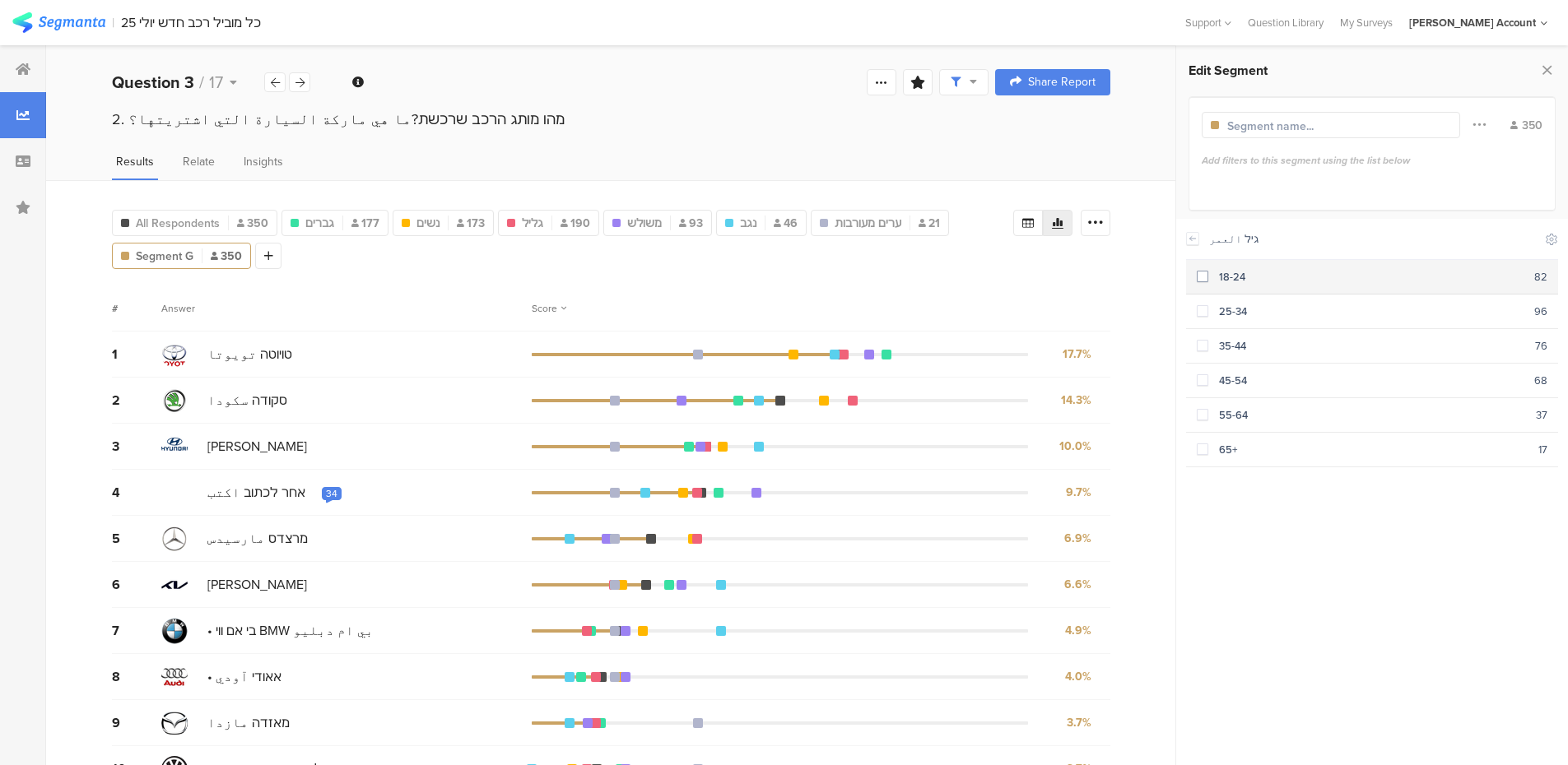 click at bounding box center [1203, 276] 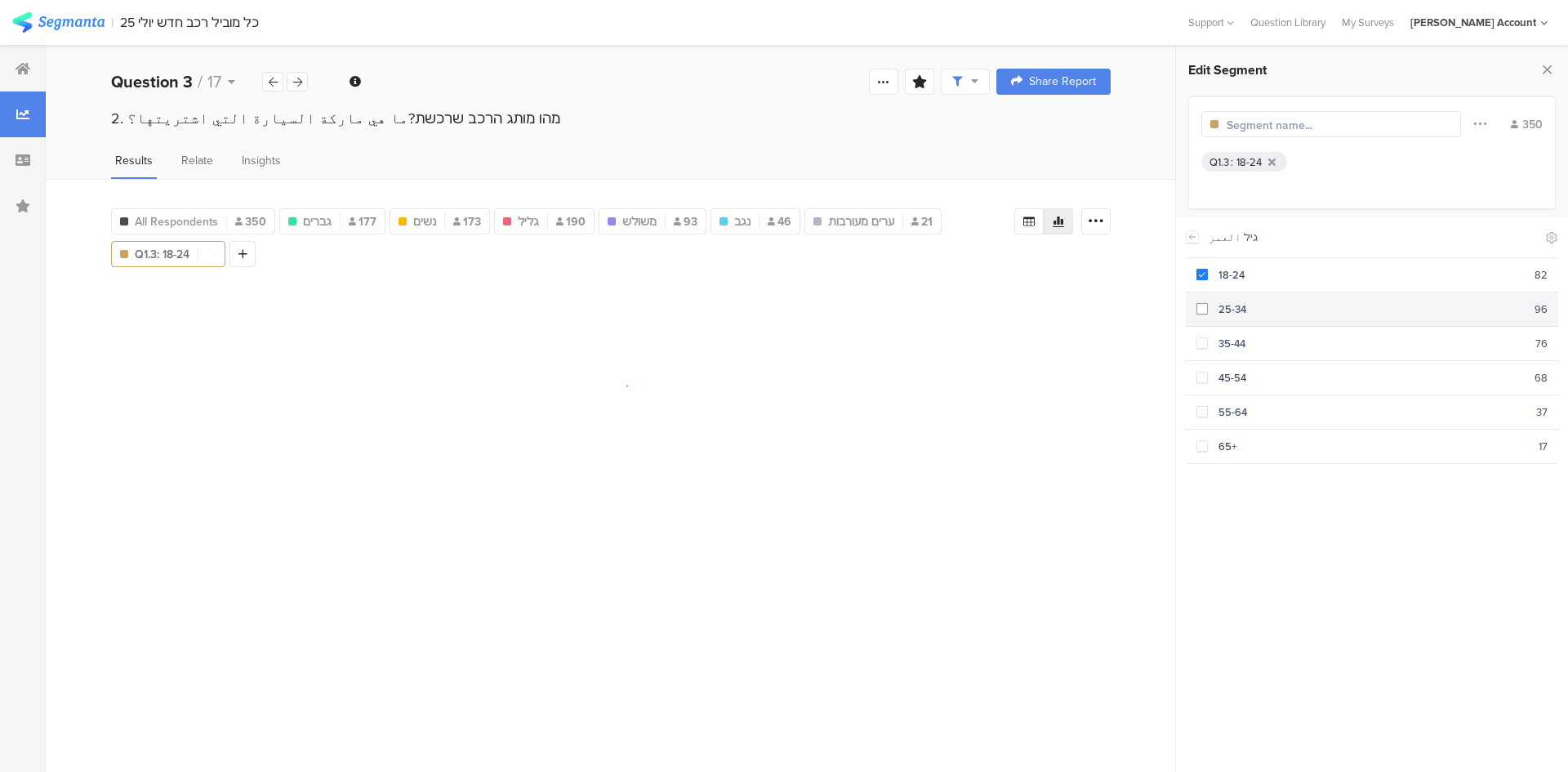 click at bounding box center [1202, 309] 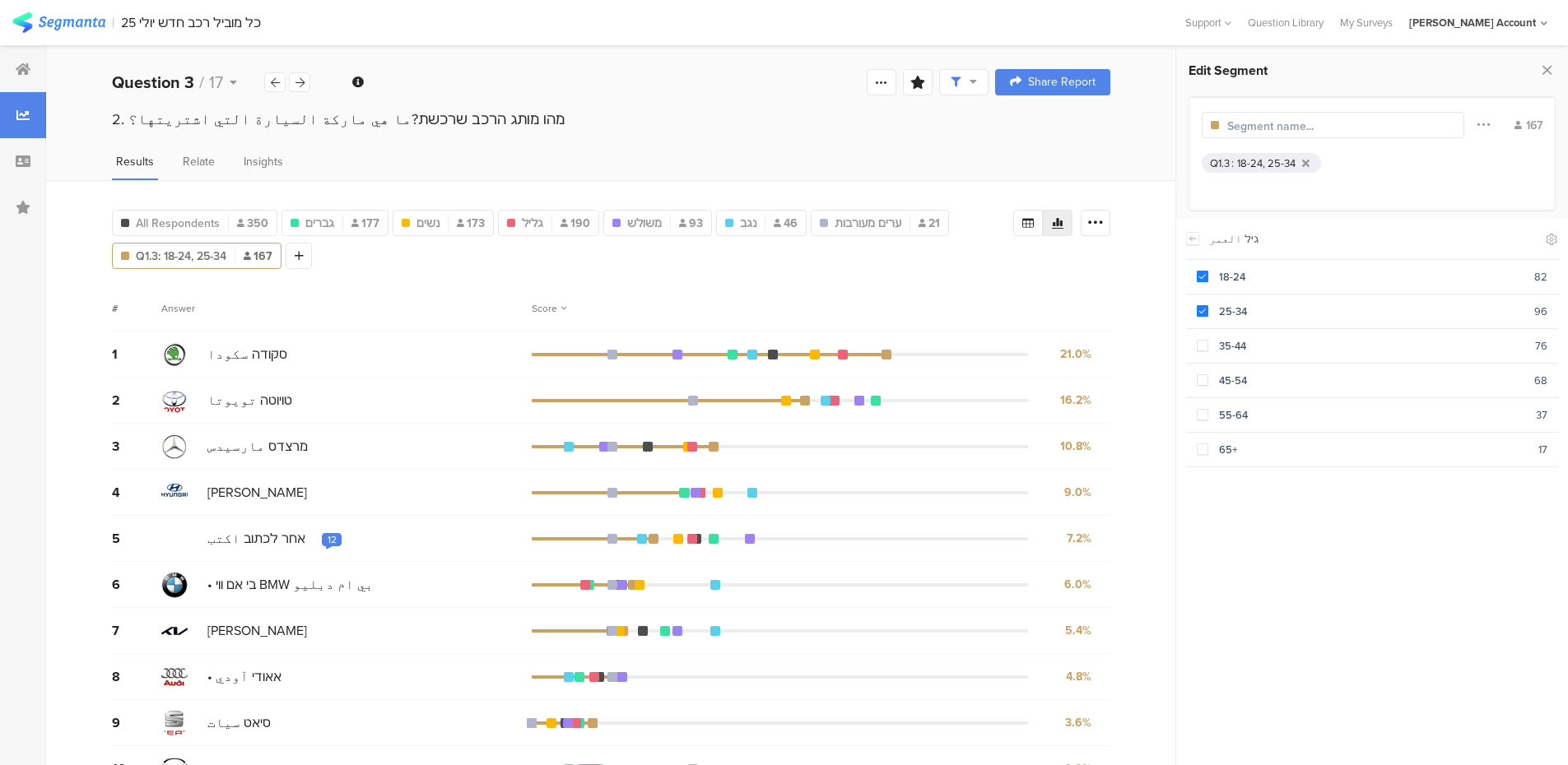 click at bounding box center [1299, 126] 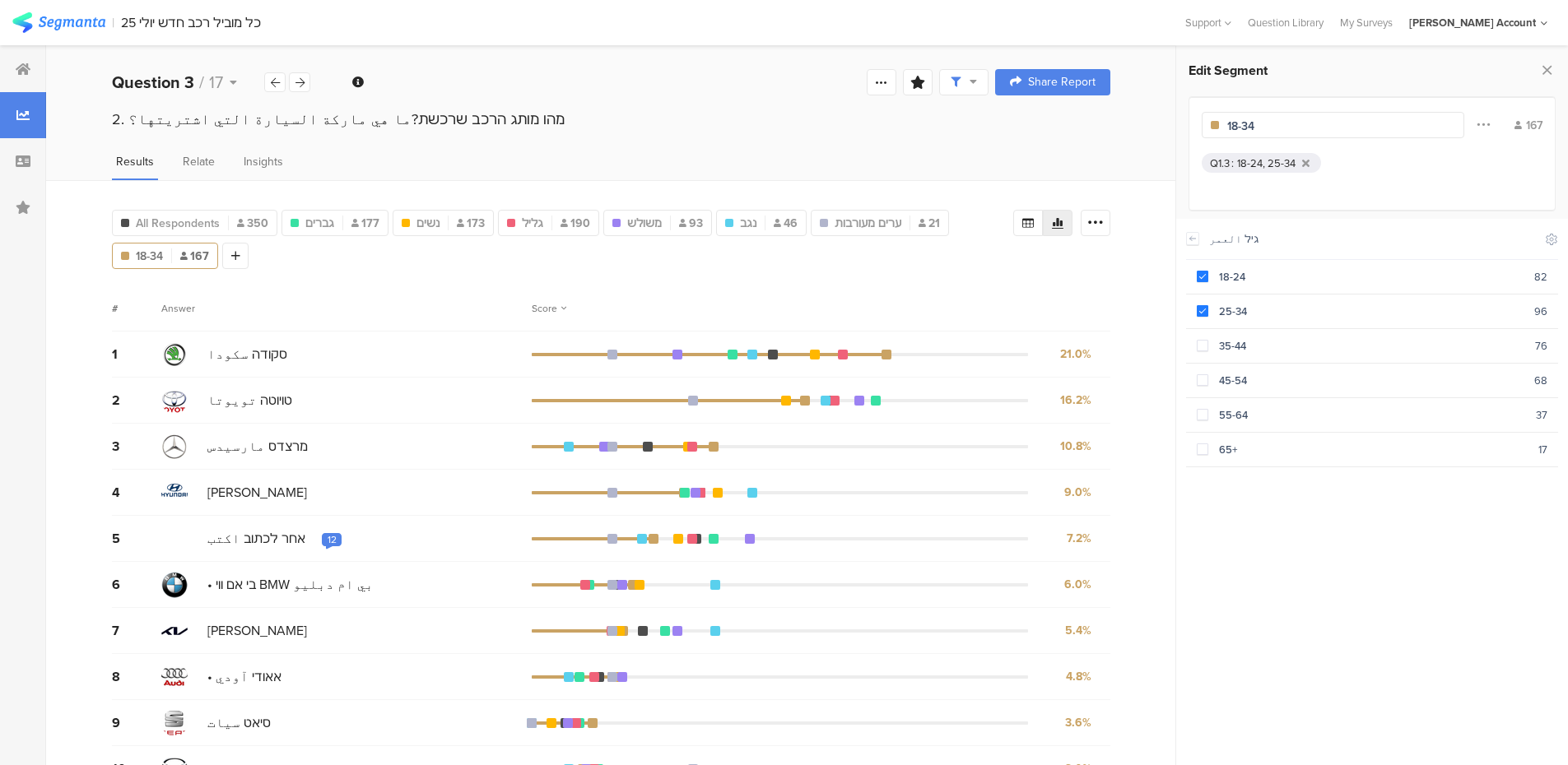 type on "18-34" 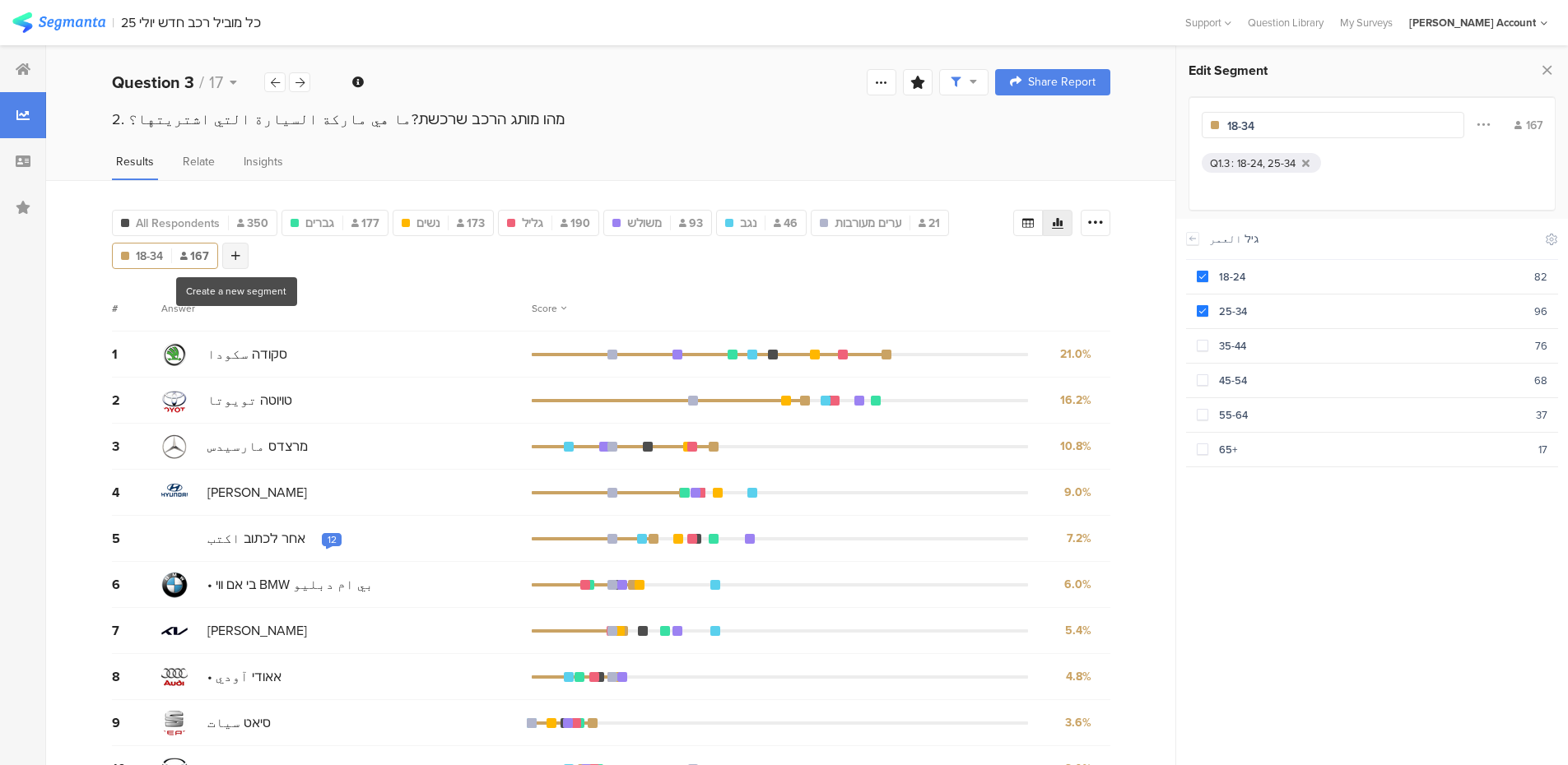 click at bounding box center (235, 256) 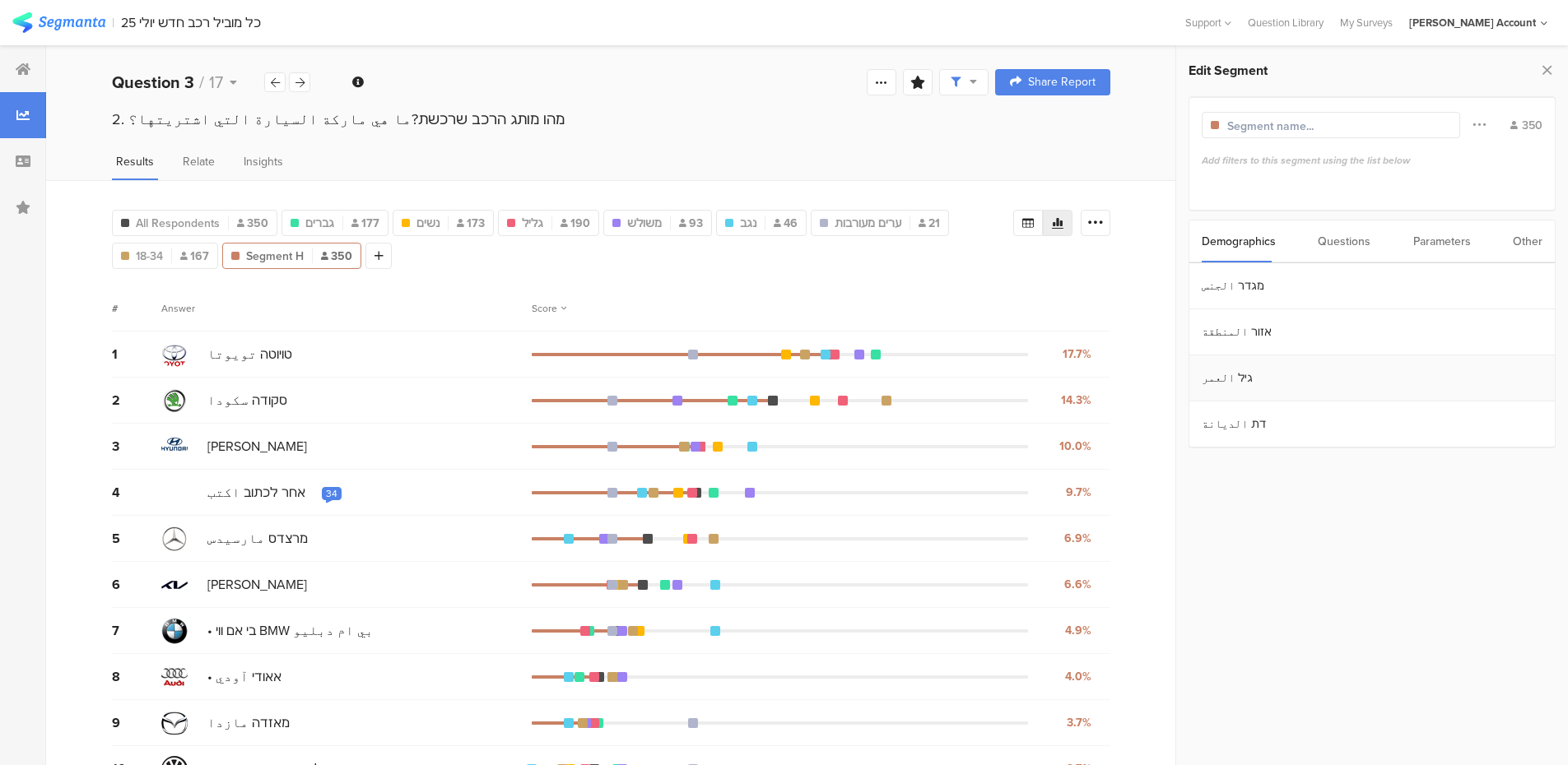 click on "גיל العمر" at bounding box center (1372, 378) 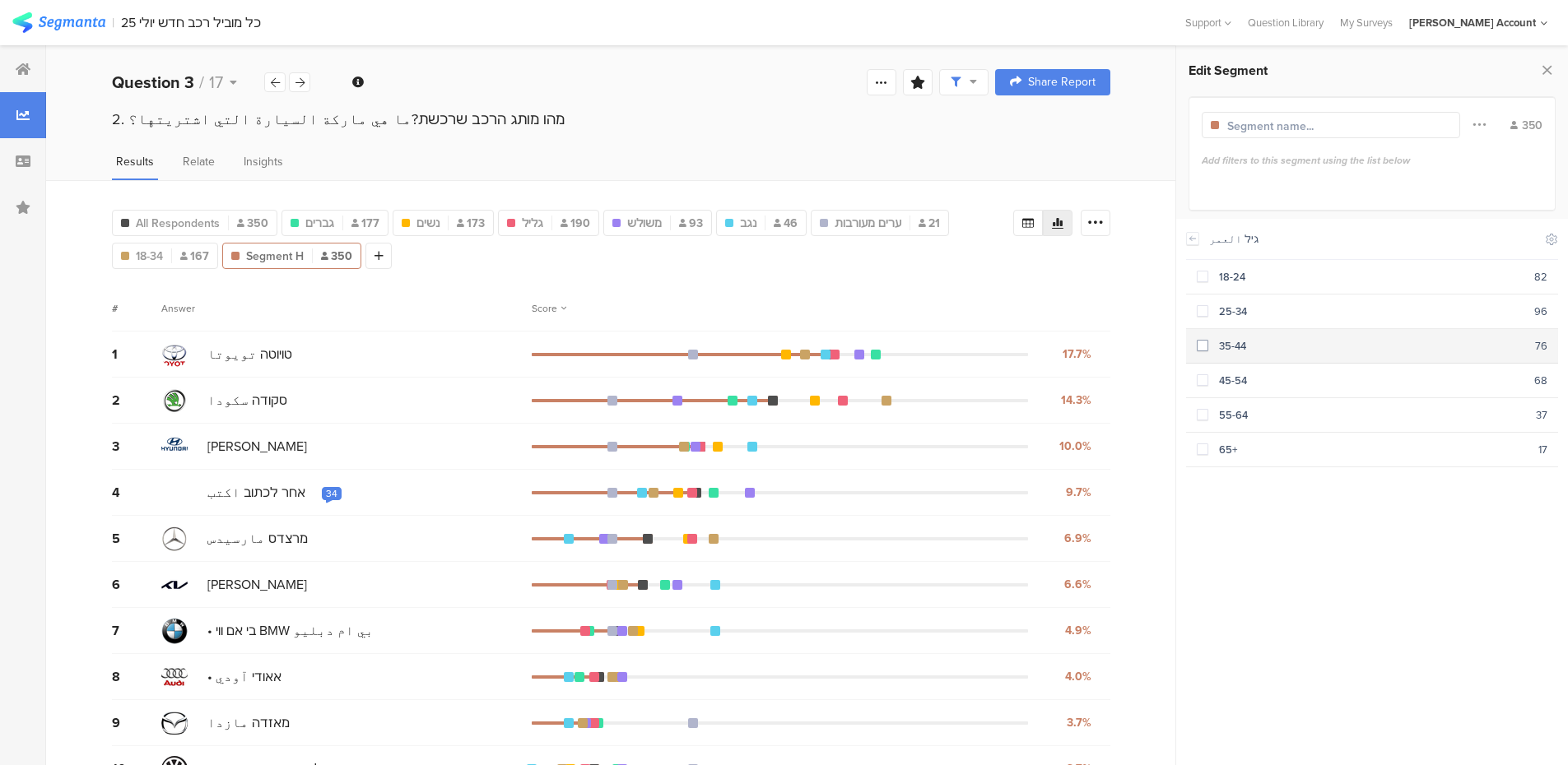 click at bounding box center [1203, 345] 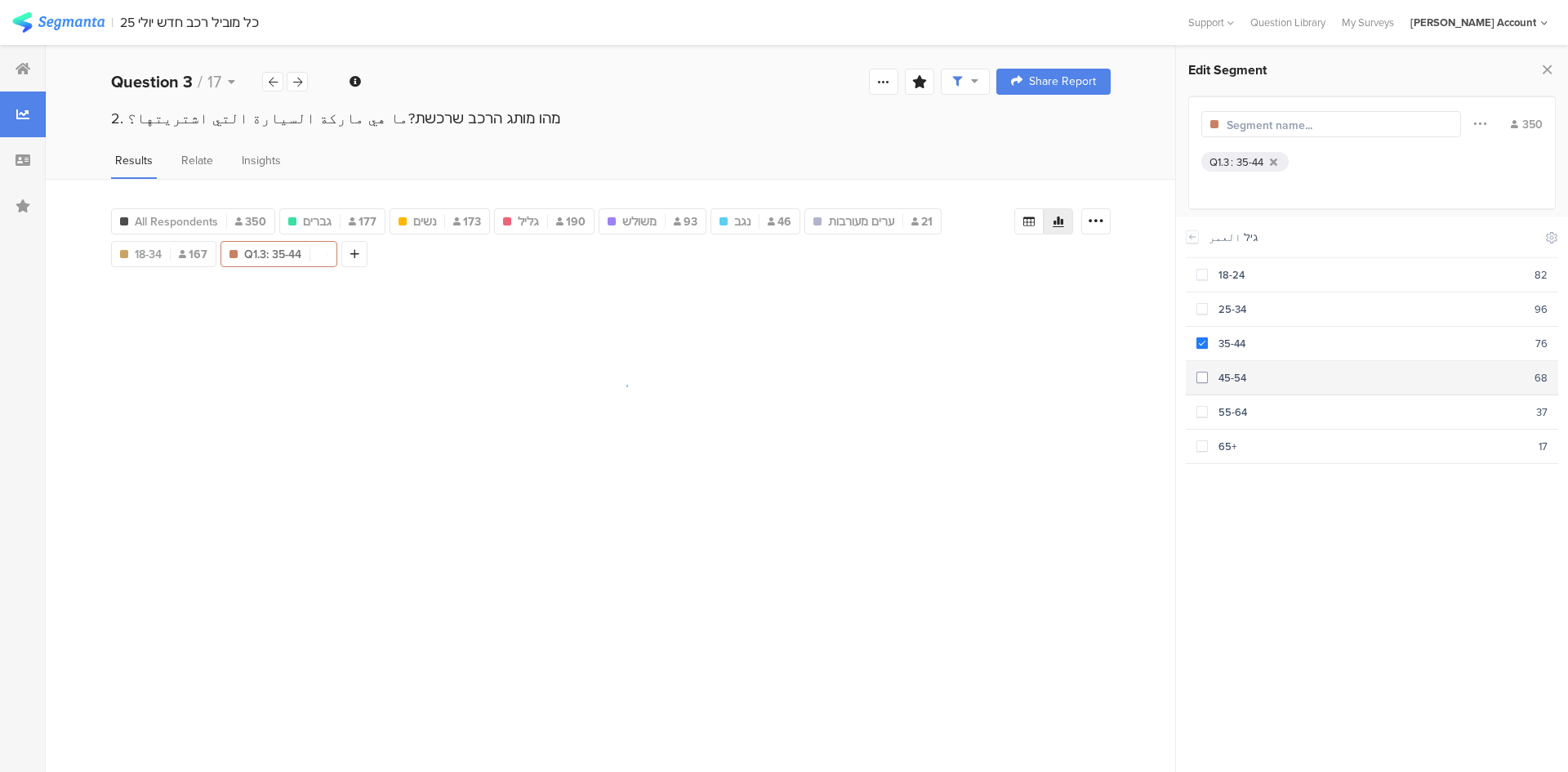 click at bounding box center [1202, 377] 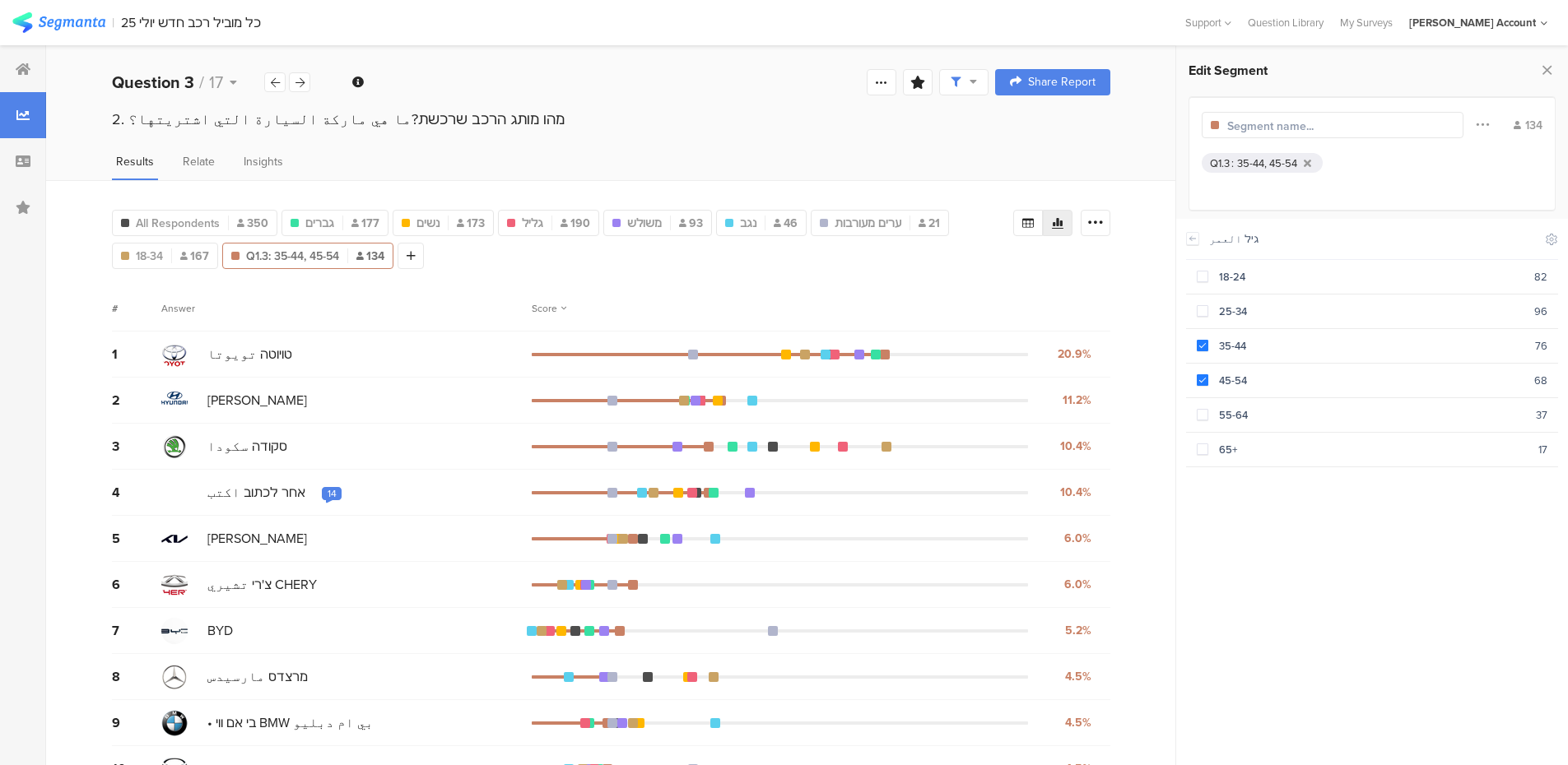 click at bounding box center (1299, 126) 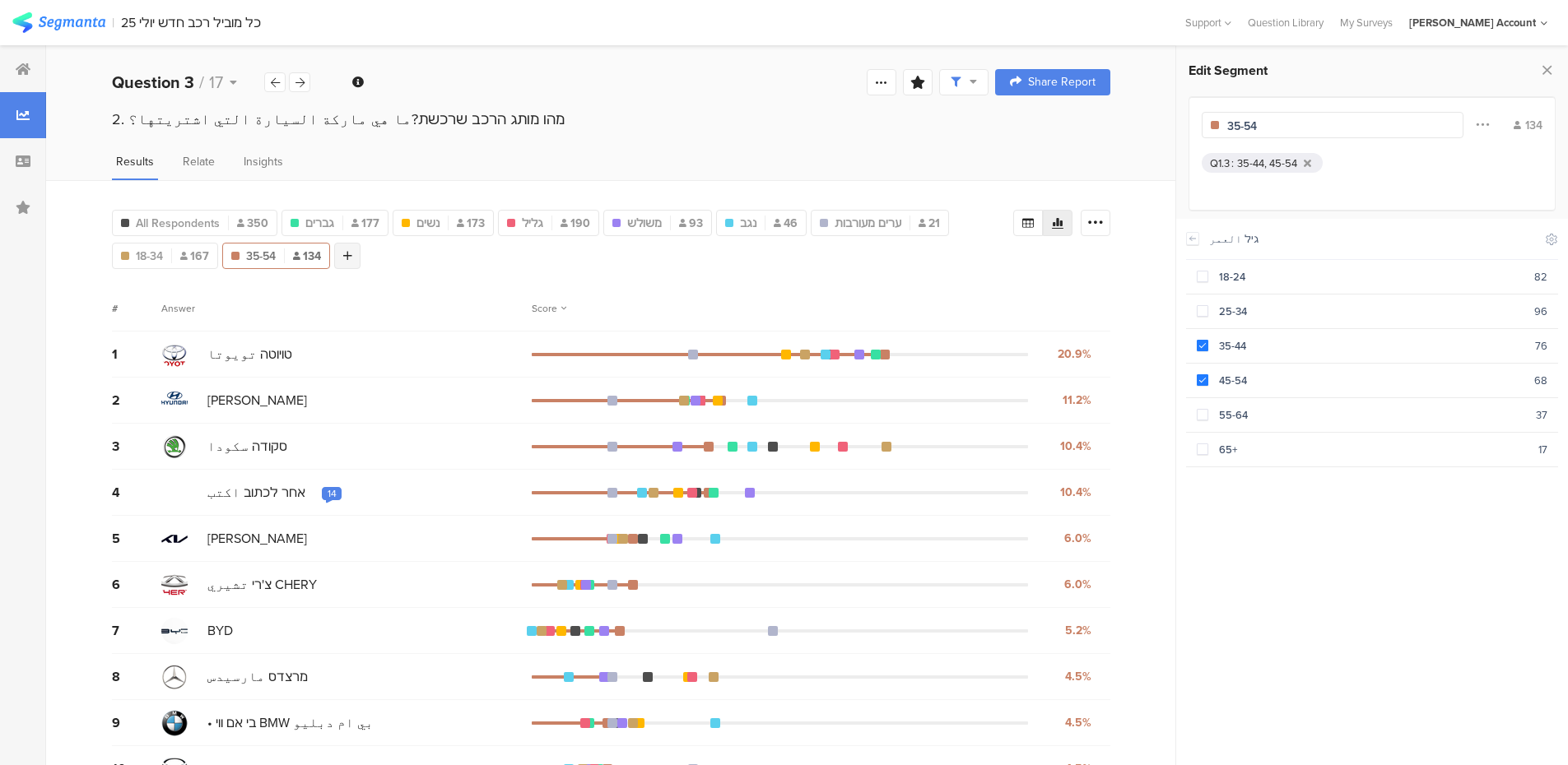 type on "35-54" 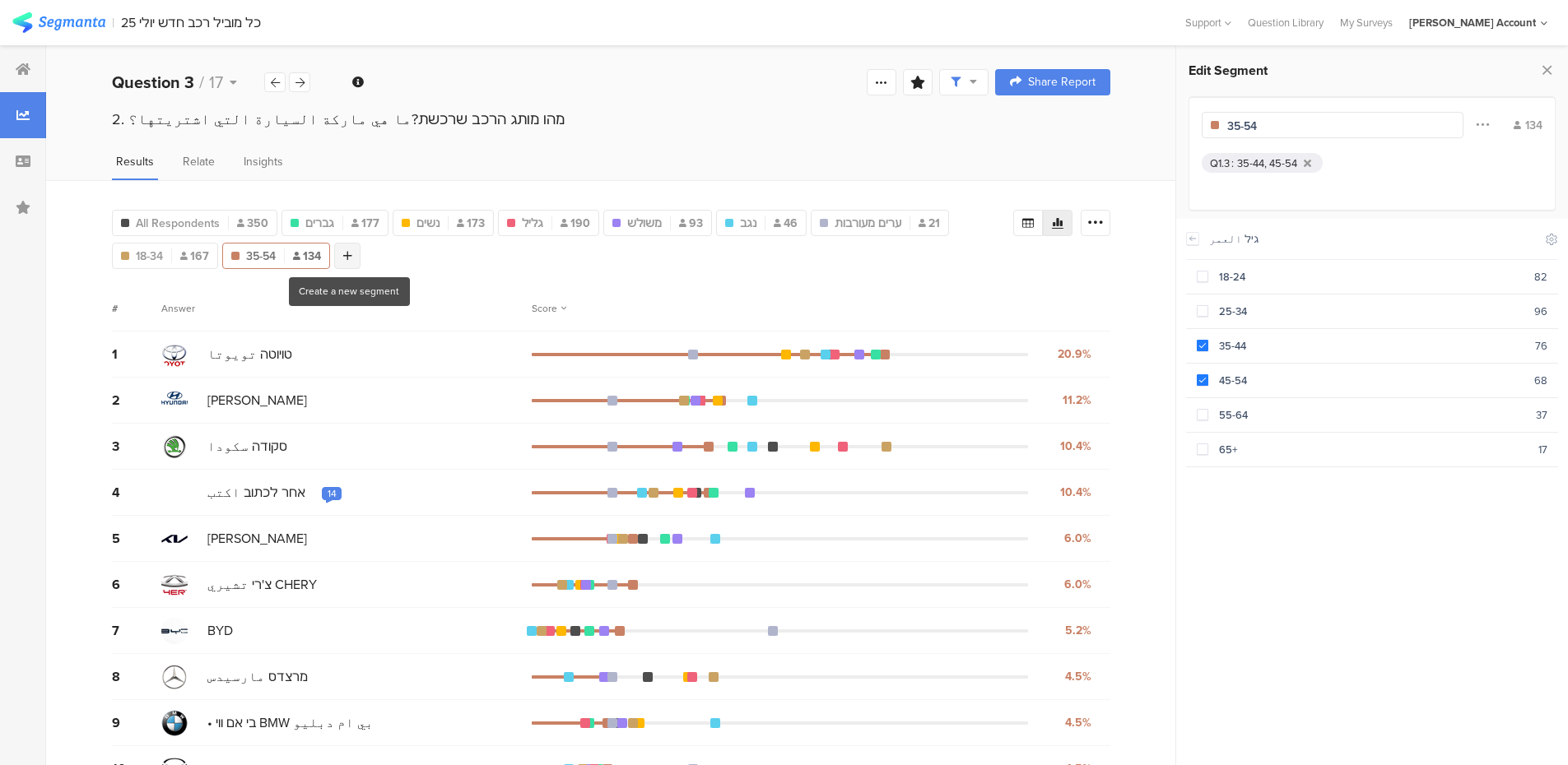click at bounding box center (347, 256) 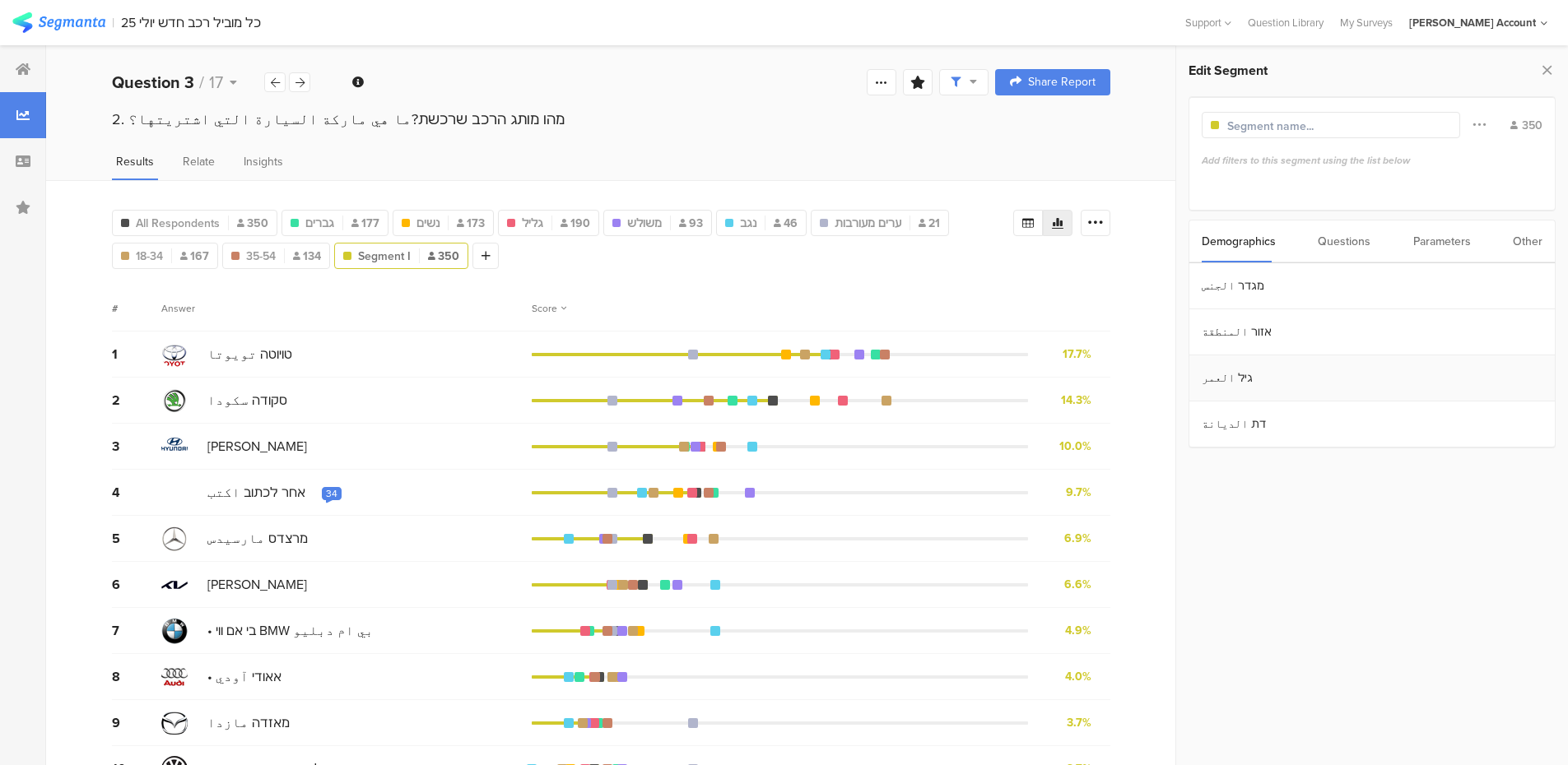 click on "גיל العمر" at bounding box center [1372, 378] 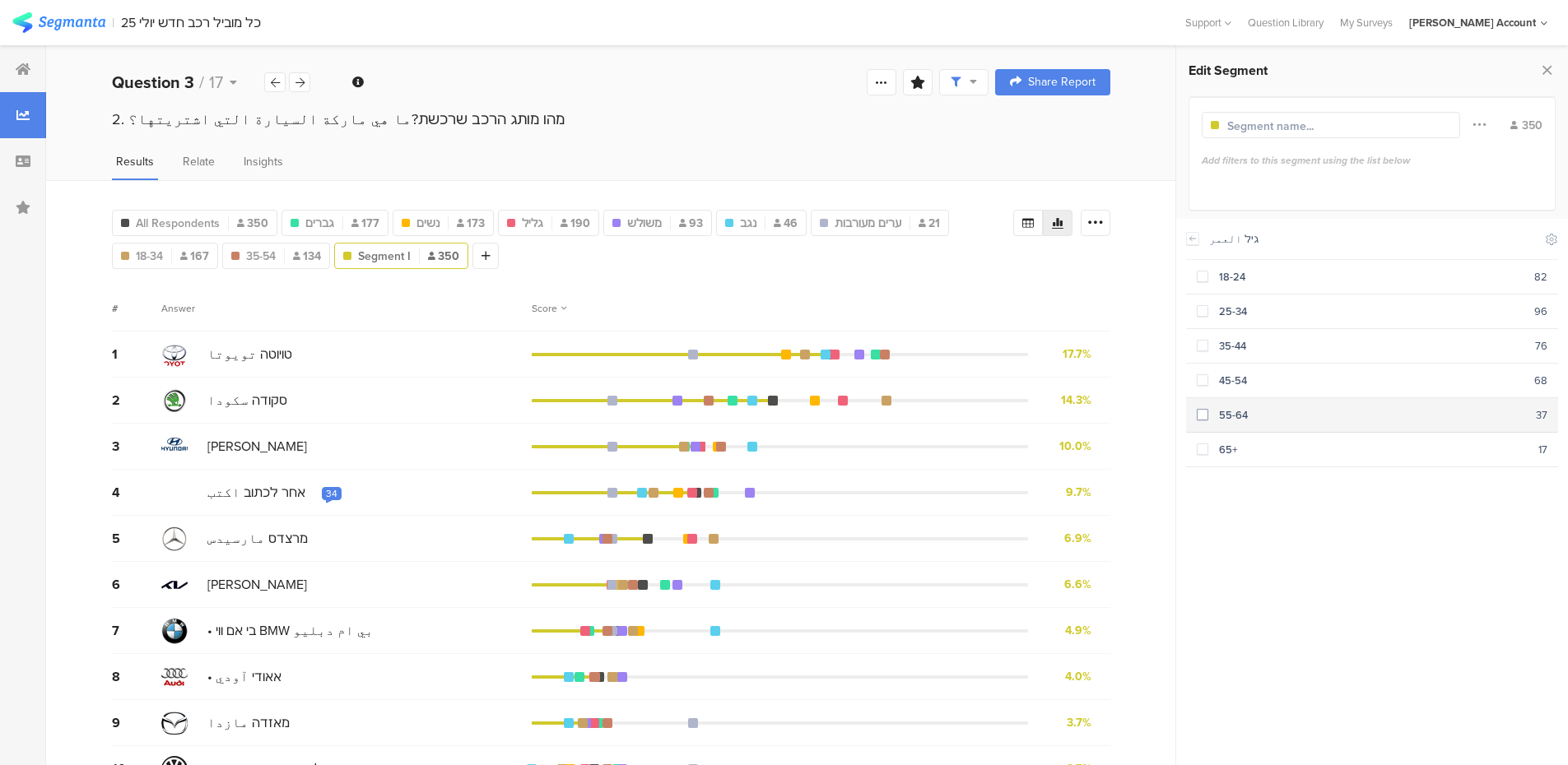 click at bounding box center [1203, 415] 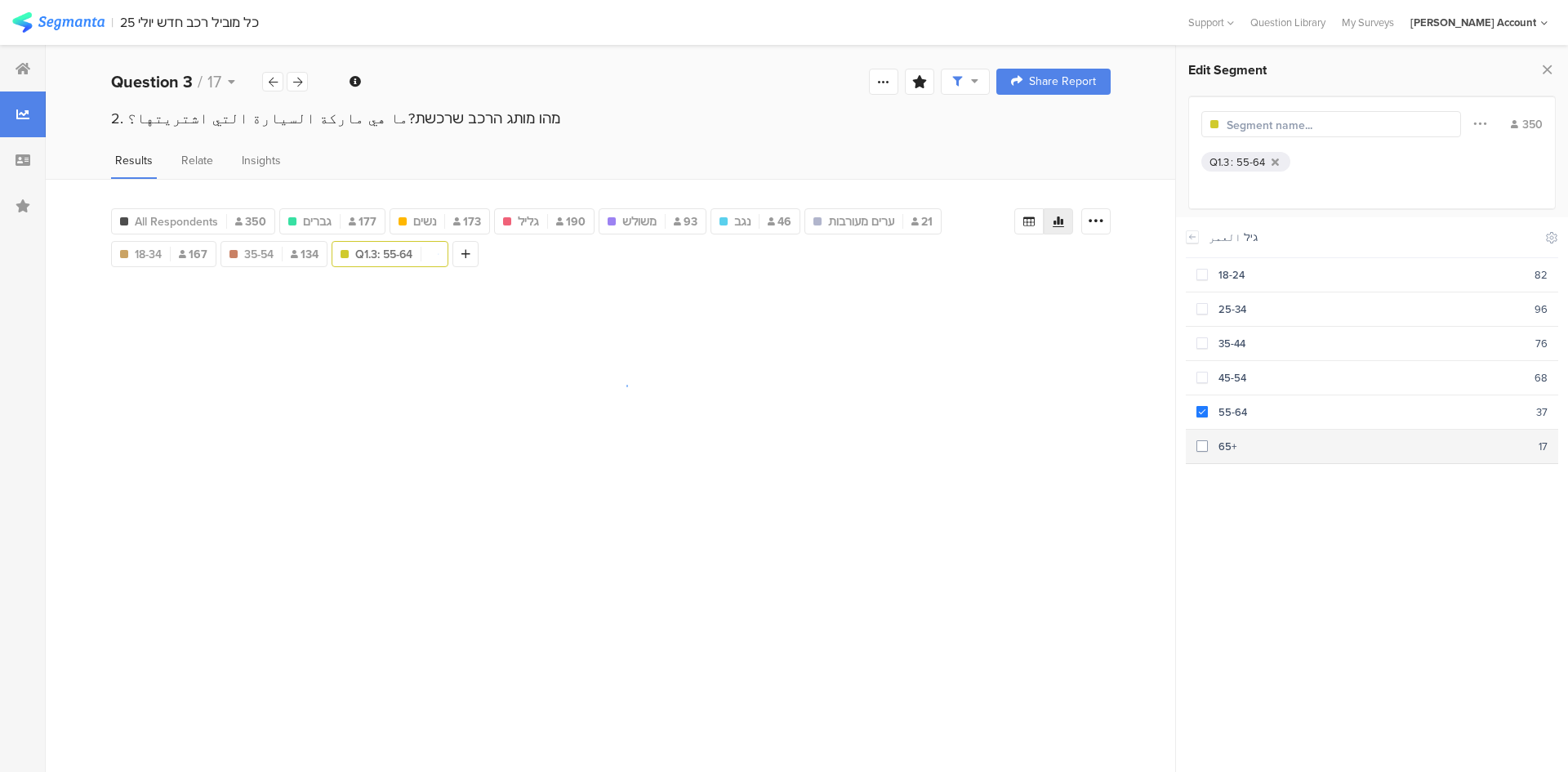 click at bounding box center [1202, 446] 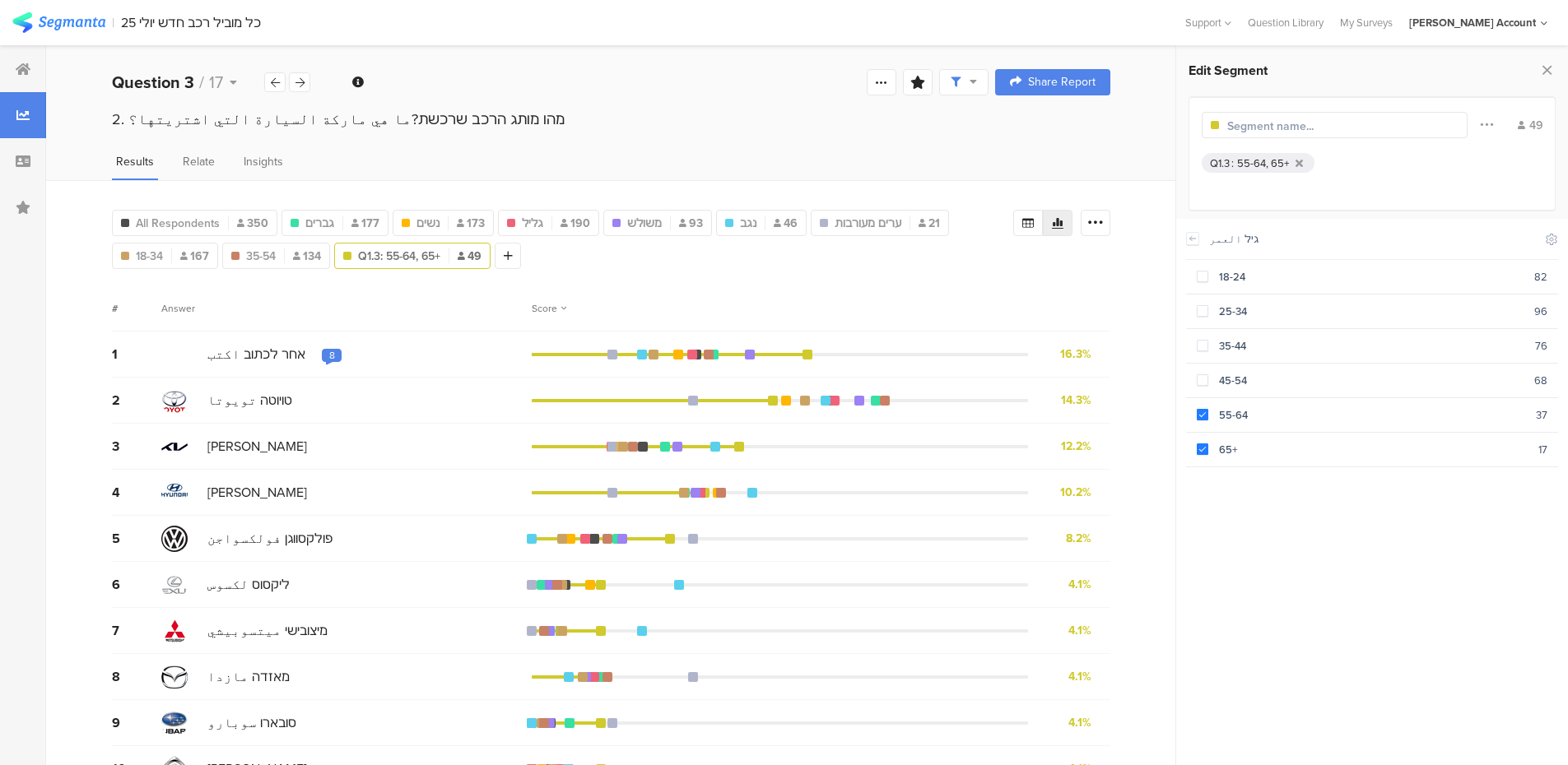 click at bounding box center [1299, 126] 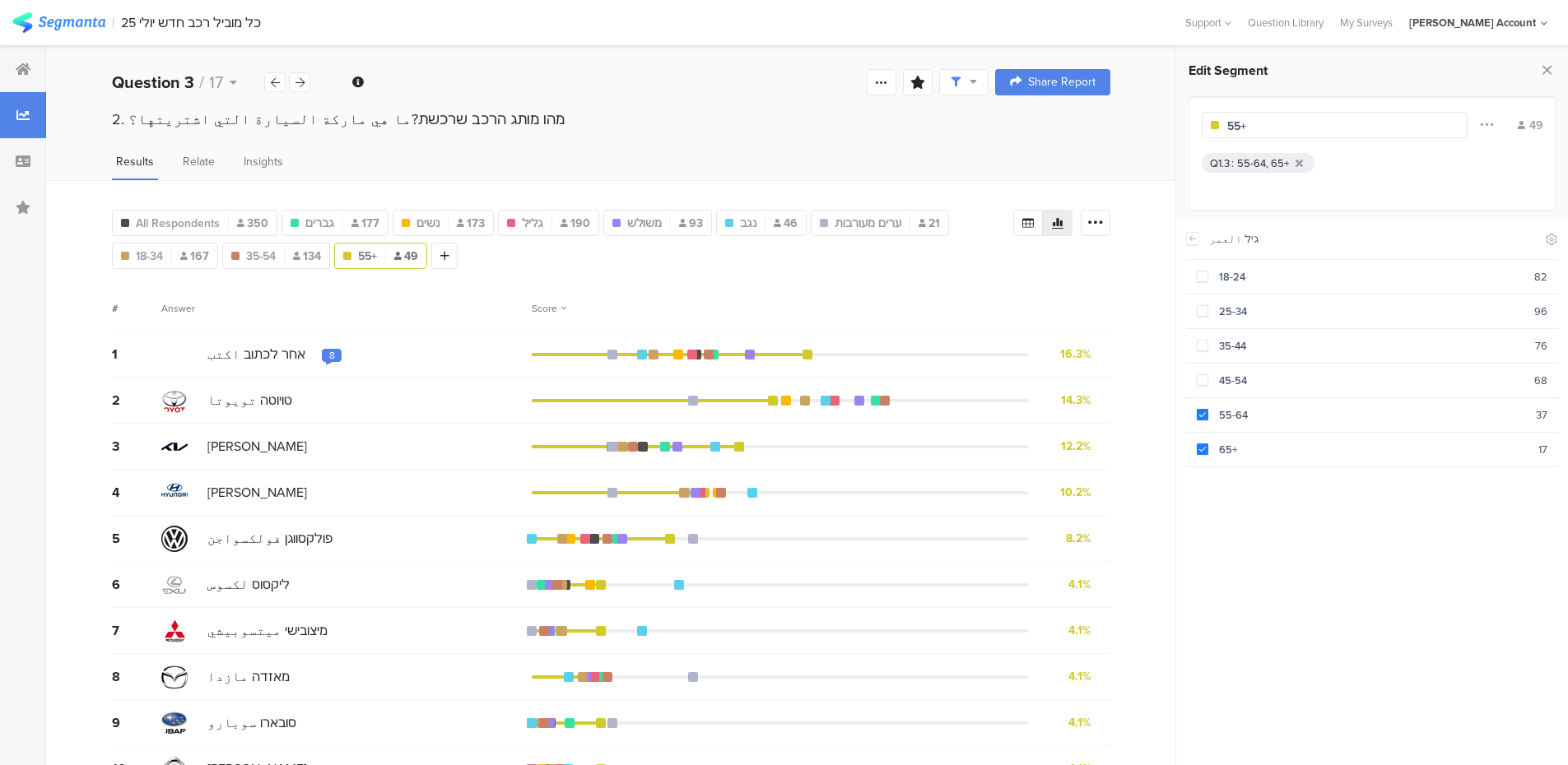 type on "55+" 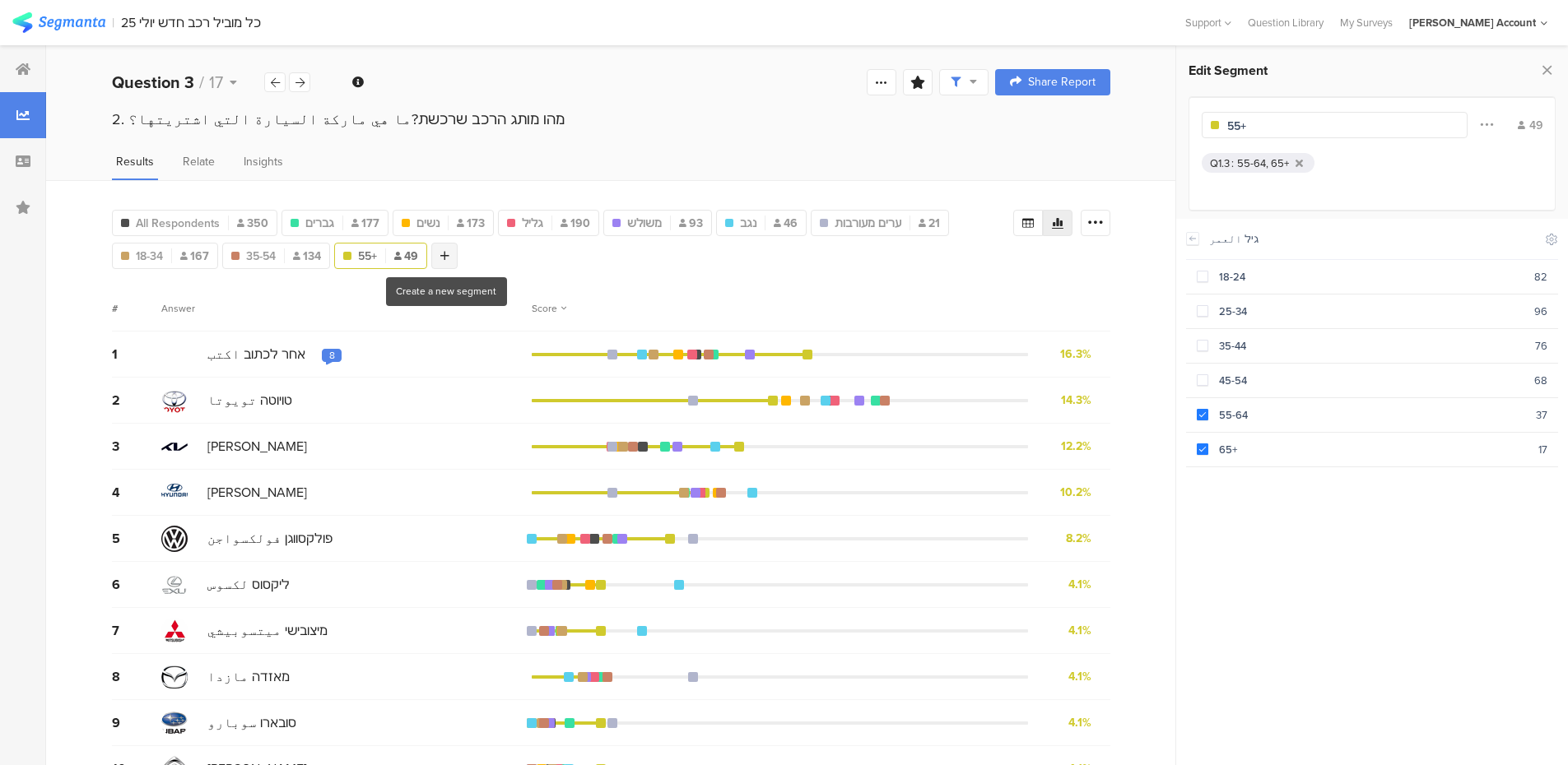 click at bounding box center [444, 256] 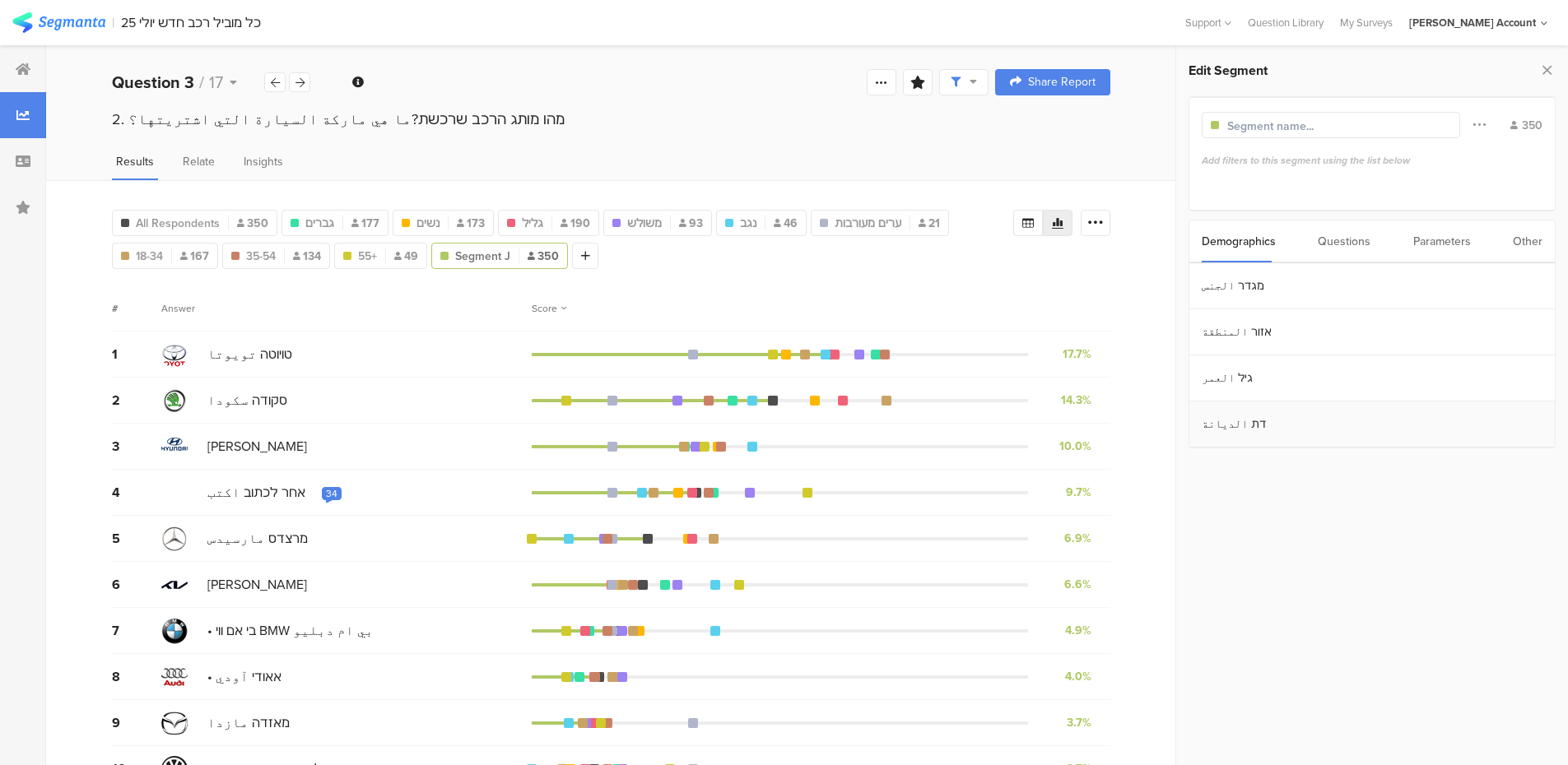 click on "דת الديانة" at bounding box center (1372, 424) 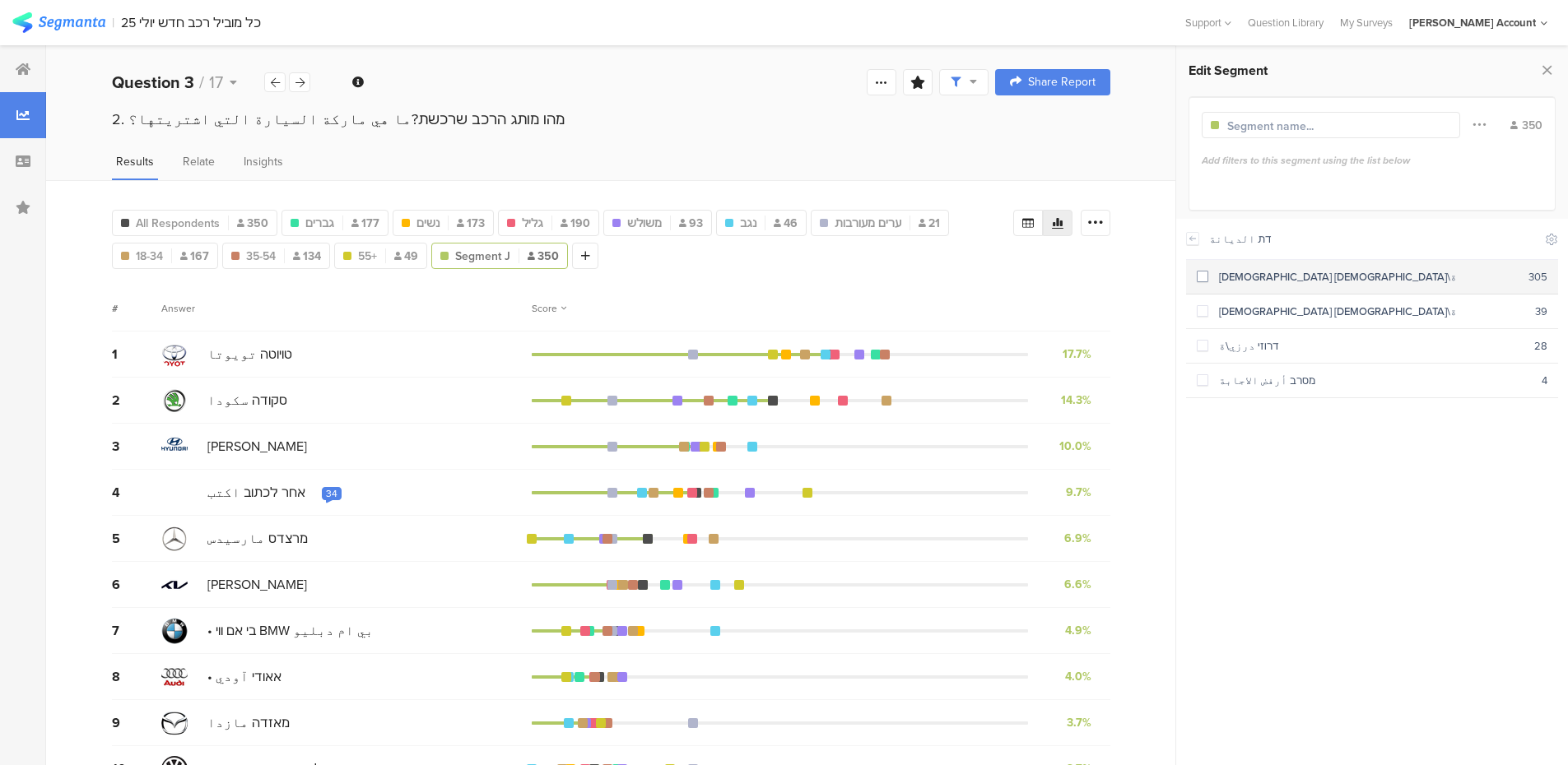 click at bounding box center [1203, 276] 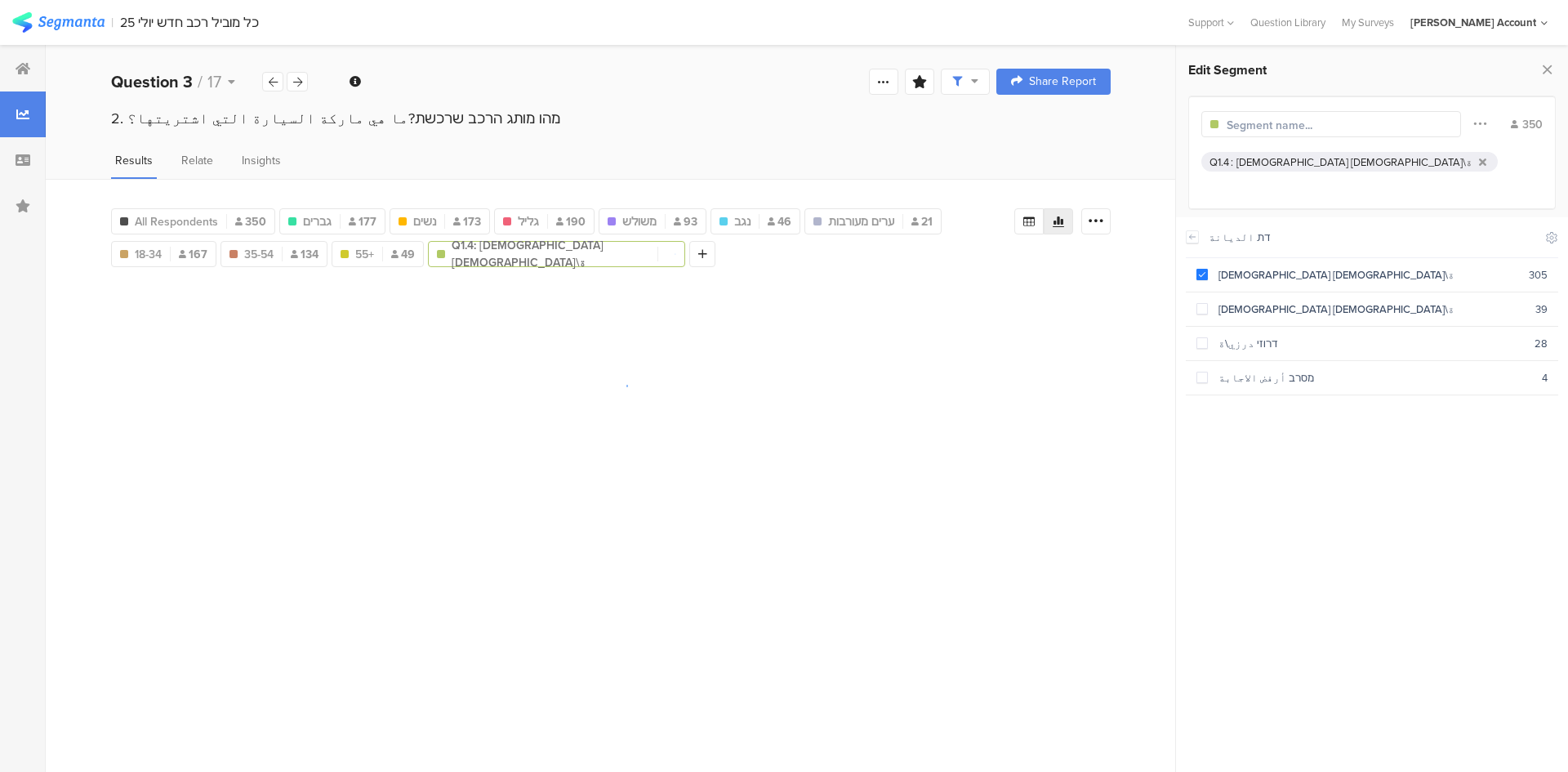 click at bounding box center (1298, 125) 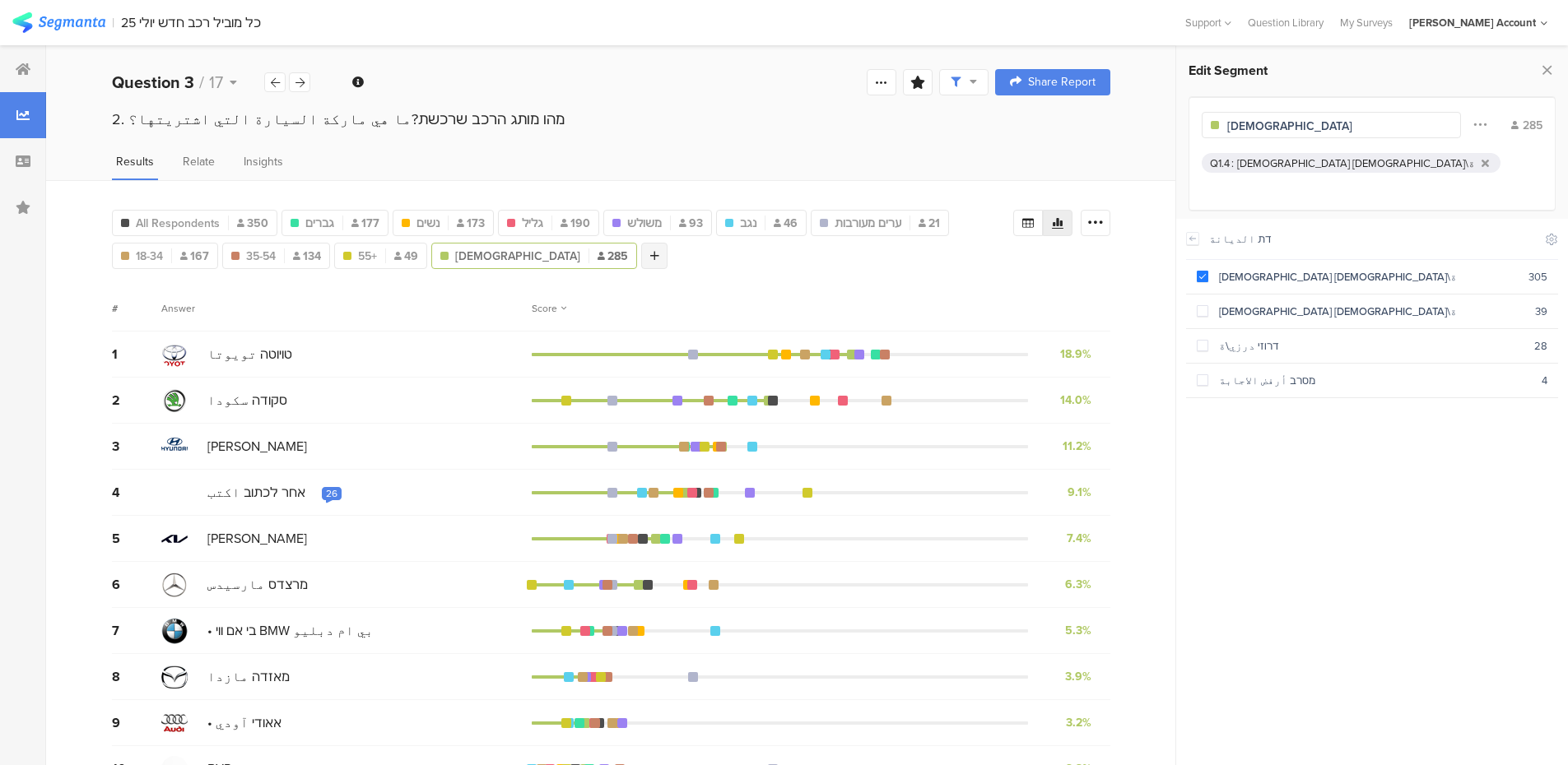 type on "[DEMOGRAPHIC_DATA]" 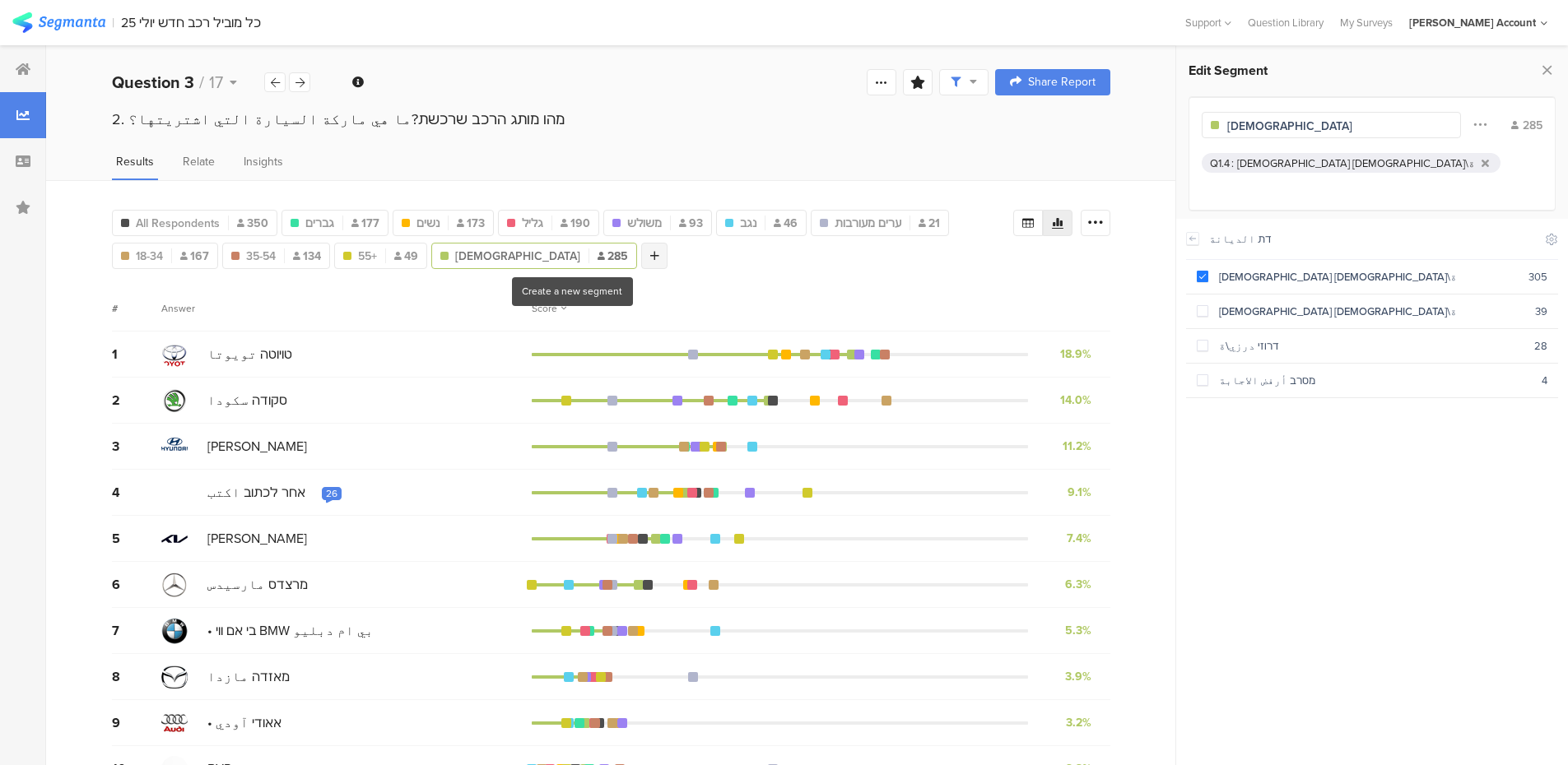 click at bounding box center [654, 256] 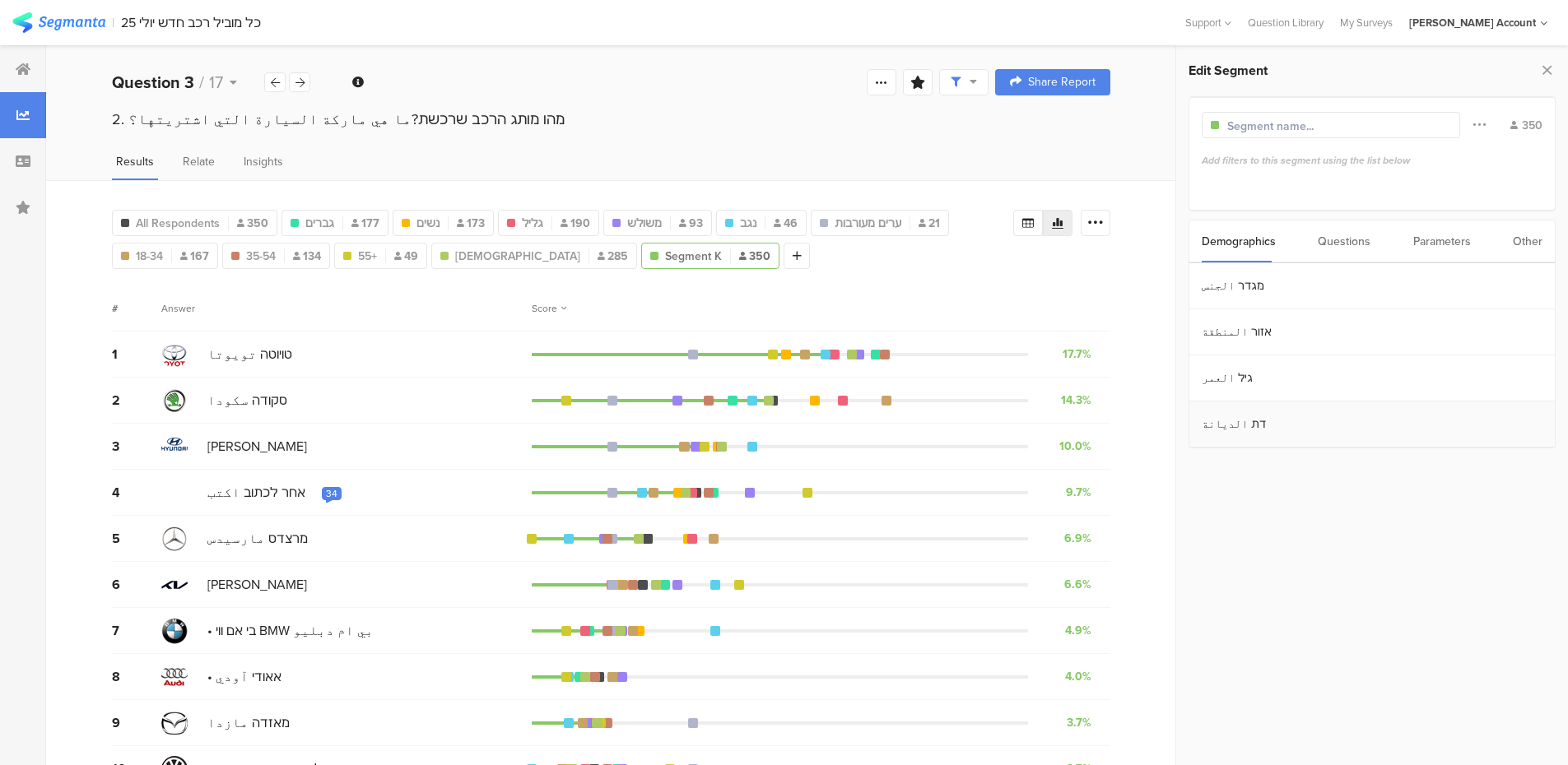 click on "דת الديانة" at bounding box center [1372, 424] 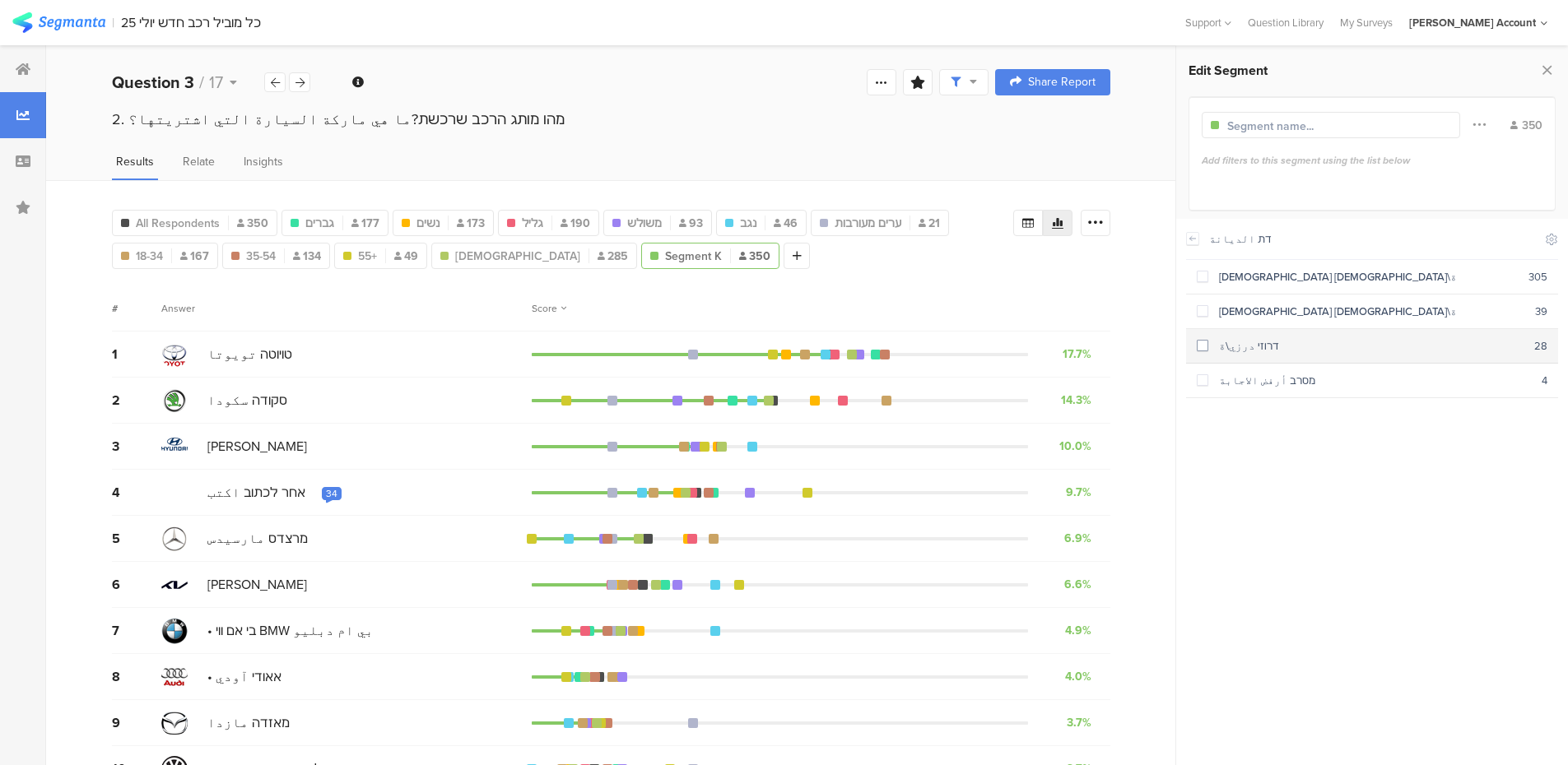 click at bounding box center [1203, 345] 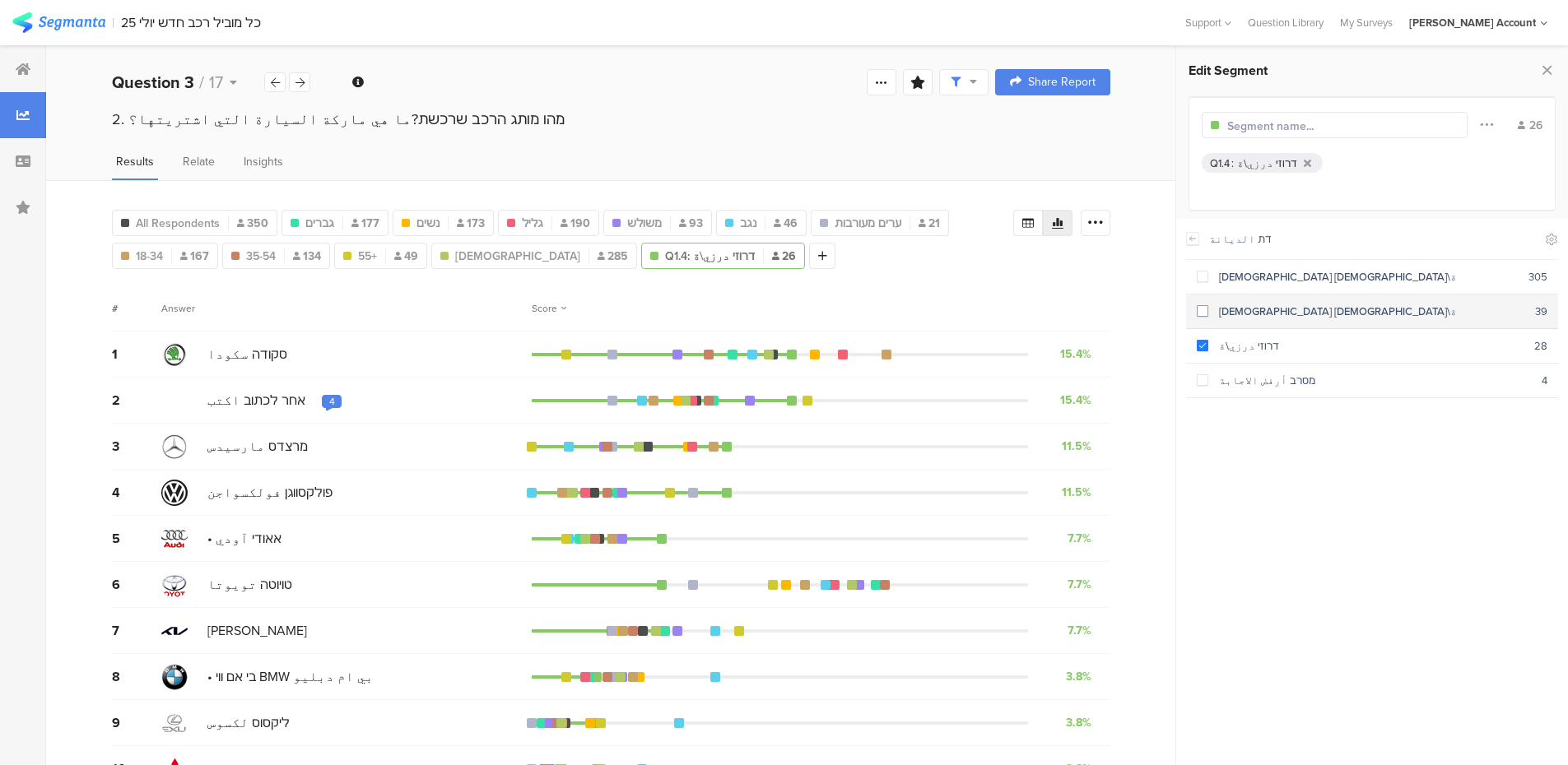 click at bounding box center [1203, 311] 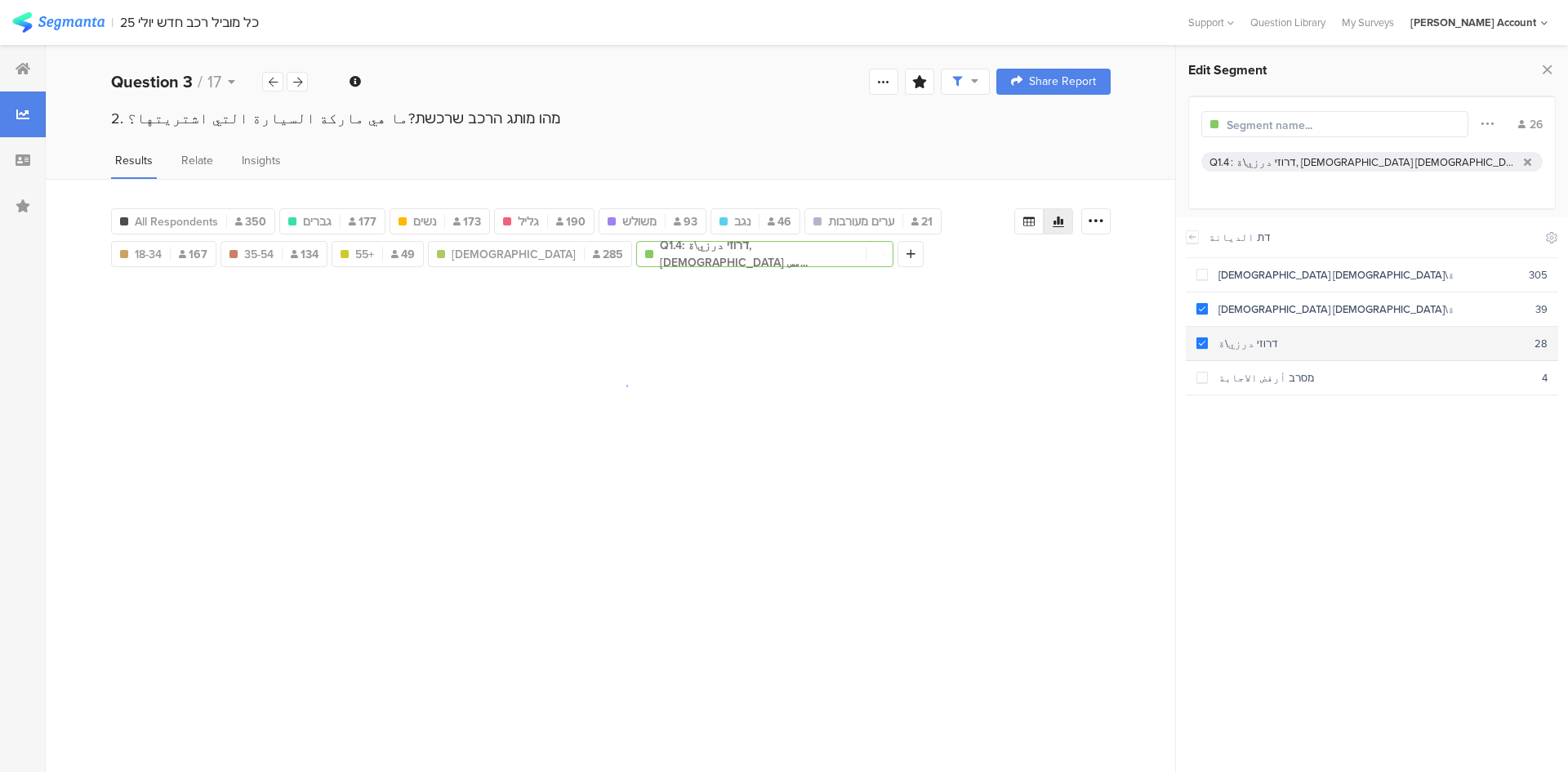click at bounding box center [1202, 343] 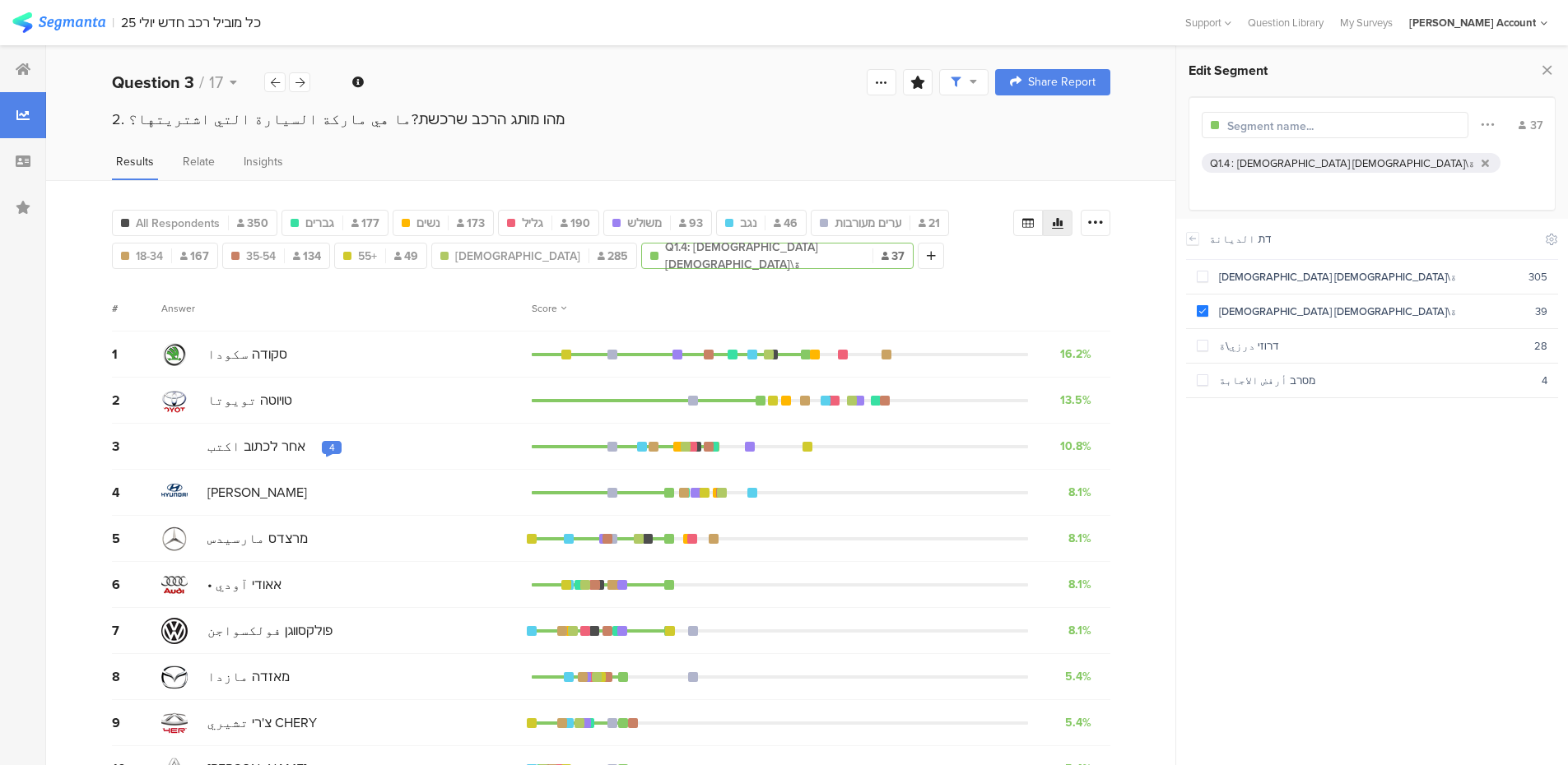 click at bounding box center (1299, 126) 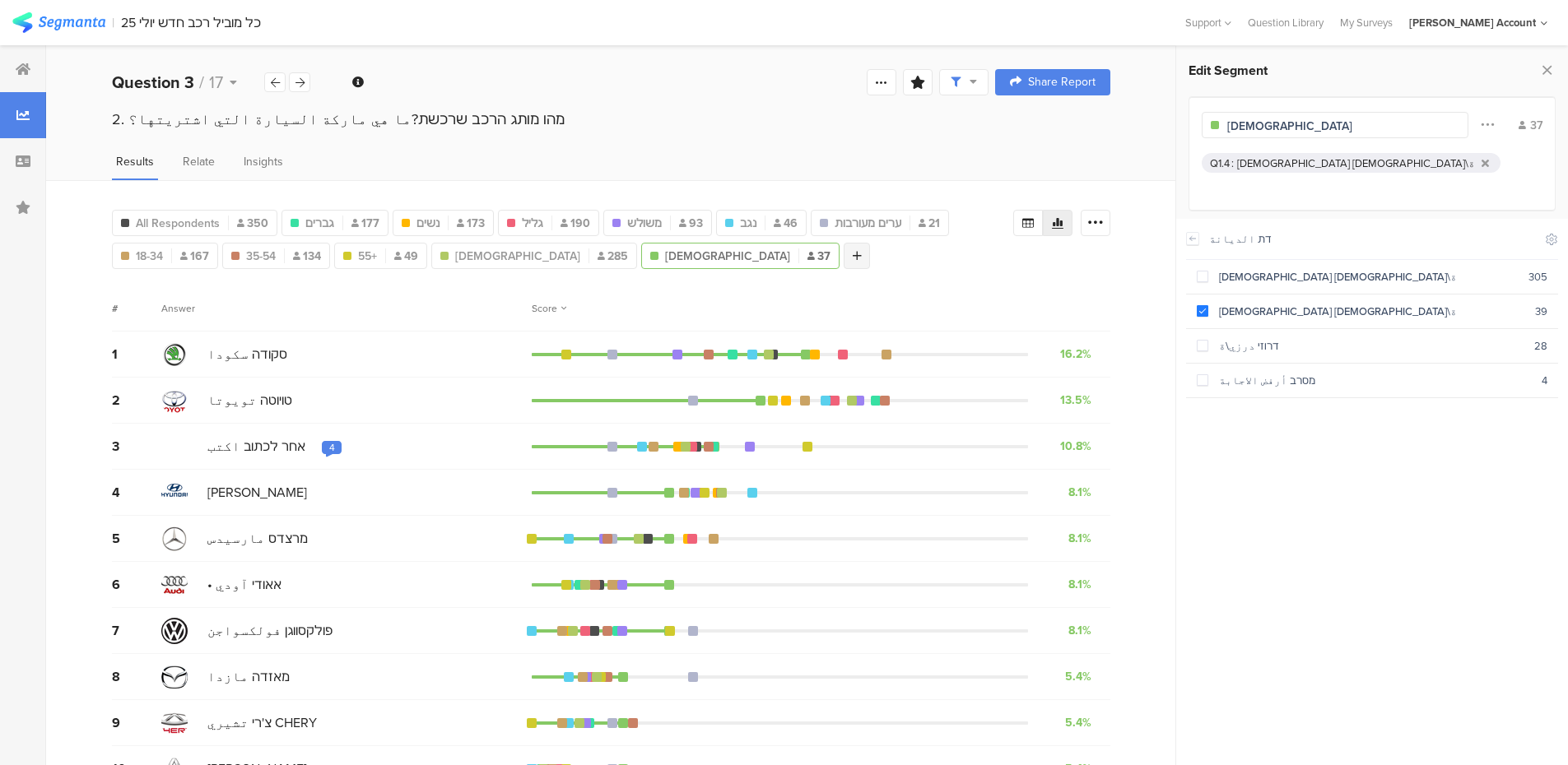 type on "[DEMOGRAPHIC_DATA]" 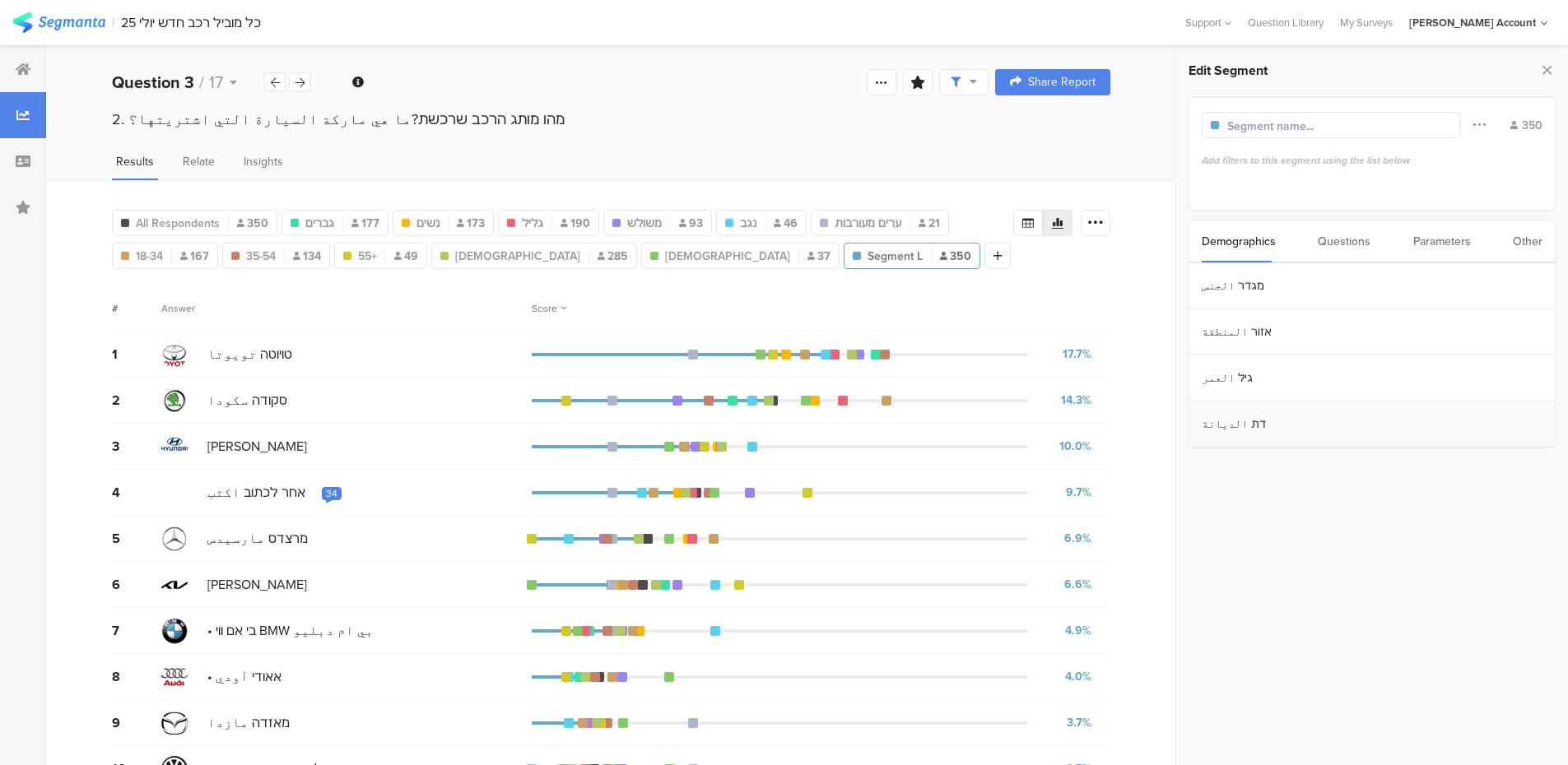 click on "דת الديانة" at bounding box center [1372, 424] 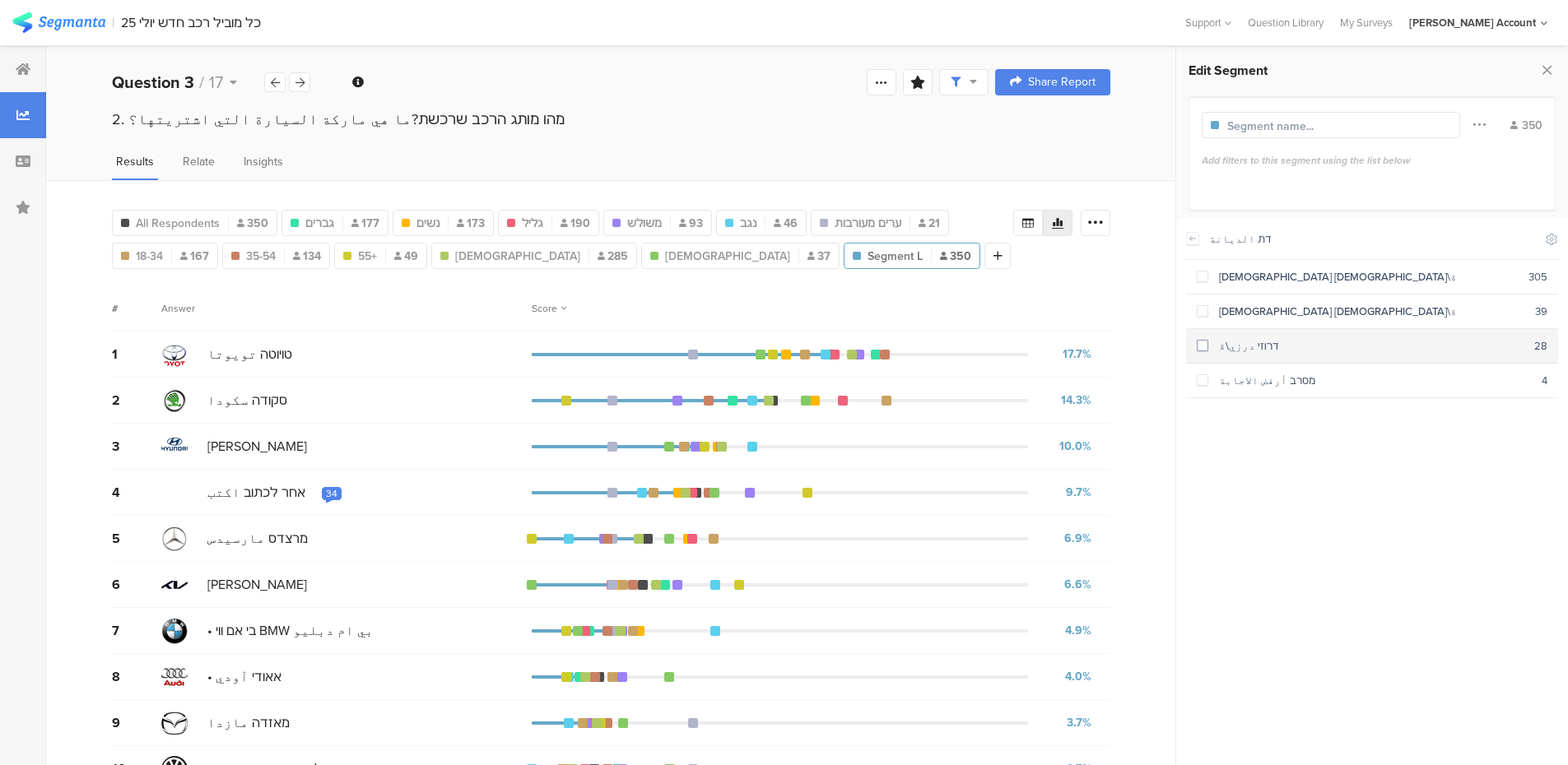 click at bounding box center (1203, 345) 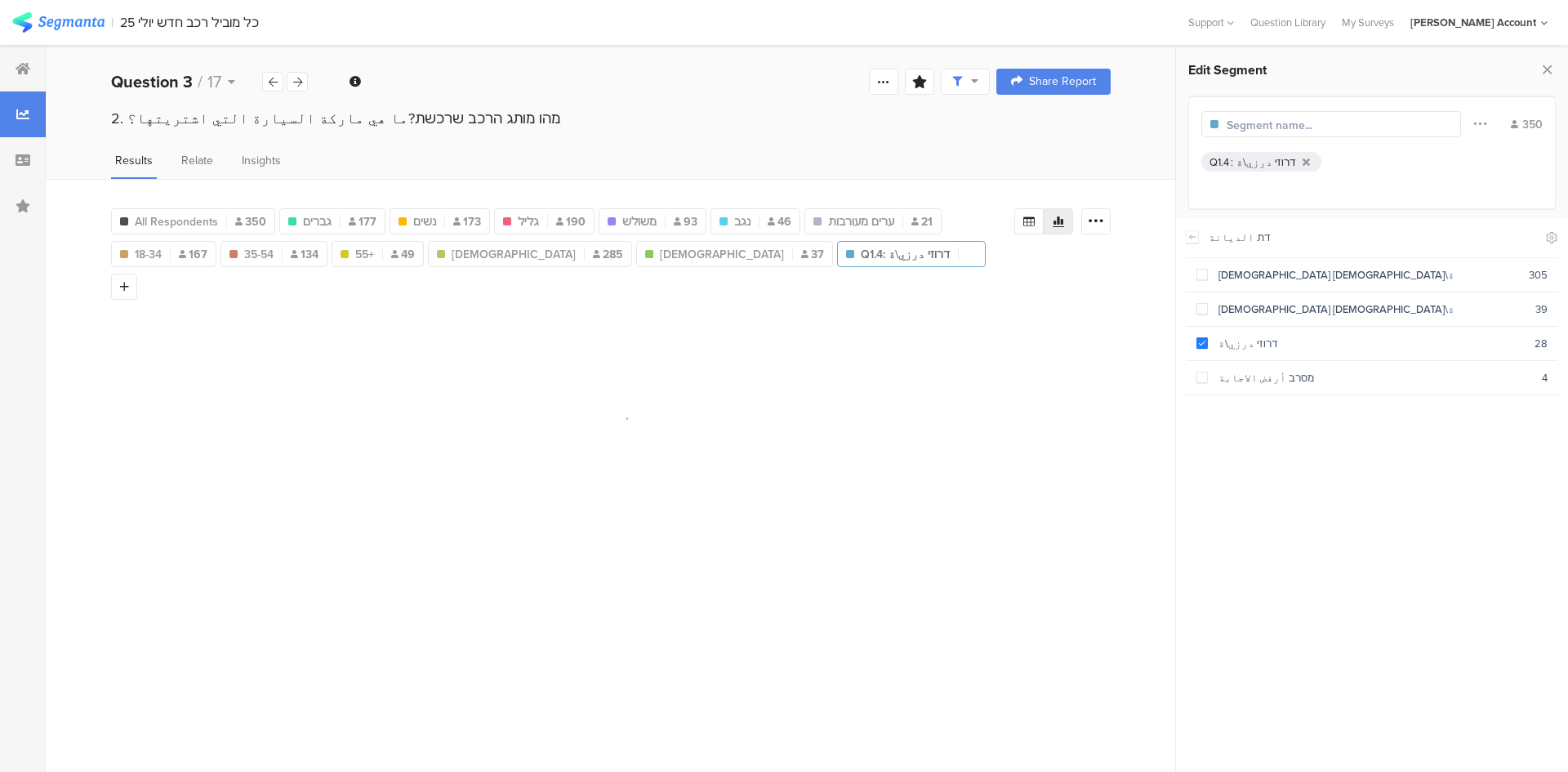 click at bounding box center (1298, 125) 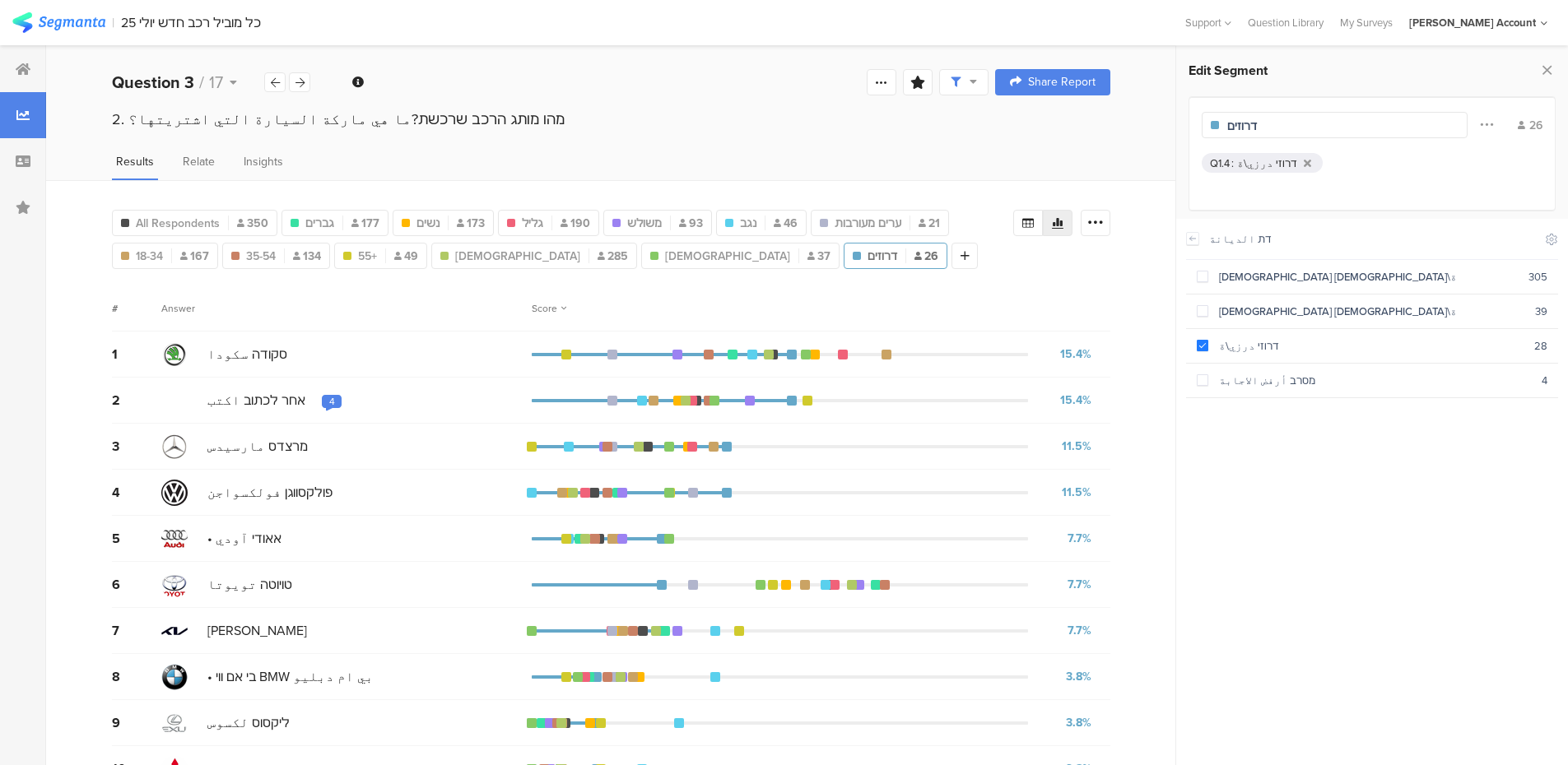 type on "דרוזים" 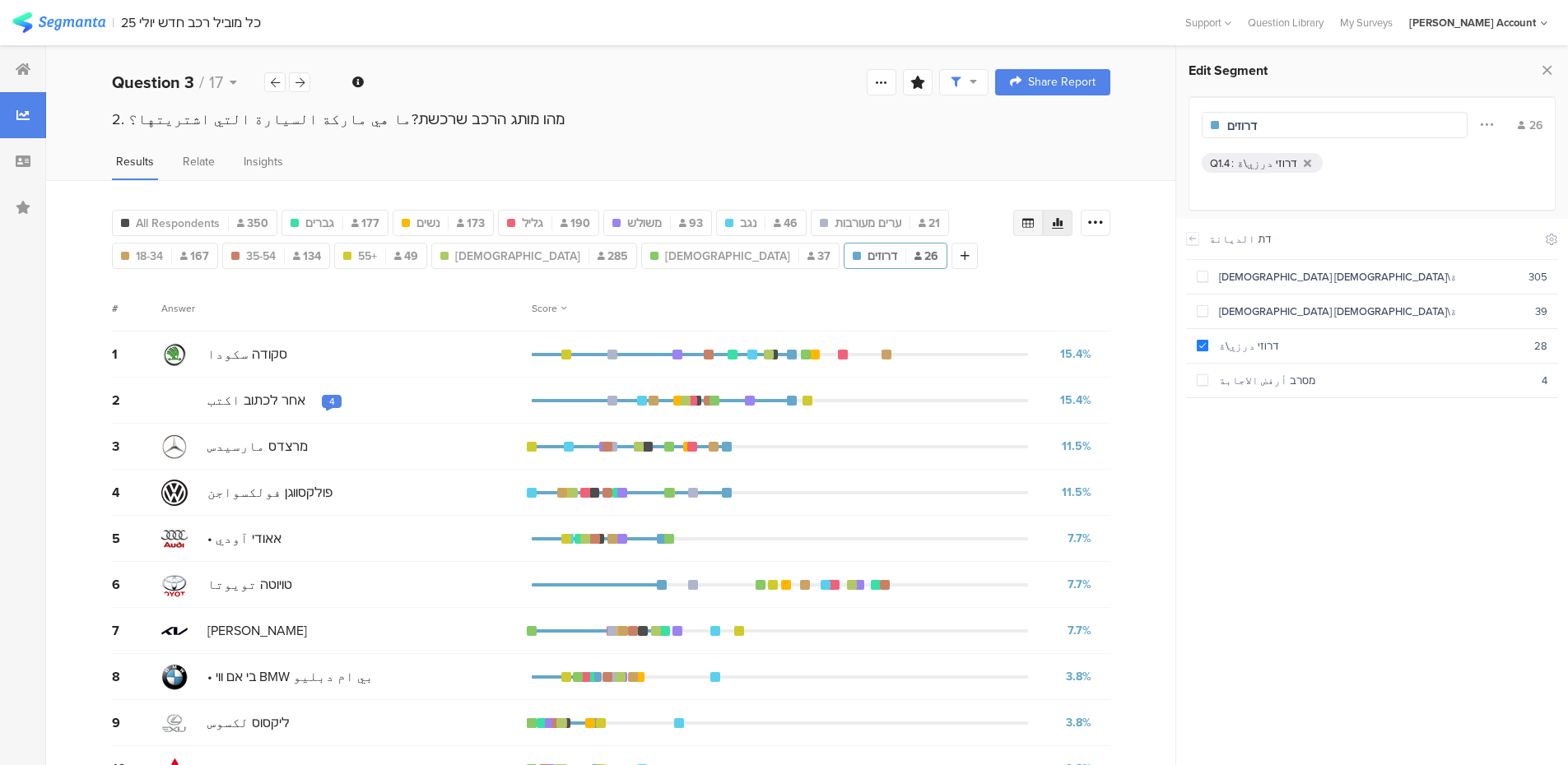 click 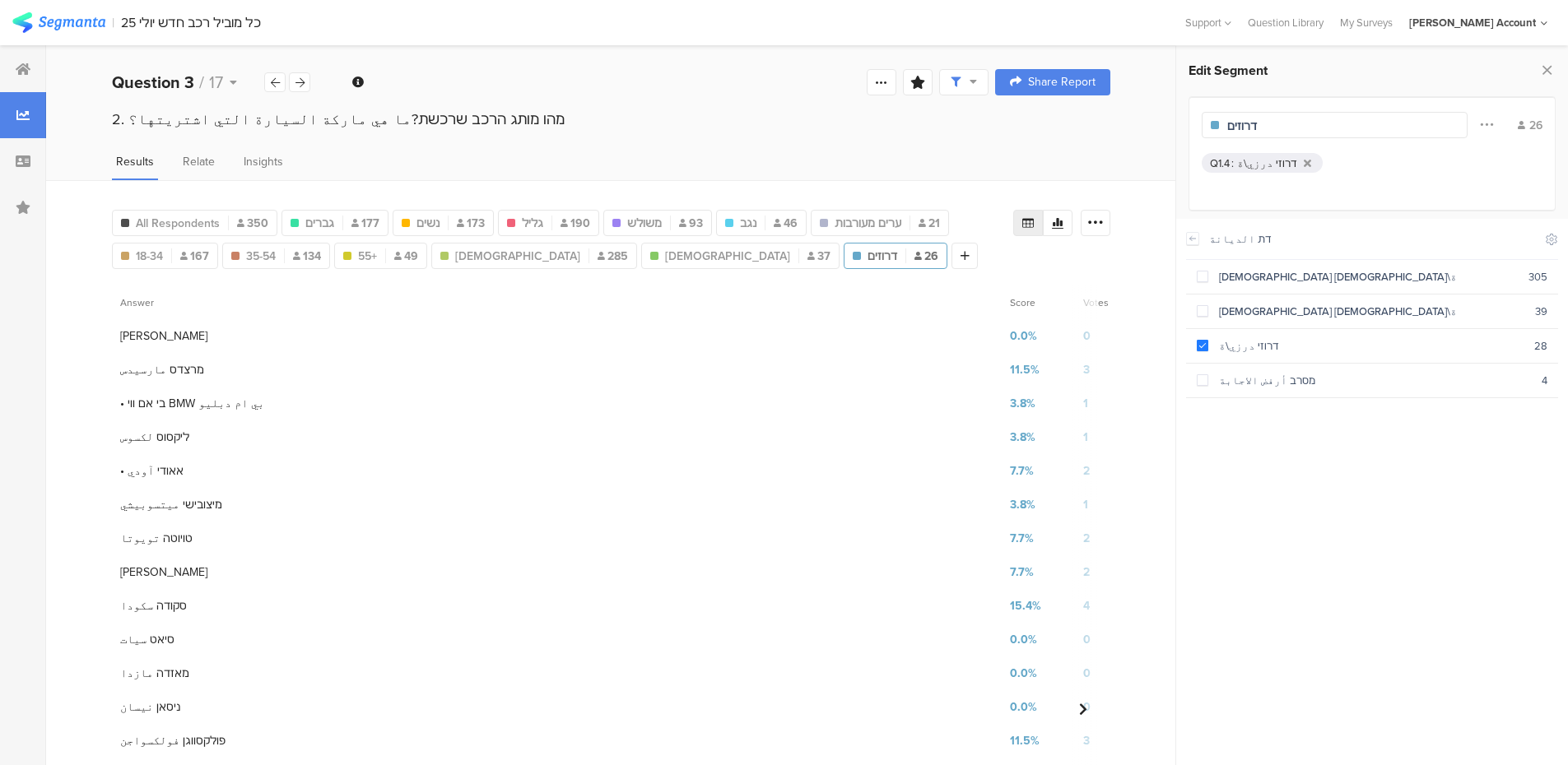 drag, startPoint x: 1103, startPoint y: 216, endPoint x: 1063, endPoint y: 254, distance: 55.17246 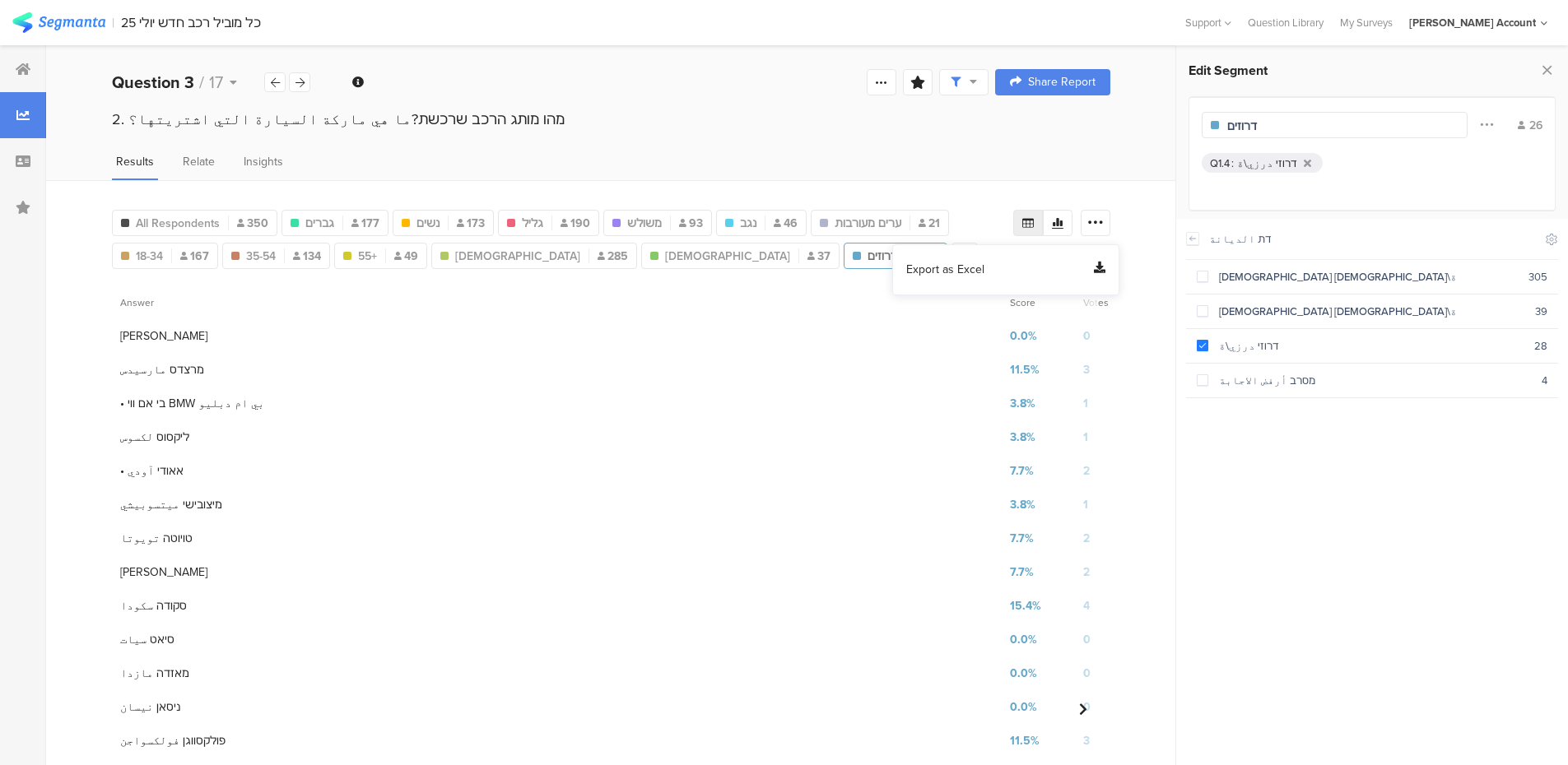 click on "Export as Excel" at bounding box center (945, 270) 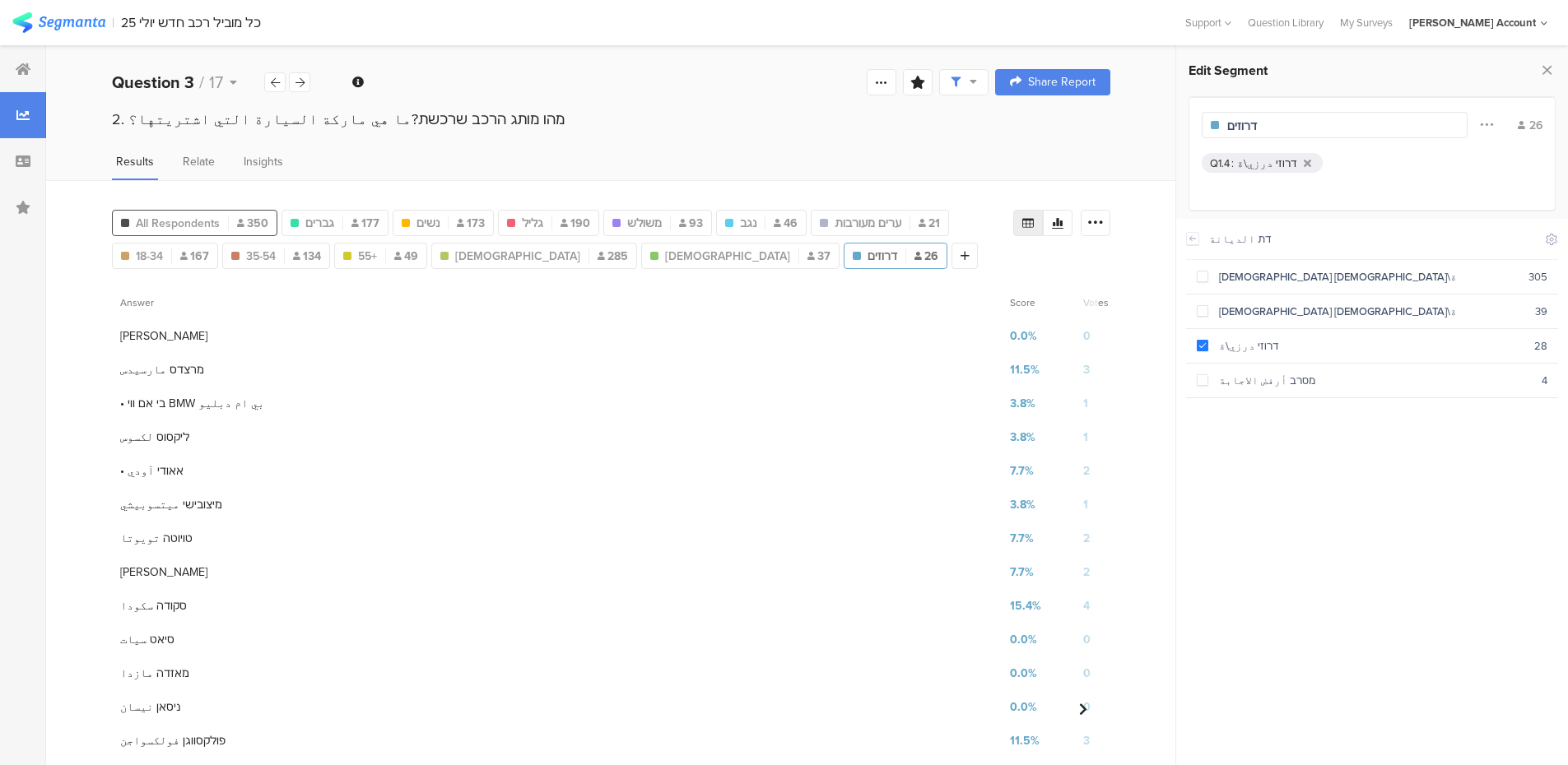 drag, startPoint x: 178, startPoint y: 225, endPoint x: 207, endPoint y: 232, distance: 29.832868 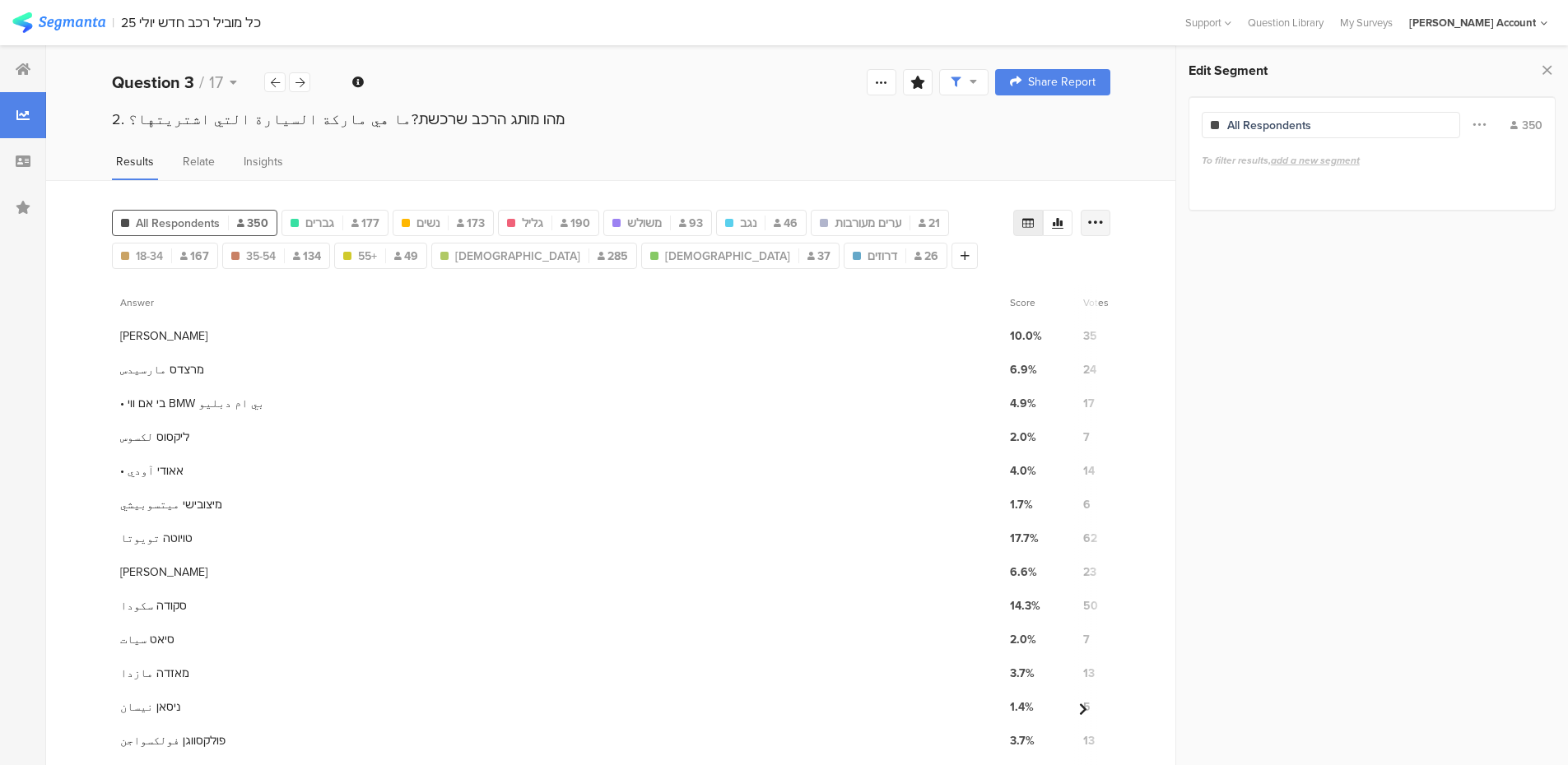 click at bounding box center [1096, 223] 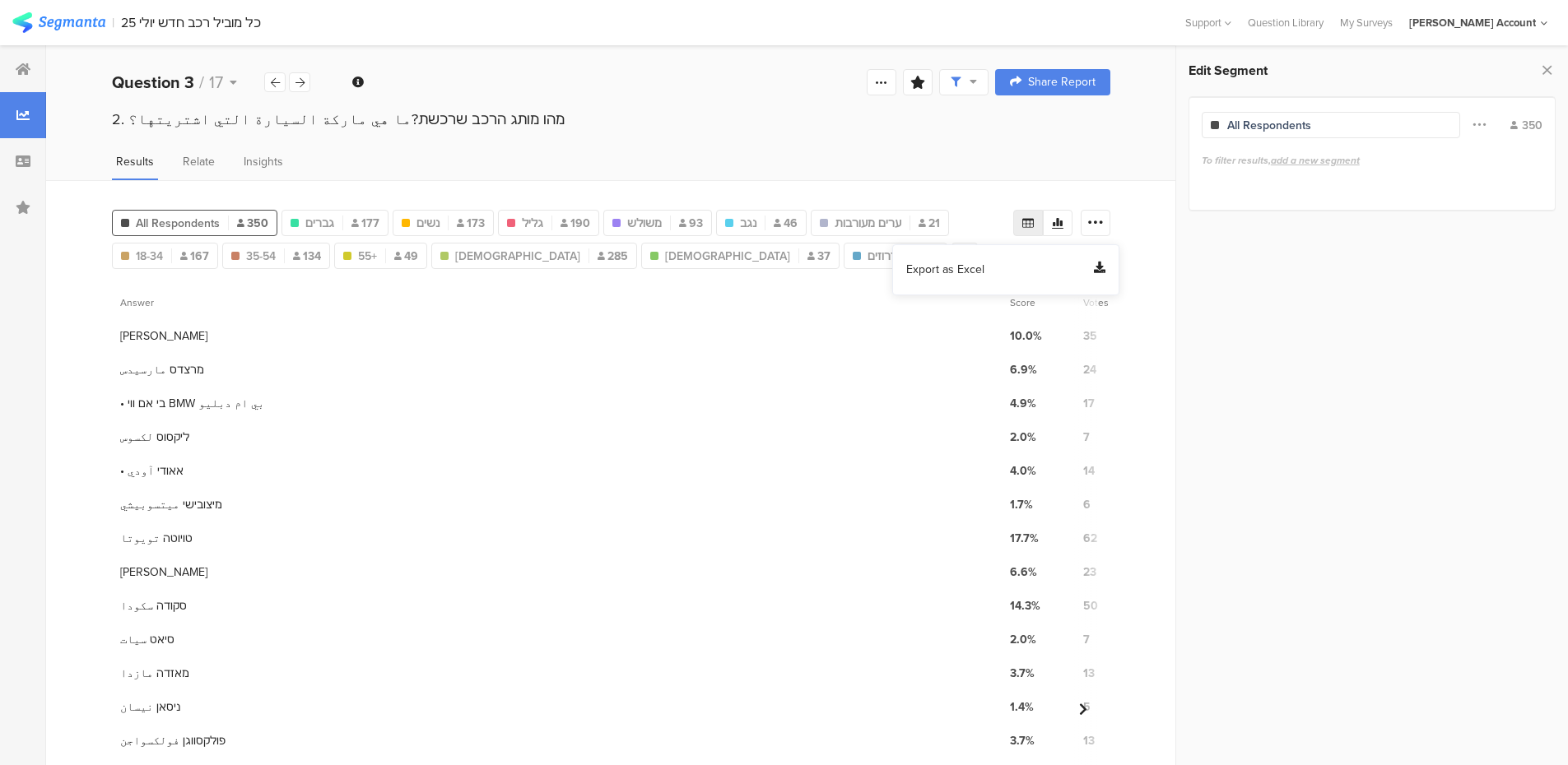 click on "Export as Excel" at bounding box center [945, 270] 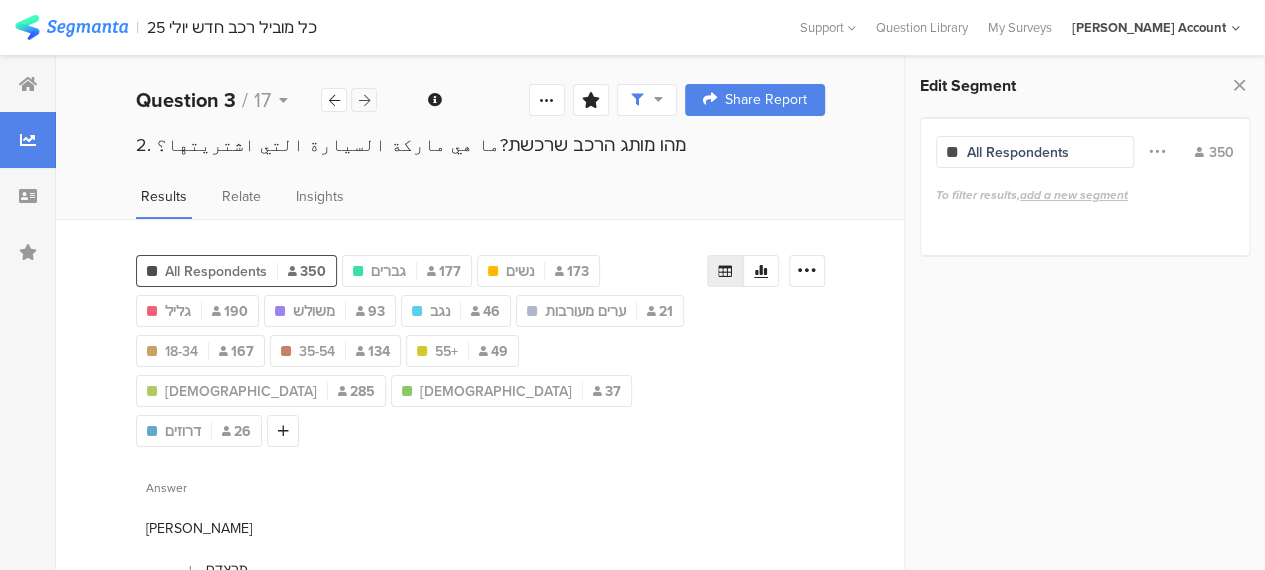 click at bounding box center [364, 100] 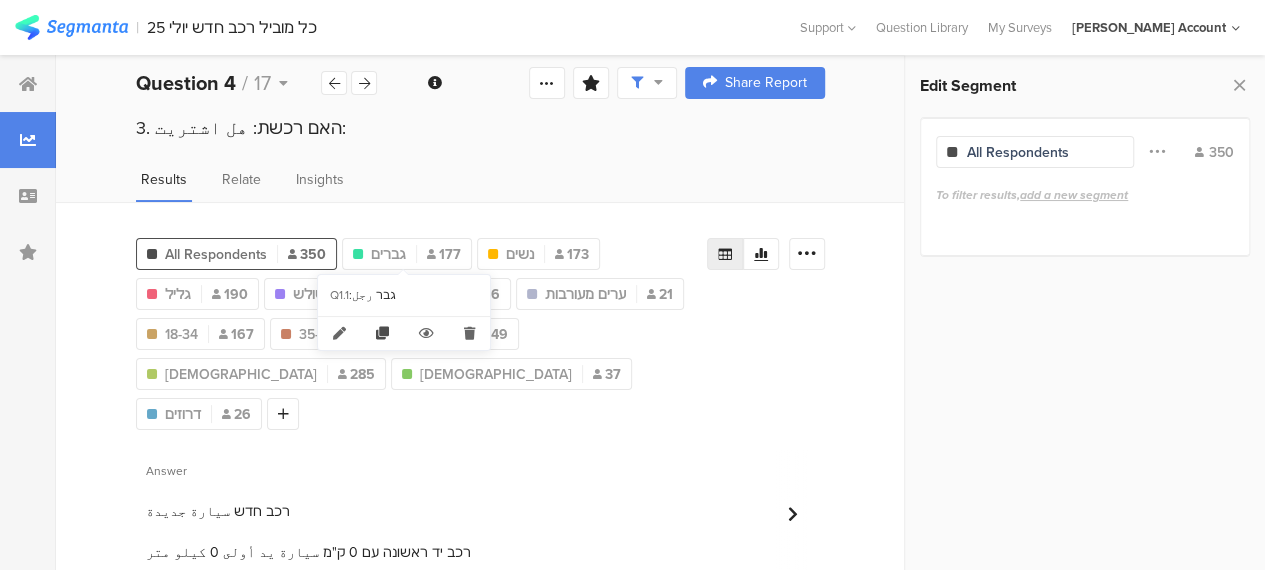 scroll, scrollTop: 26, scrollLeft: 0, axis: vertical 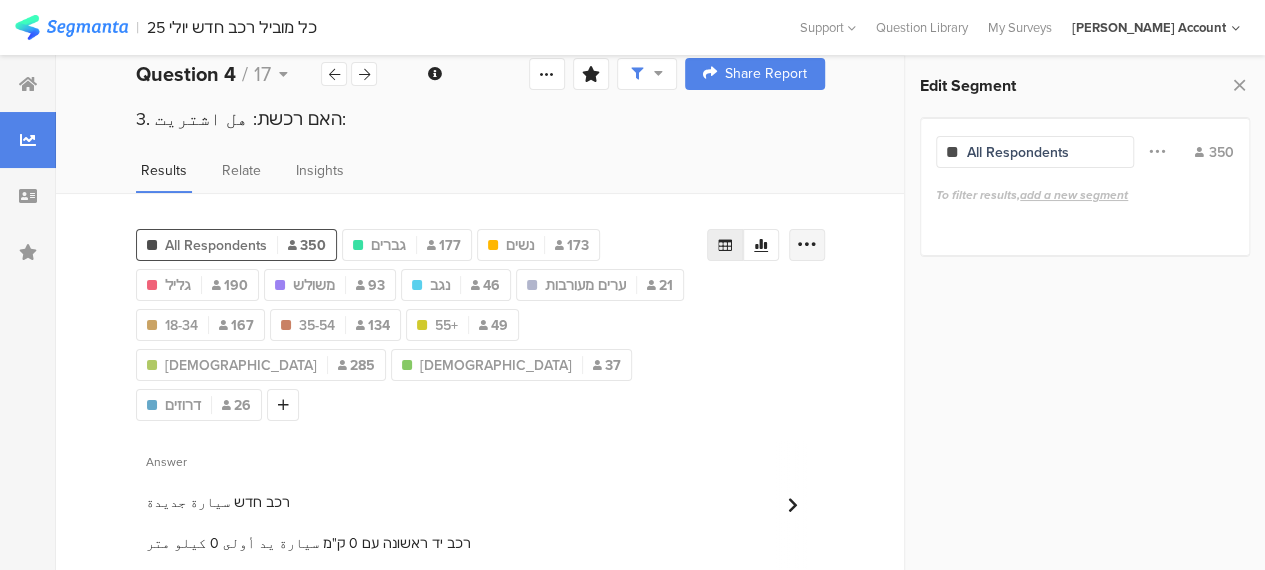 click at bounding box center (807, 245) 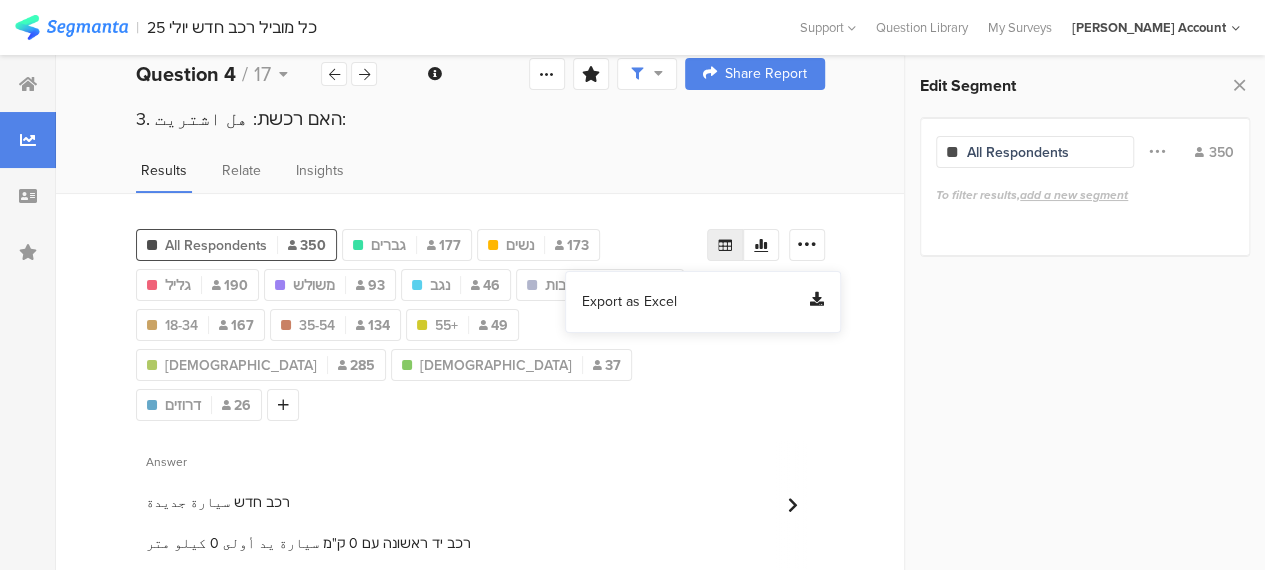 click on "Export as Excel" at bounding box center [629, 302] 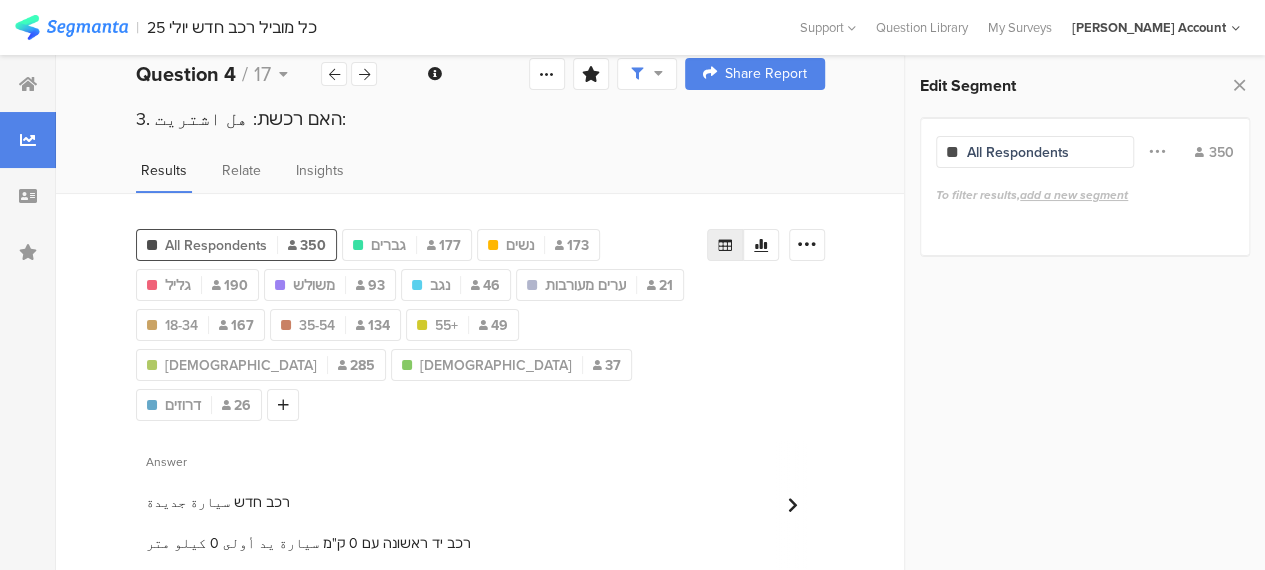 scroll, scrollTop: 0, scrollLeft: 0, axis: both 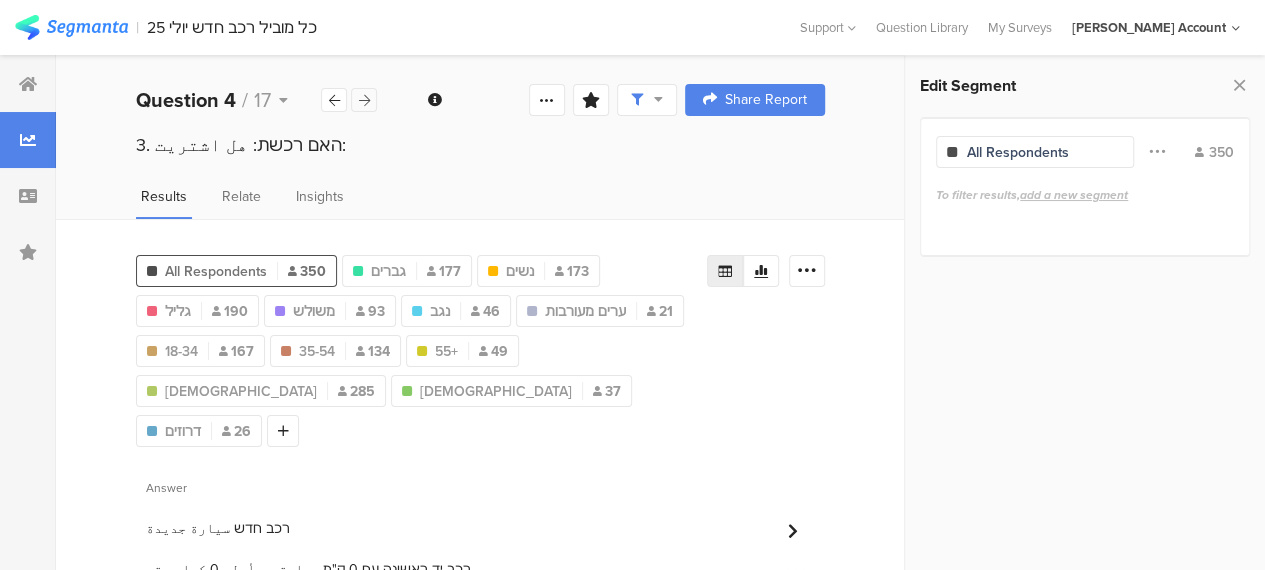 click at bounding box center [364, 100] 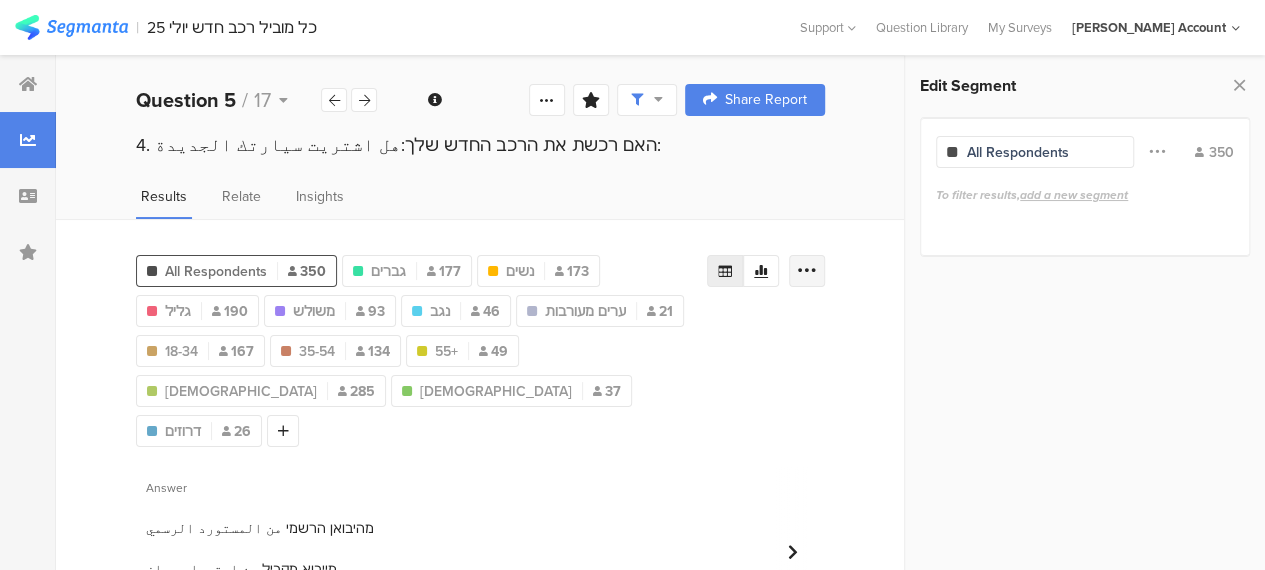 click at bounding box center [807, 271] 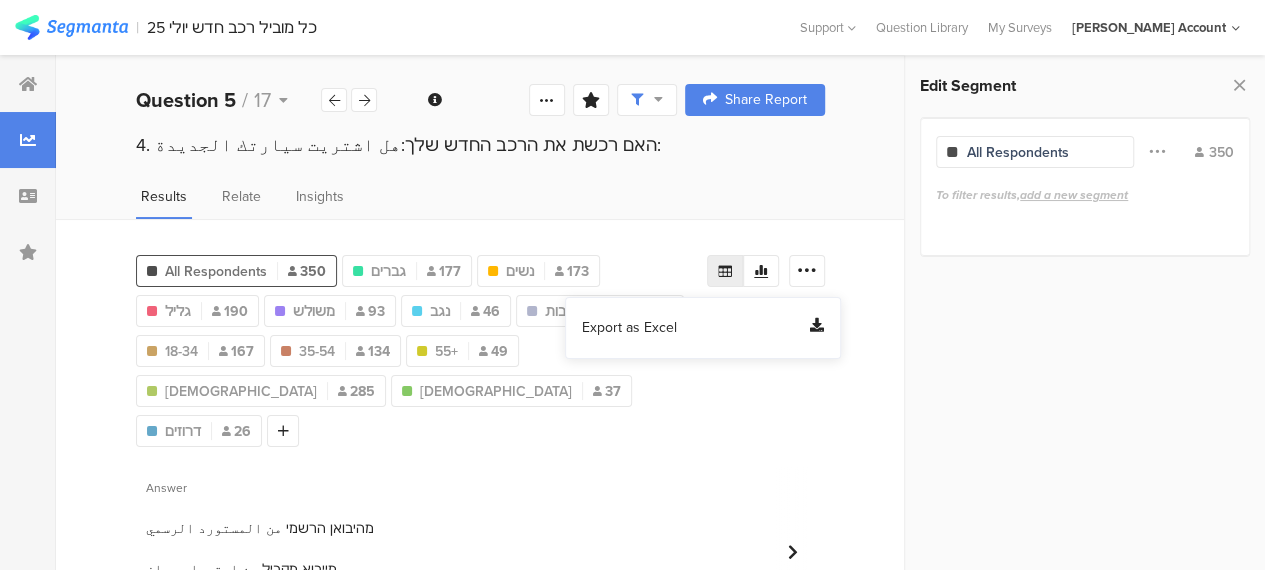 click on "Export as Excel" at bounding box center [629, 328] 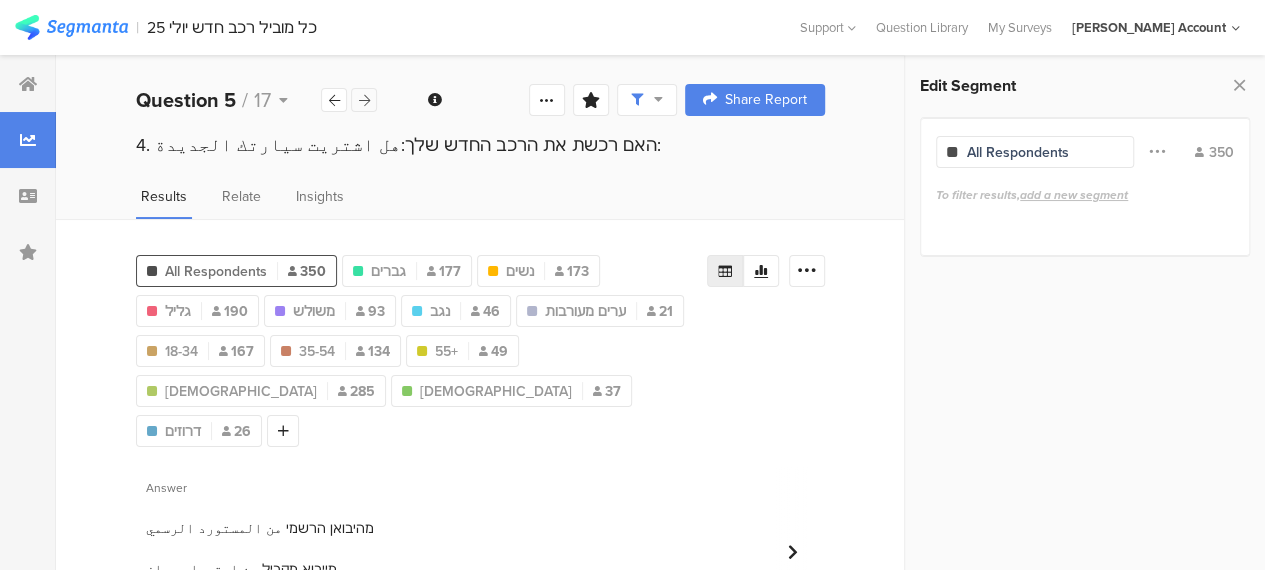 click at bounding box center (364, 100) 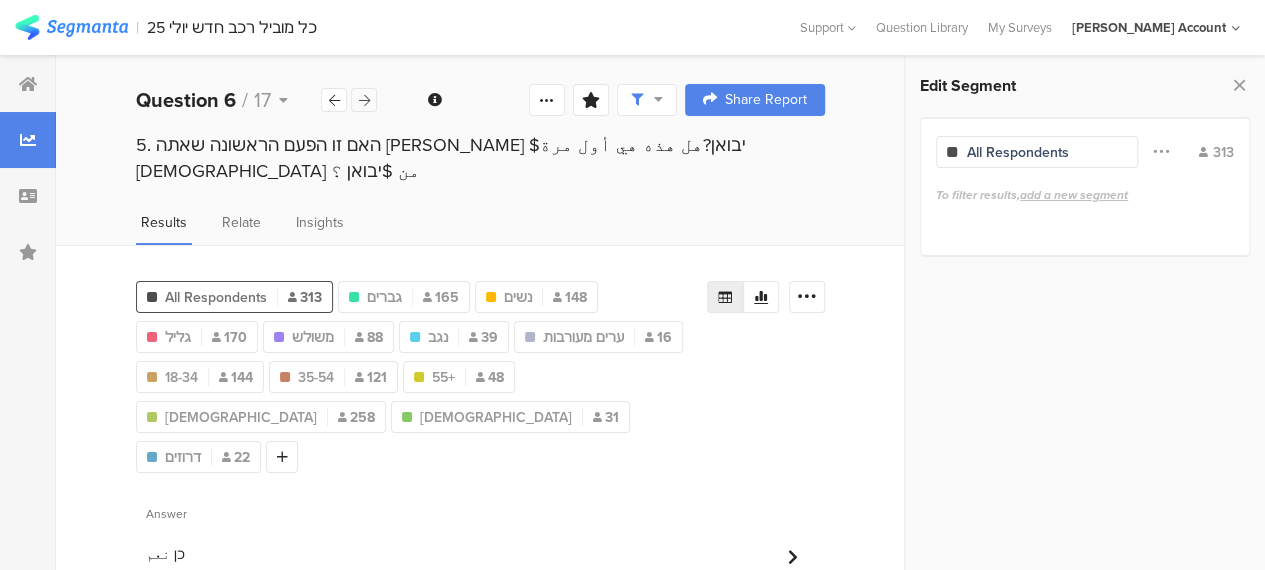 click at bounding box center [364, 100] 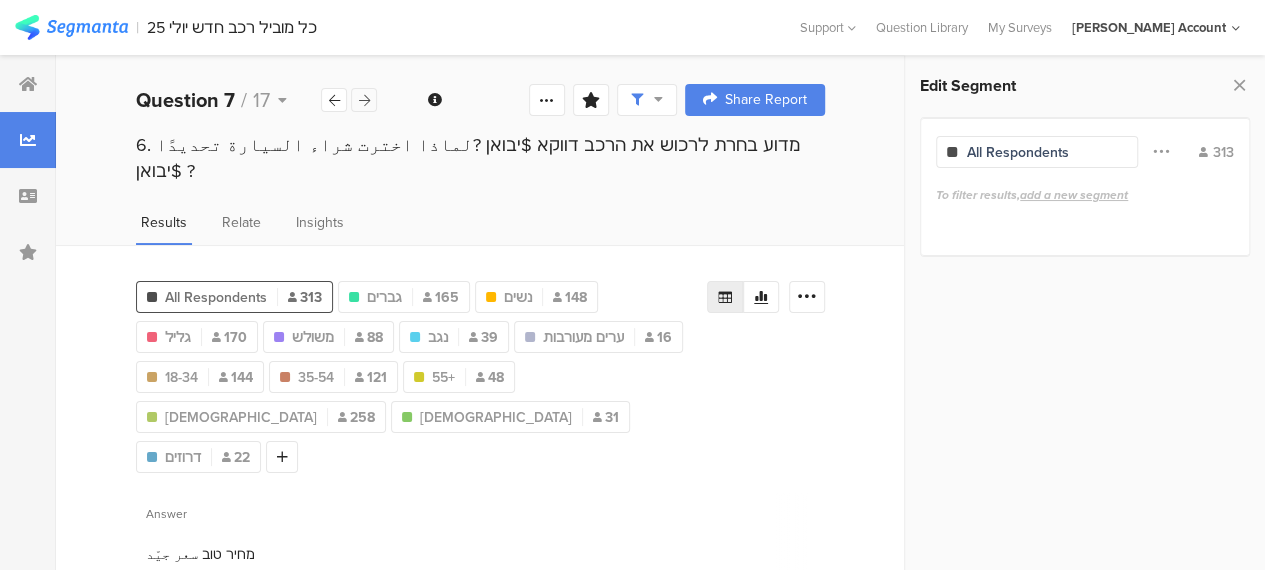 click at bounding box center (364, 100) 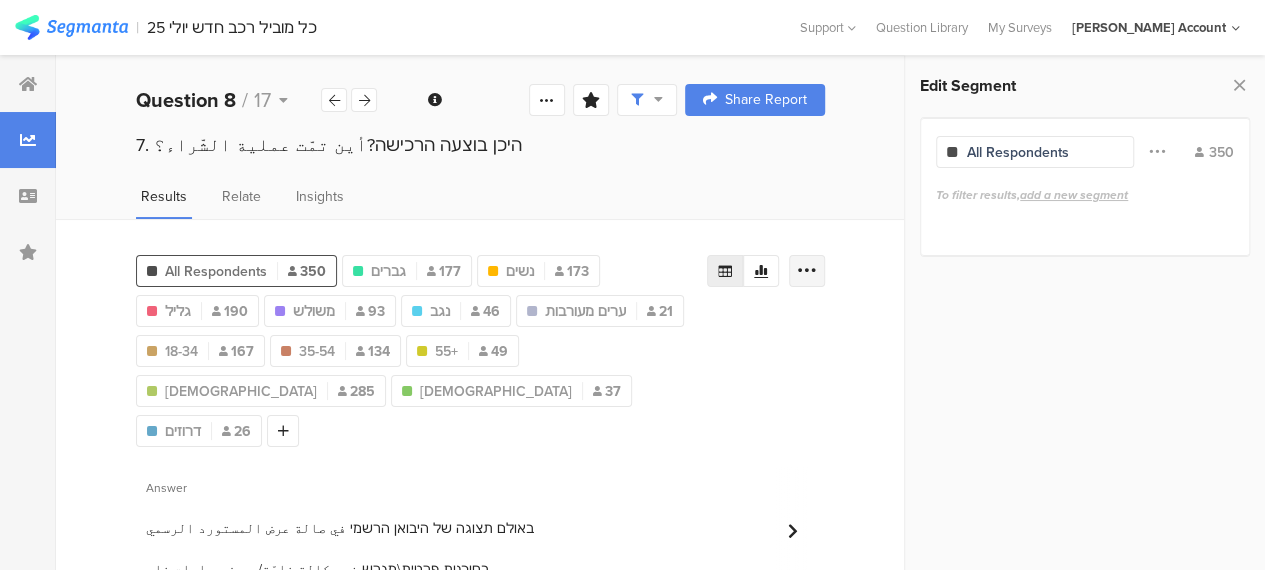 click at bounding box center [807, 271] 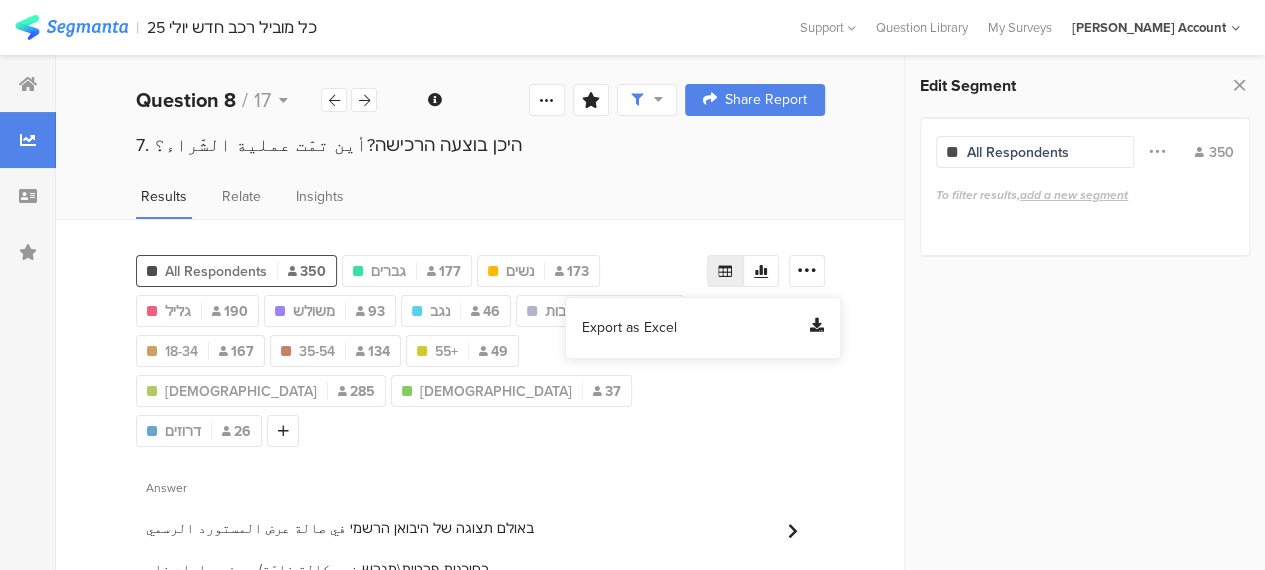 click on "Export as Excel" at bounding box center [629, 328] 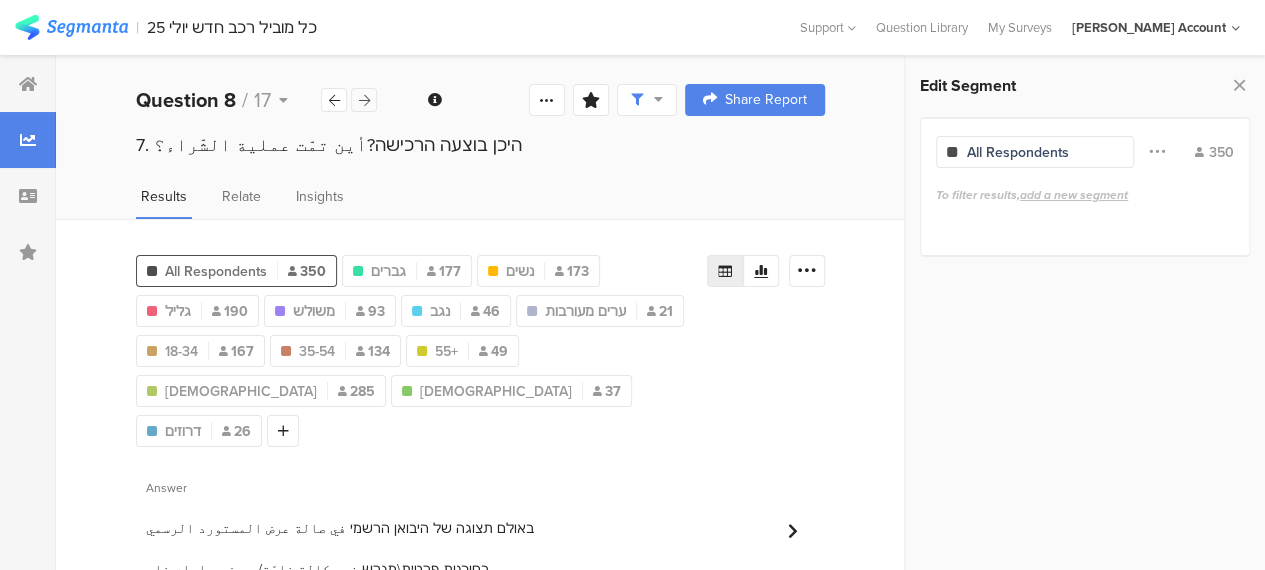 click at bounding box center (364, 100) 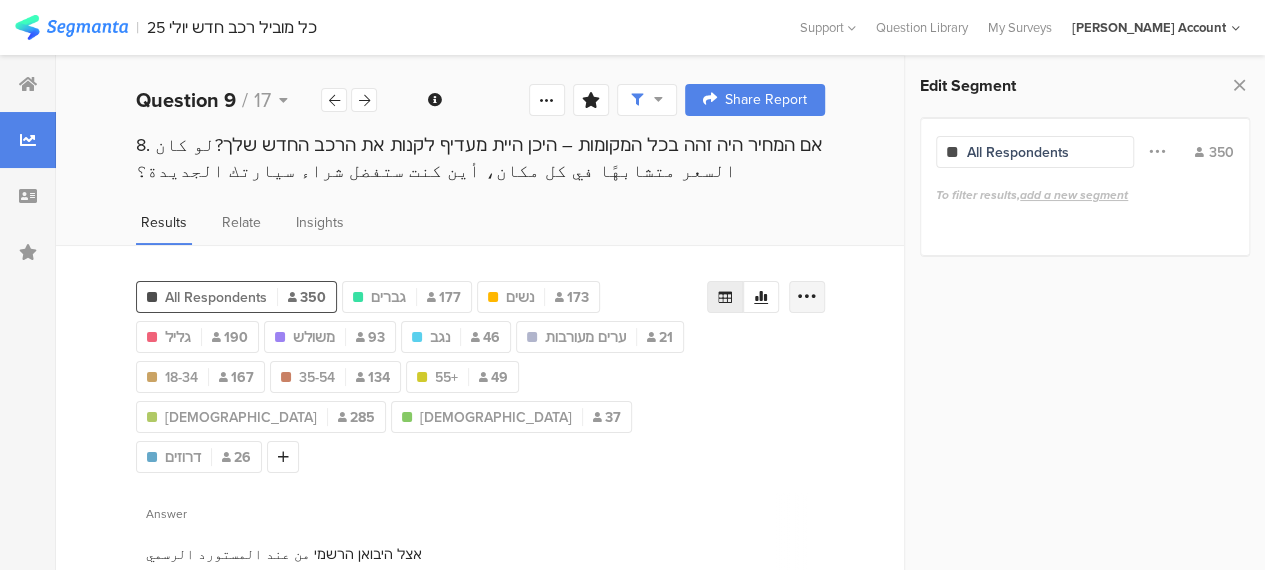 click at bounding box center (807, 297) 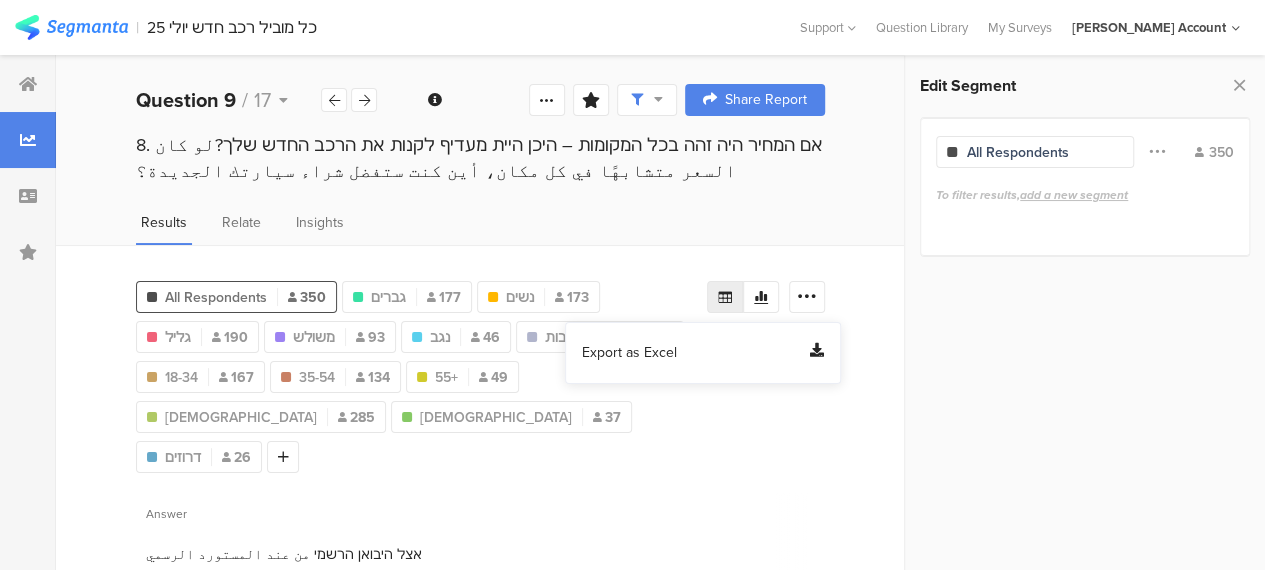 click on "Export as Excel" at bounding box center (703, 353) 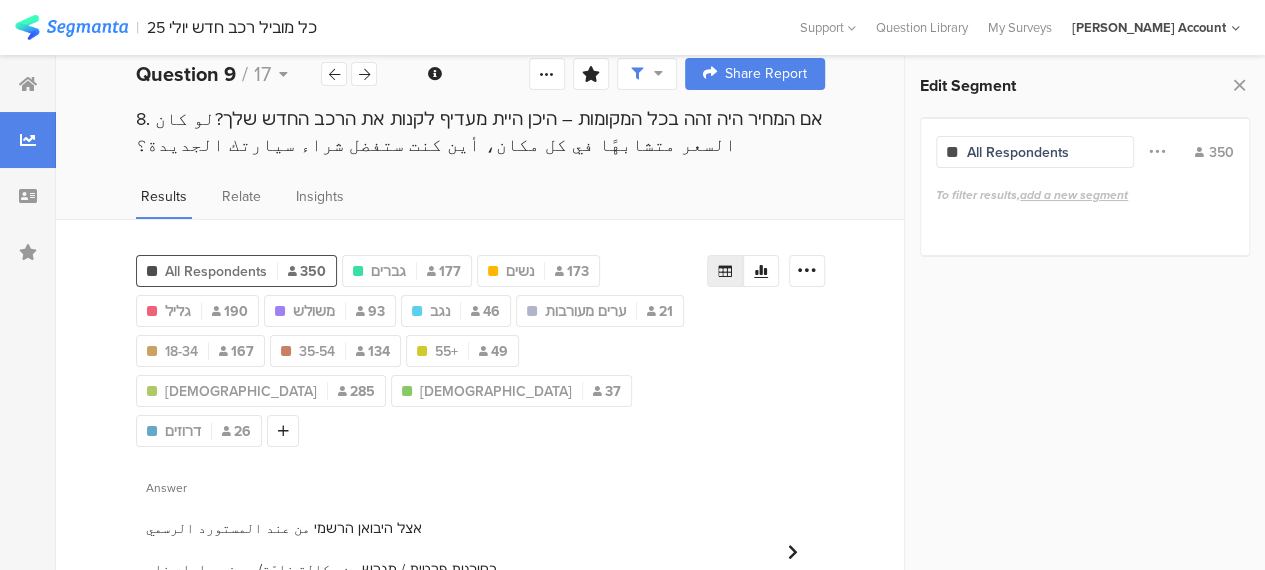 scroll, scrollTop: 0, scrollLeft: 0, axis: both 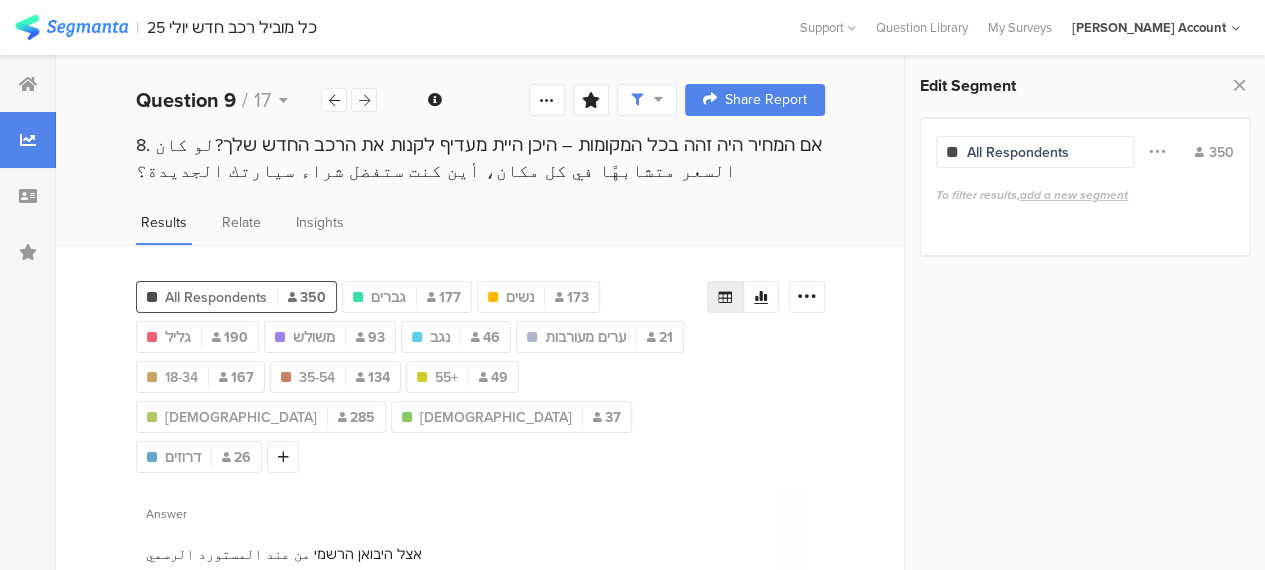 click at bounding box center [364, 100] 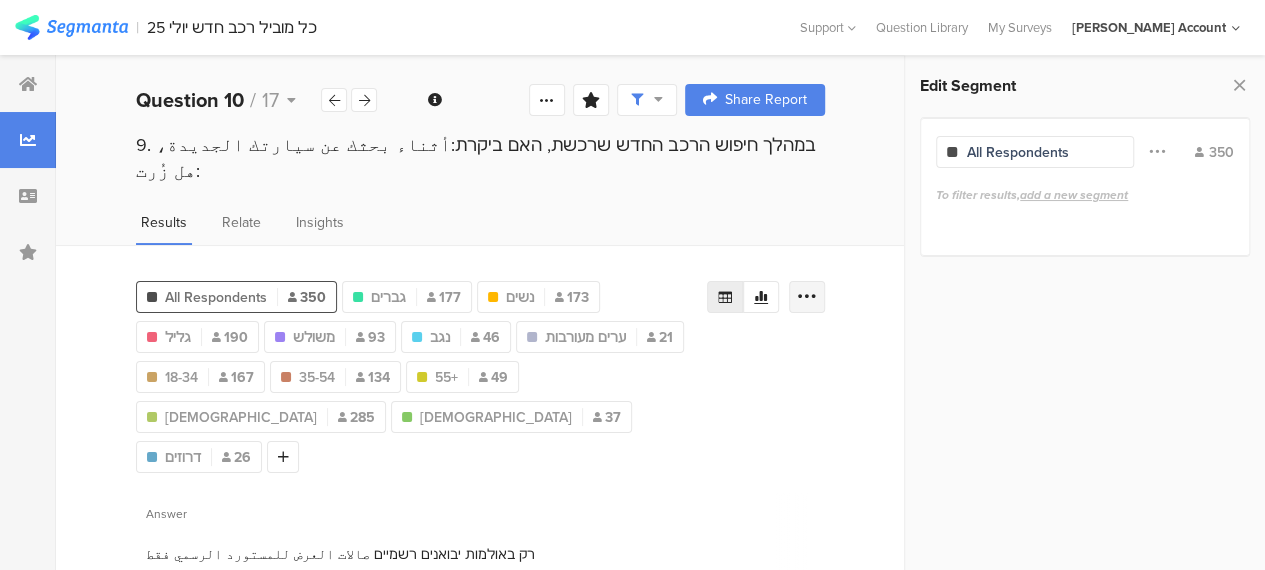 click at bounding box center (807, 297) 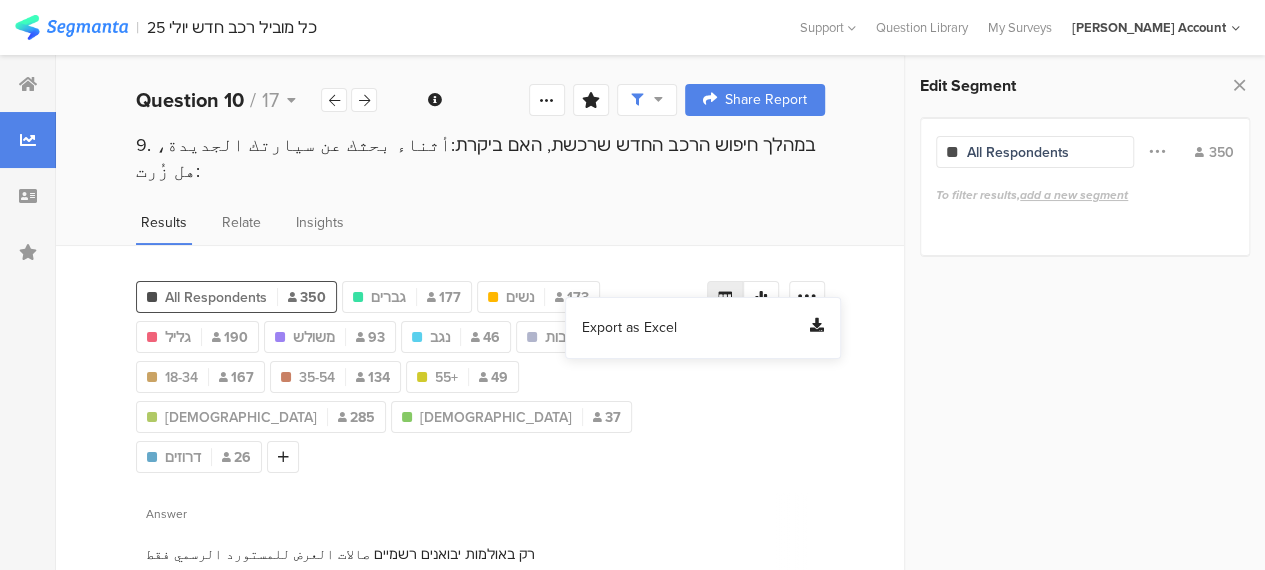 click on "Export as Excel" at bounding box center (629, 328) 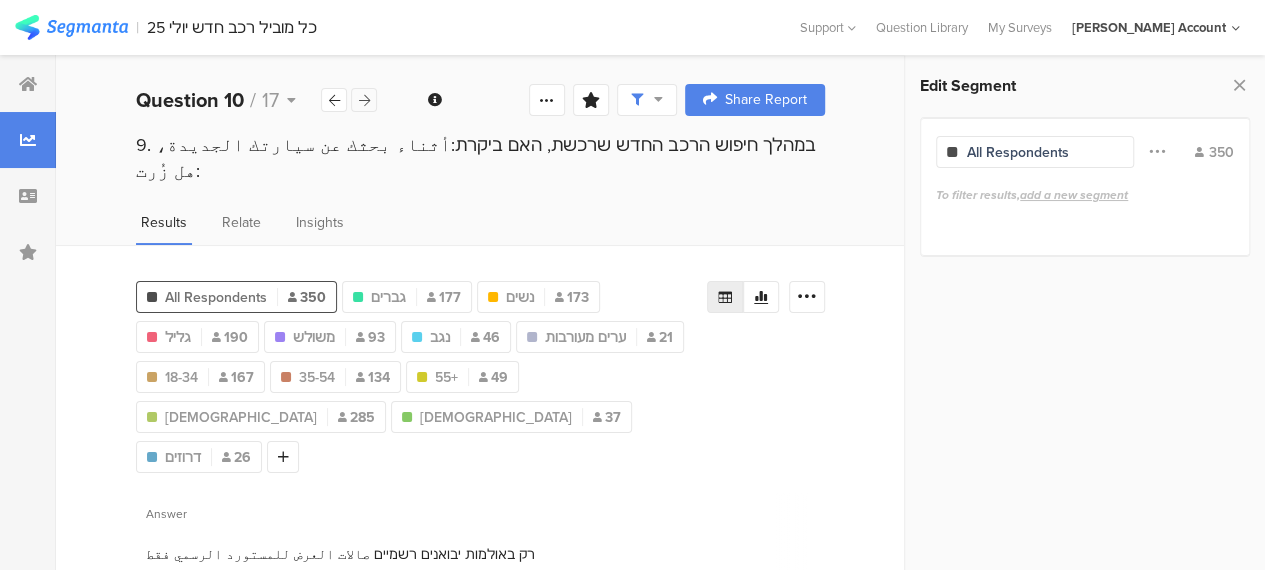 click at bounding box center [364, 100] 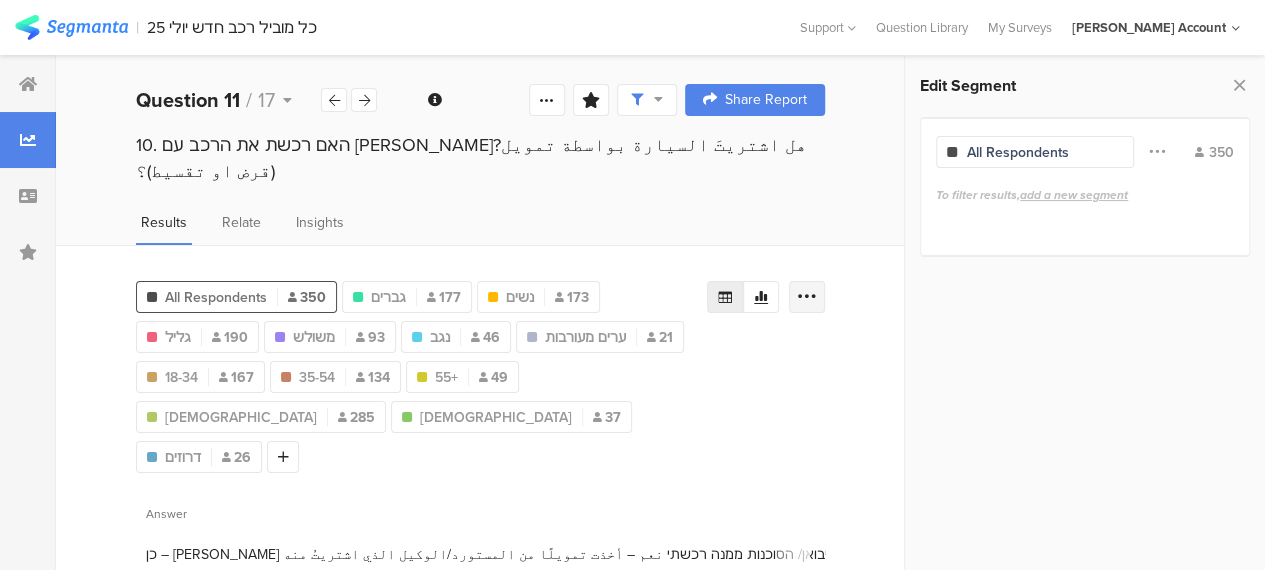click at bounding box center [807, 297] 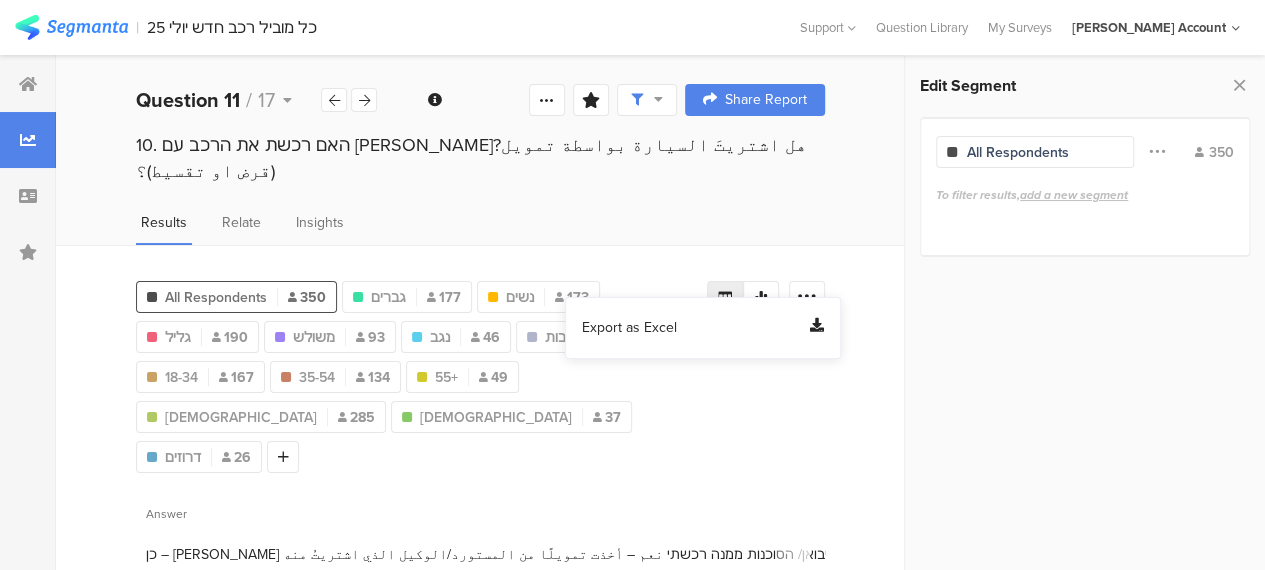 click on "Export as Excel" at bounding box center [629, 328] 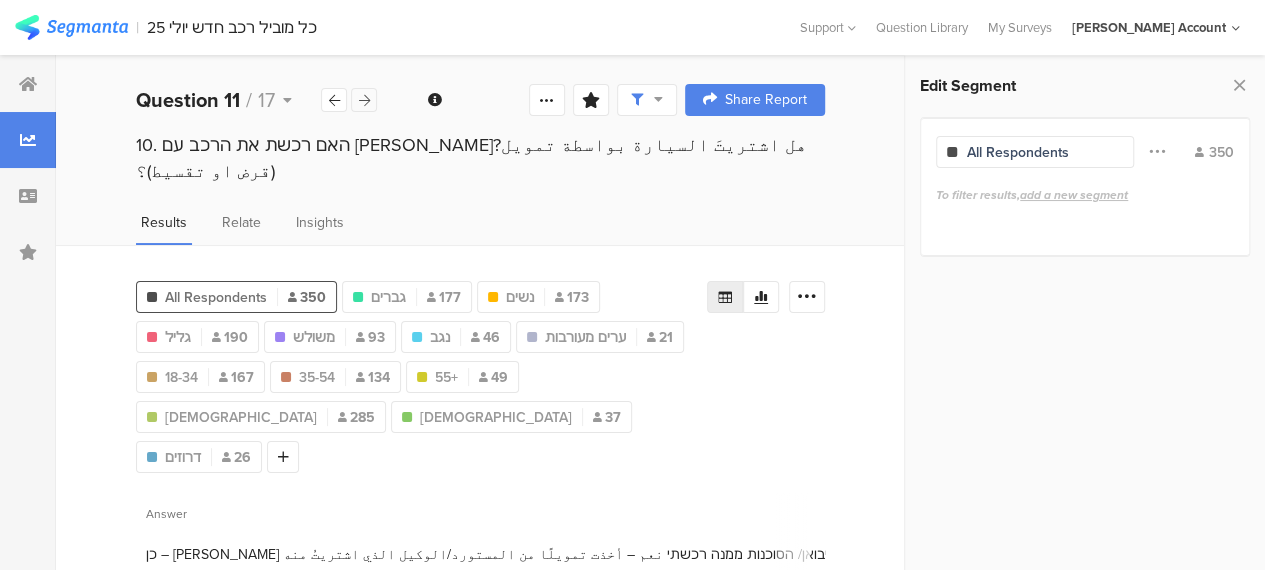 click at bounding box center [364, 100] 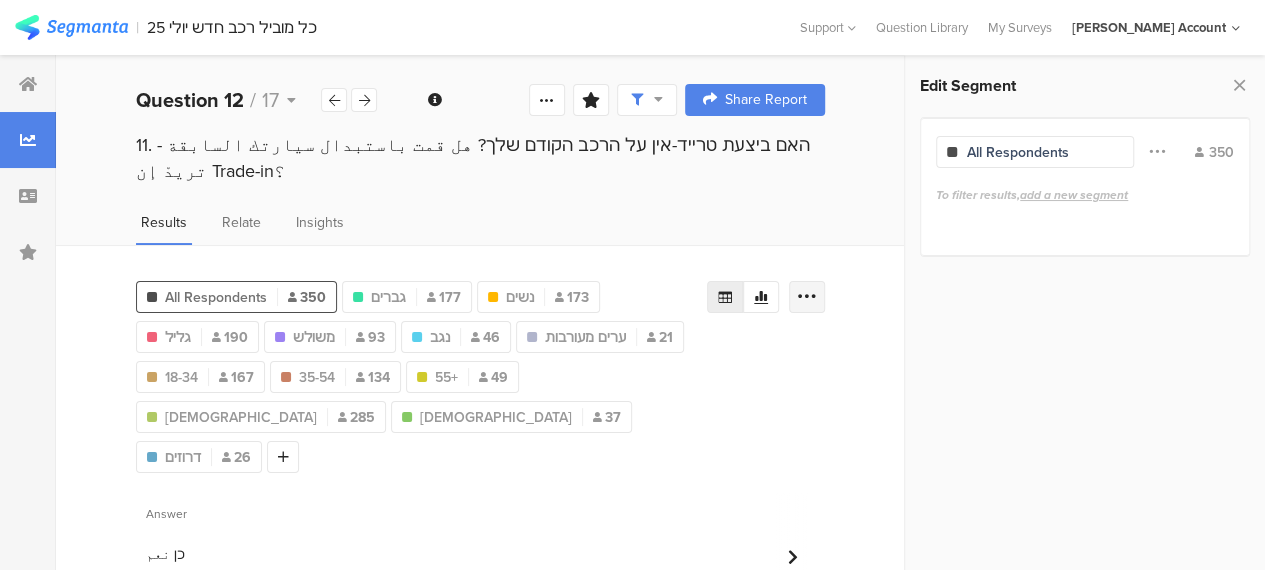click at bounding box center (807, 297) 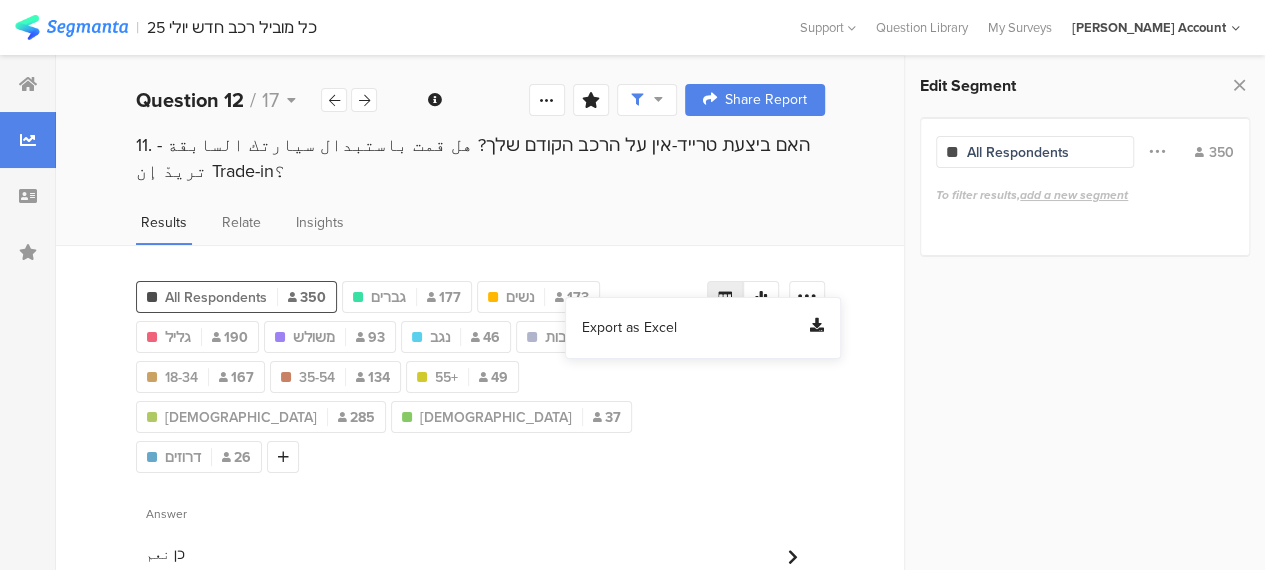 click on "Export as Excel" at bounding box center (629, 328) 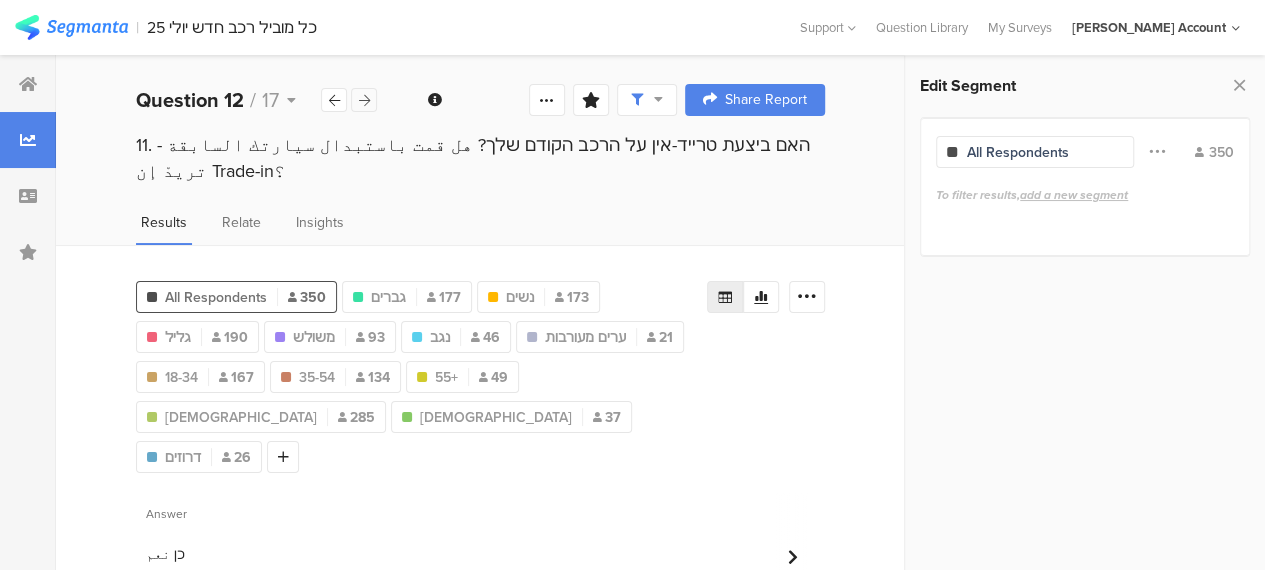 click at bounding box center [364, 100] 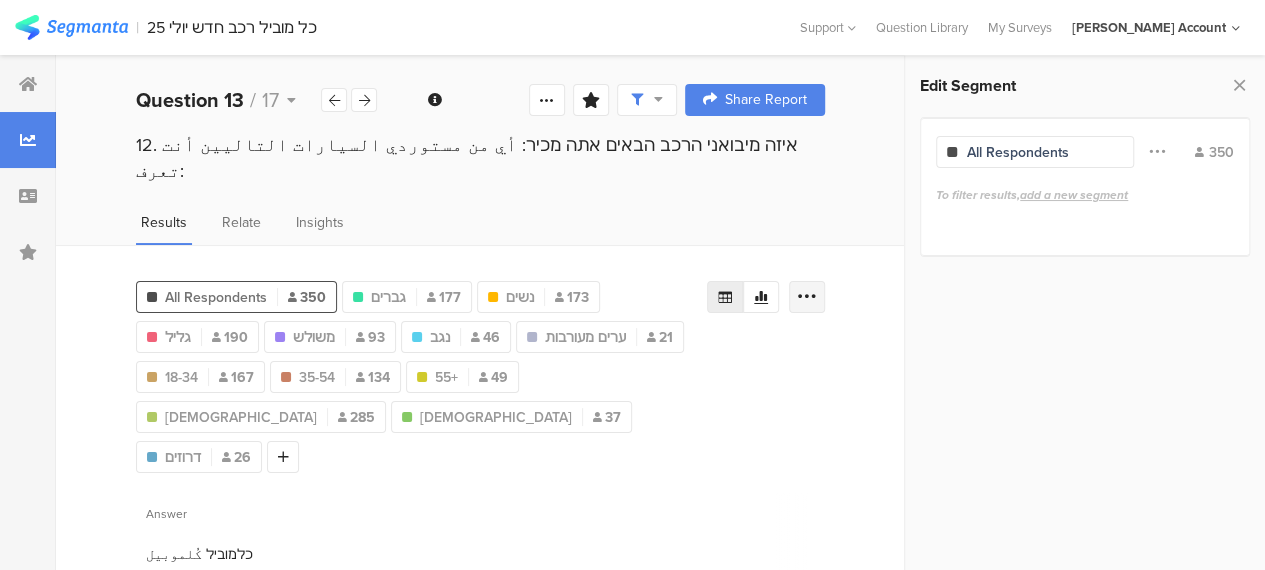 click at bounding box center (807, 297) 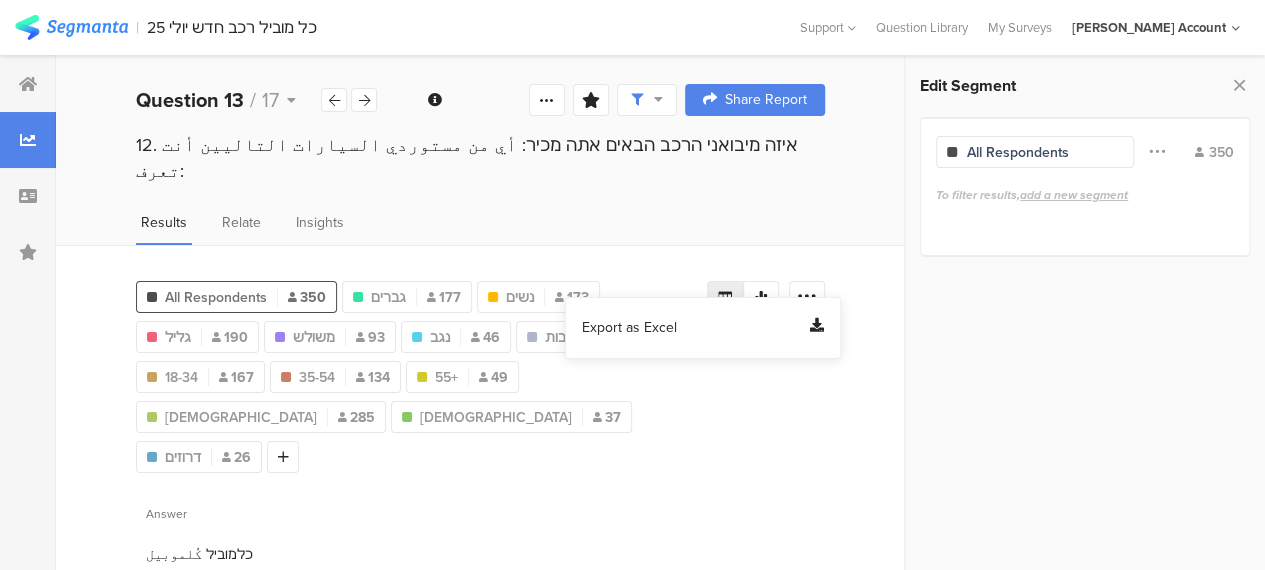 click on "Export as Excel" at bounding box center (629, 328) 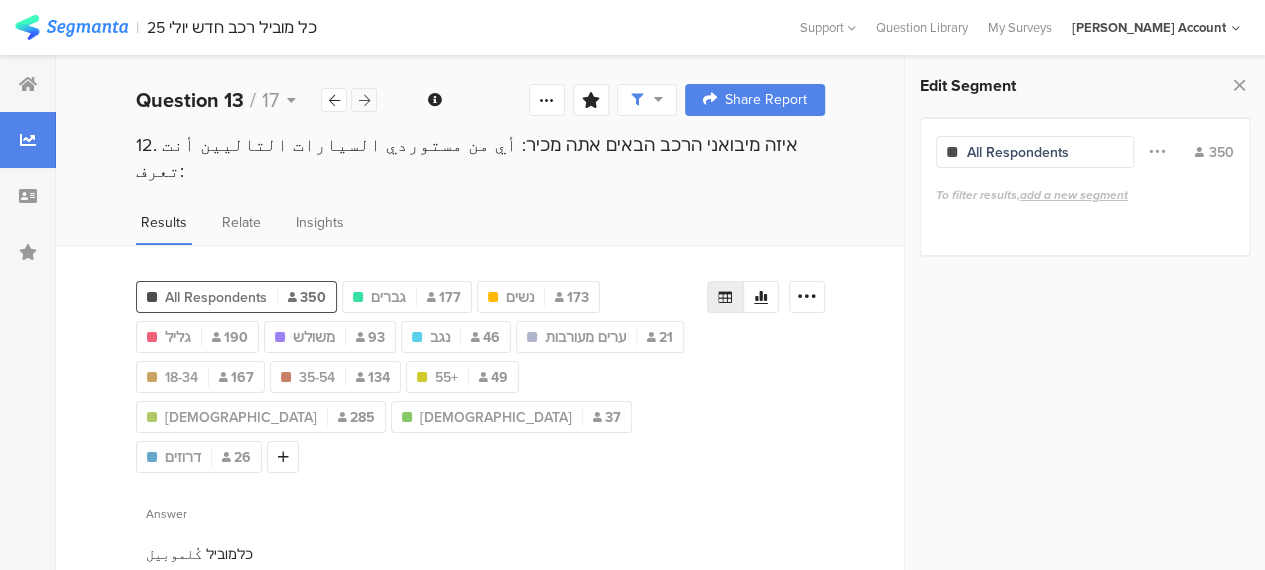 click at bounding box center (364, 100) 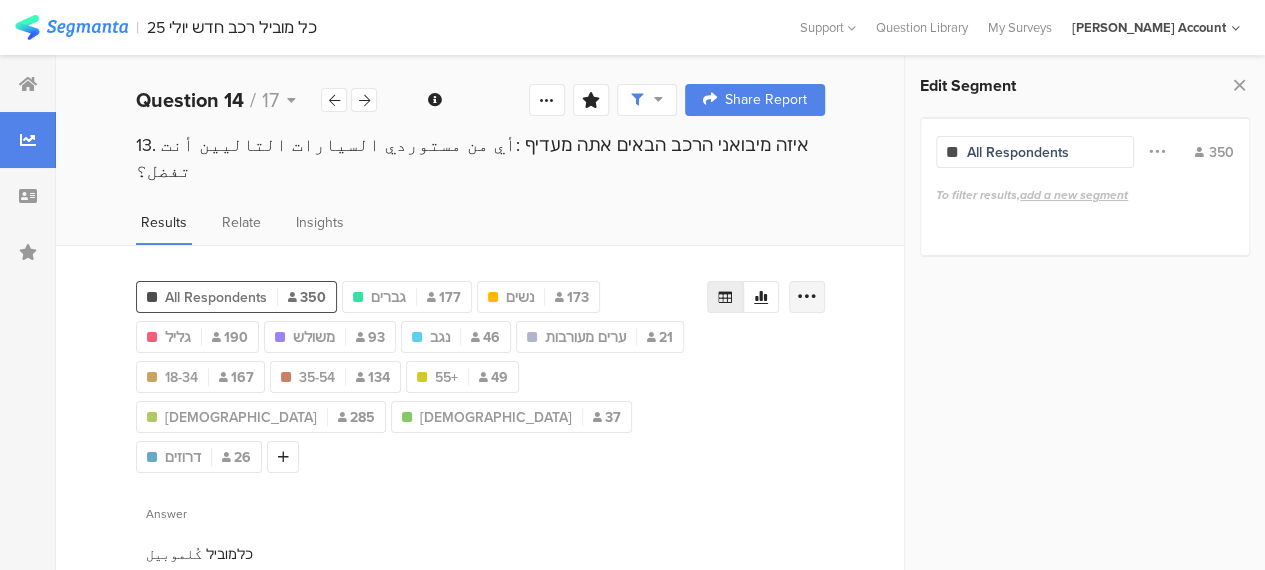 click at bounding box center [807, 297] 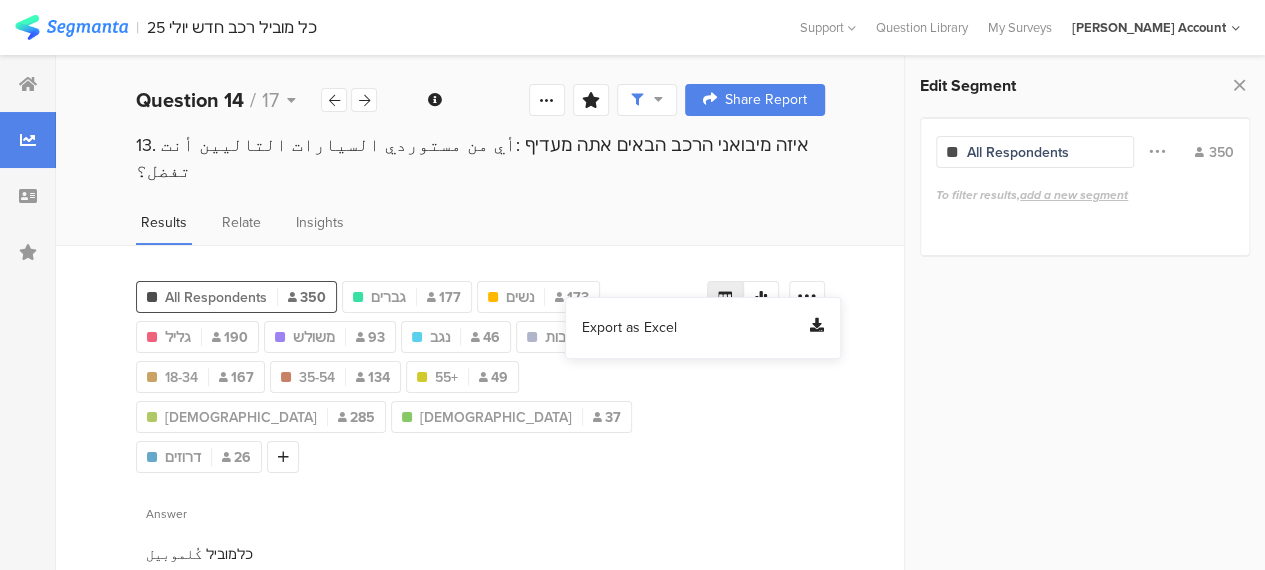 click on "Export as Excel" at bounding box center (629, 328) 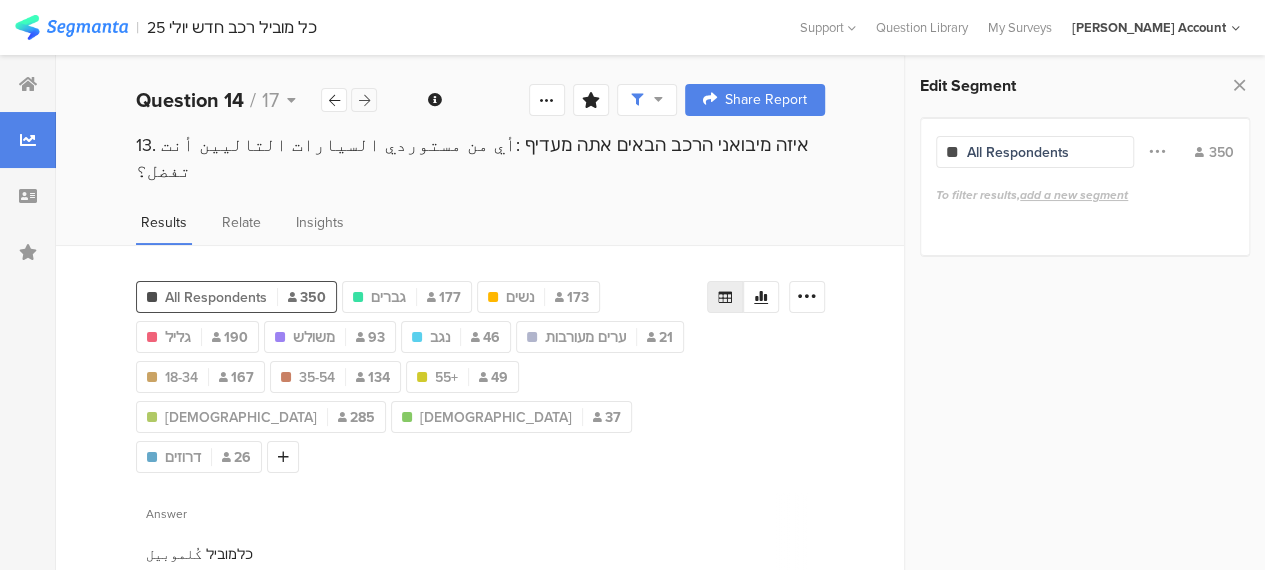 click at bounding box center [364, 100] 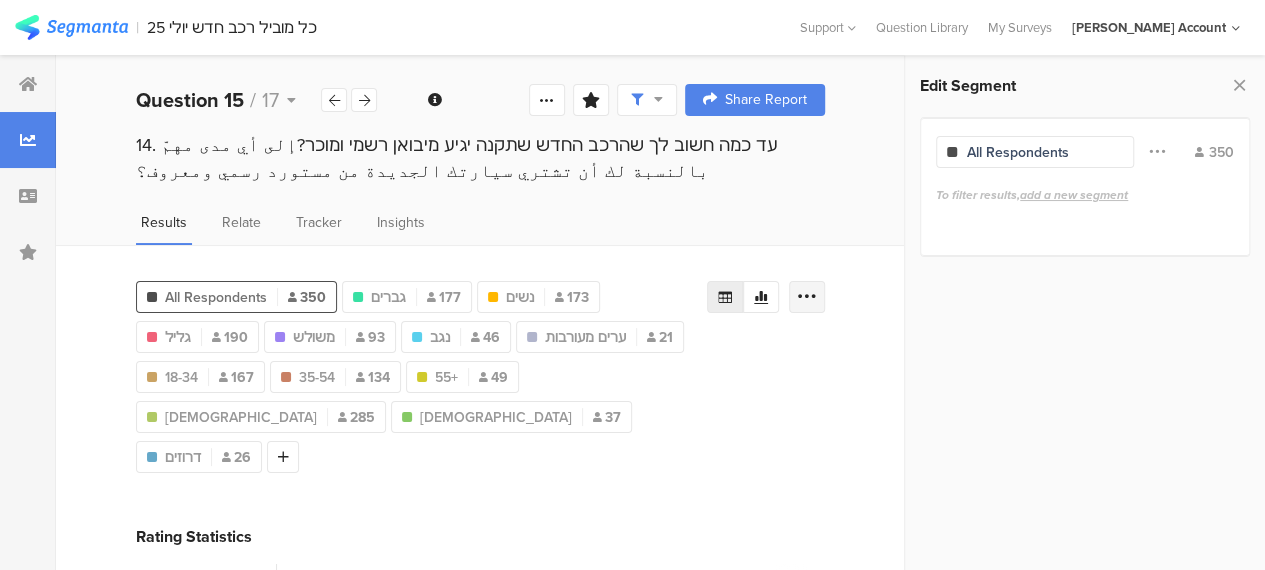 click at bounding box center [807, 297] 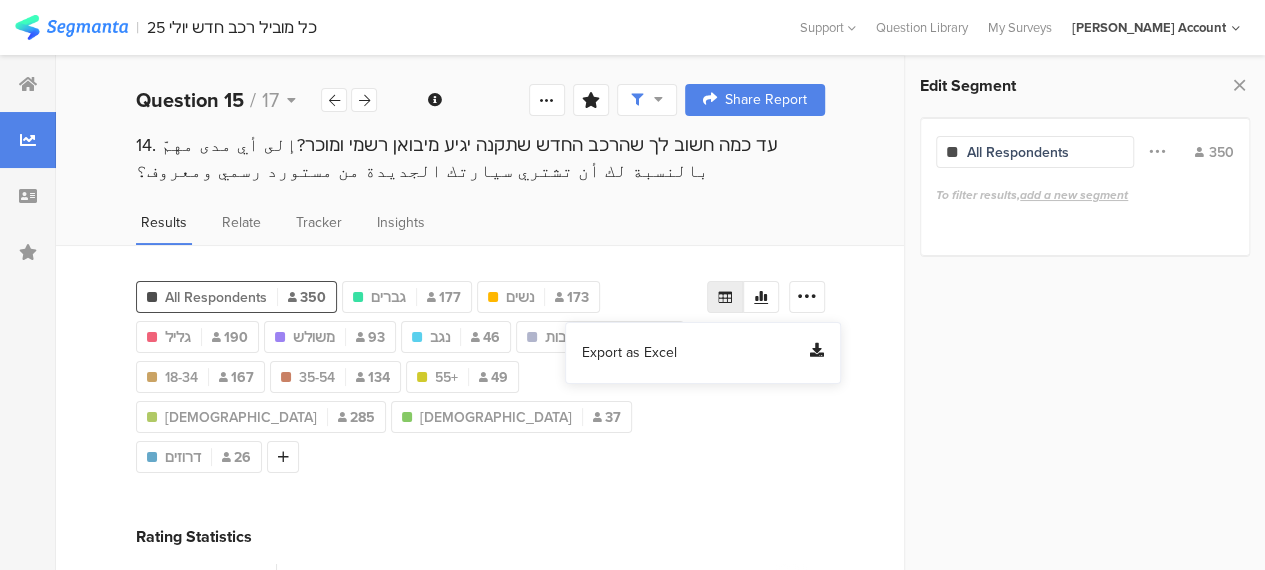 click on "Export as Excel" at bounding box center (629, 353) 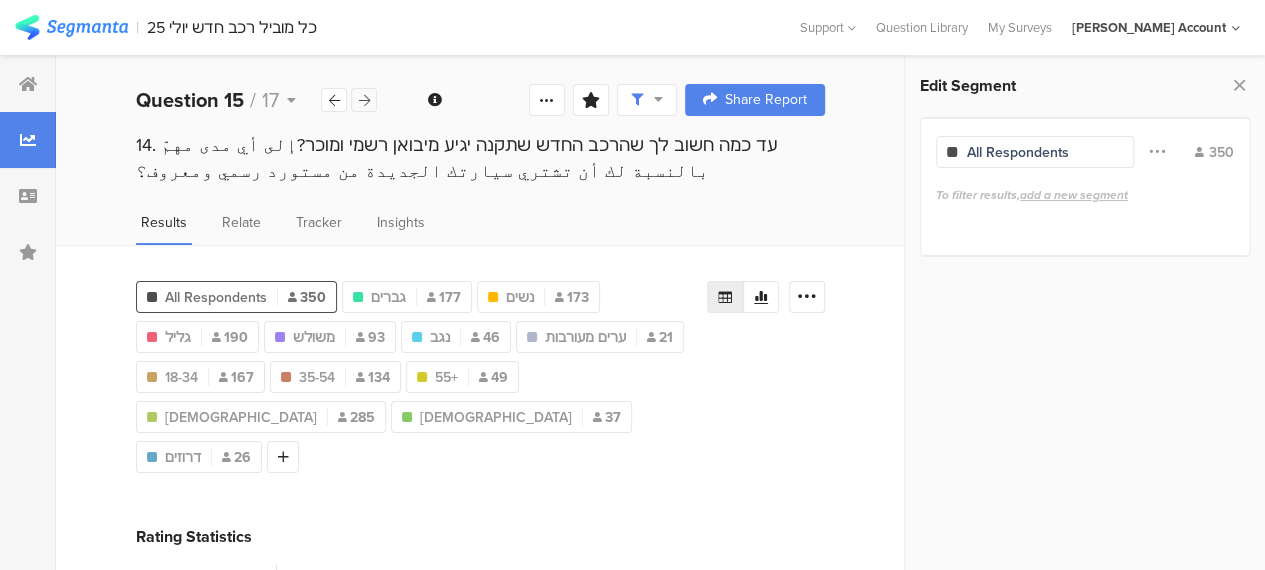 click at bounding box center (364, 100) 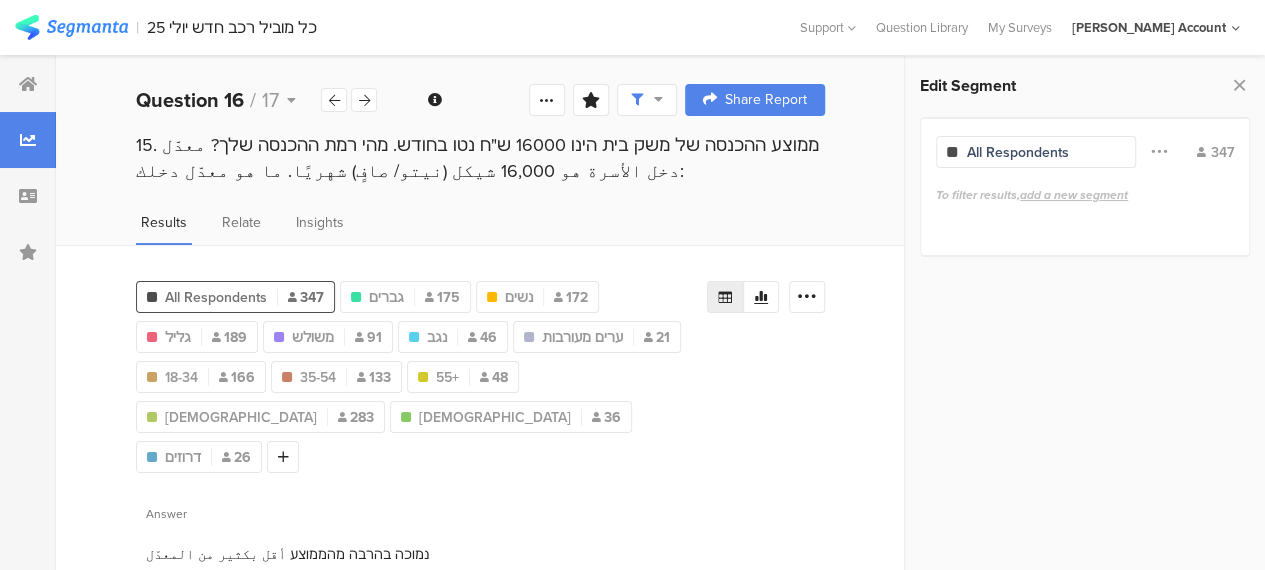 click on "Results Relate Insights" at bounding box center (480, 228) 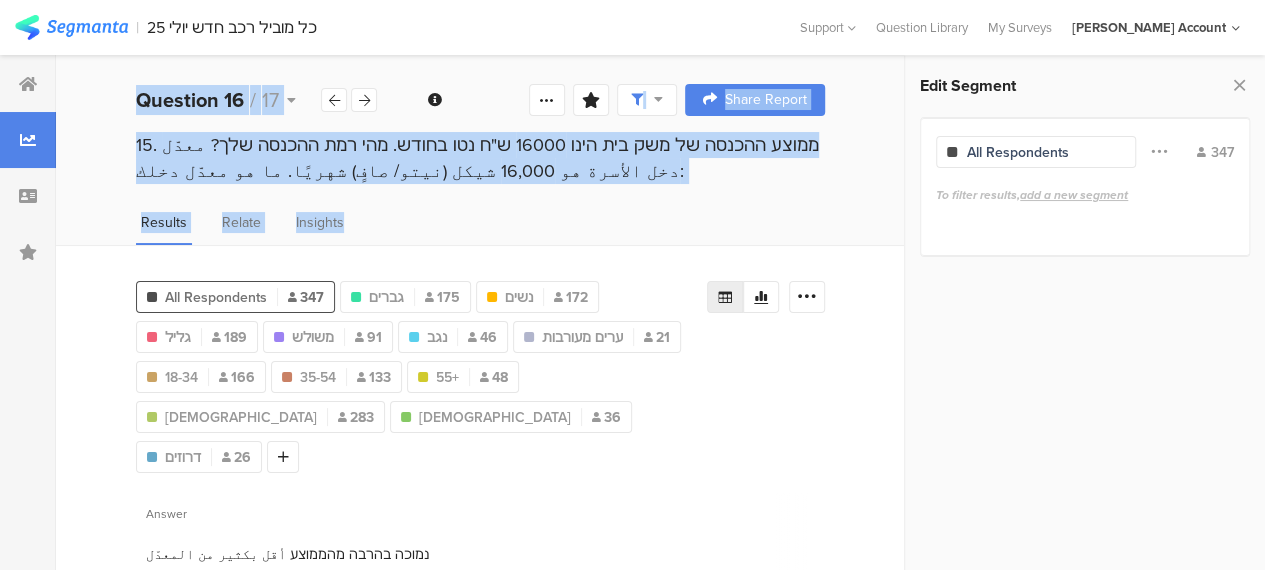 drag, startPoint x: 27, startPoint y: 81, endPoint x: 618, endPoint y: 241, distance: 612.27527 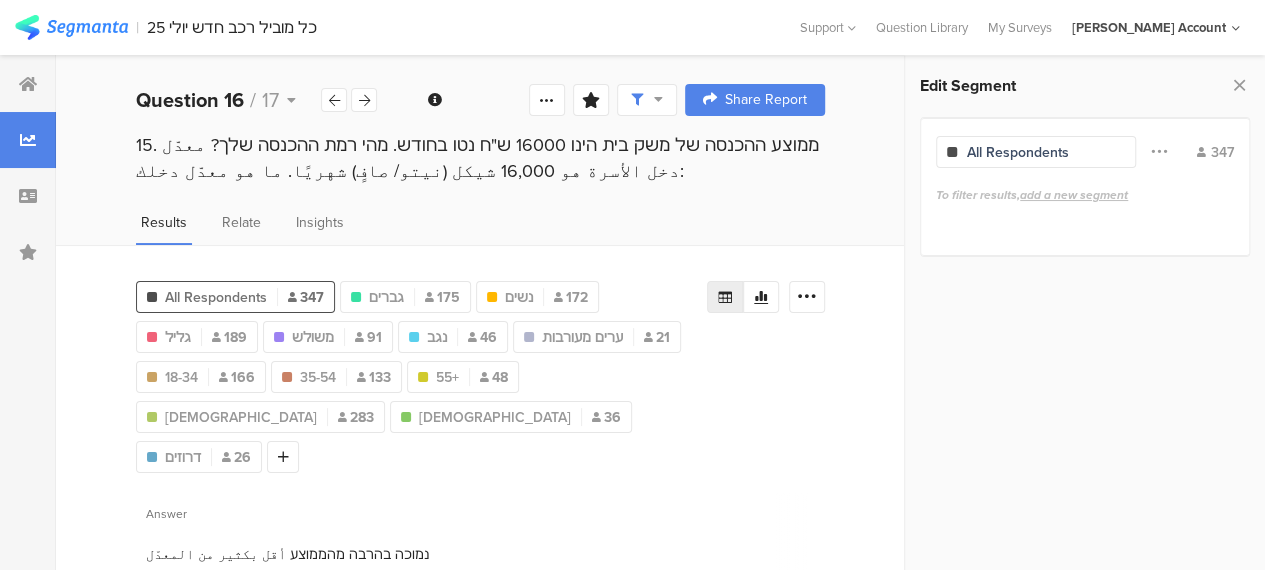 click on "Edit Segment       All Respondents     Filter Conjunction   And   Or
Segment Color
347
To filter results,  add a new segment" at bounding box center [1084, 313] 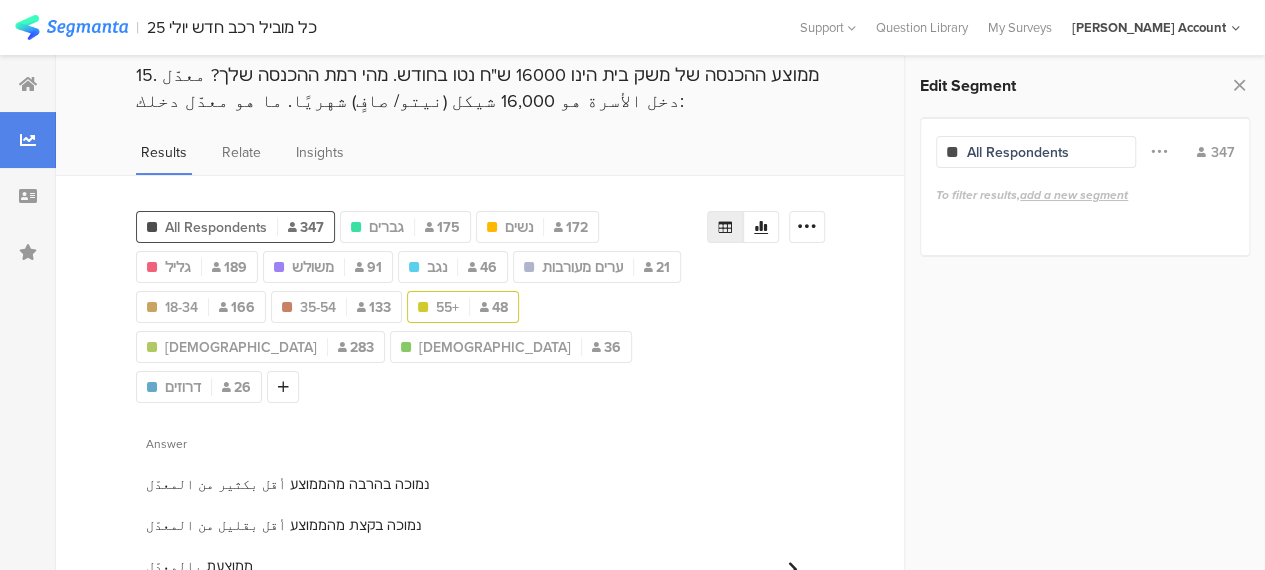 scroll, scrollTop: 0, scrollLeft: 0, axis: both 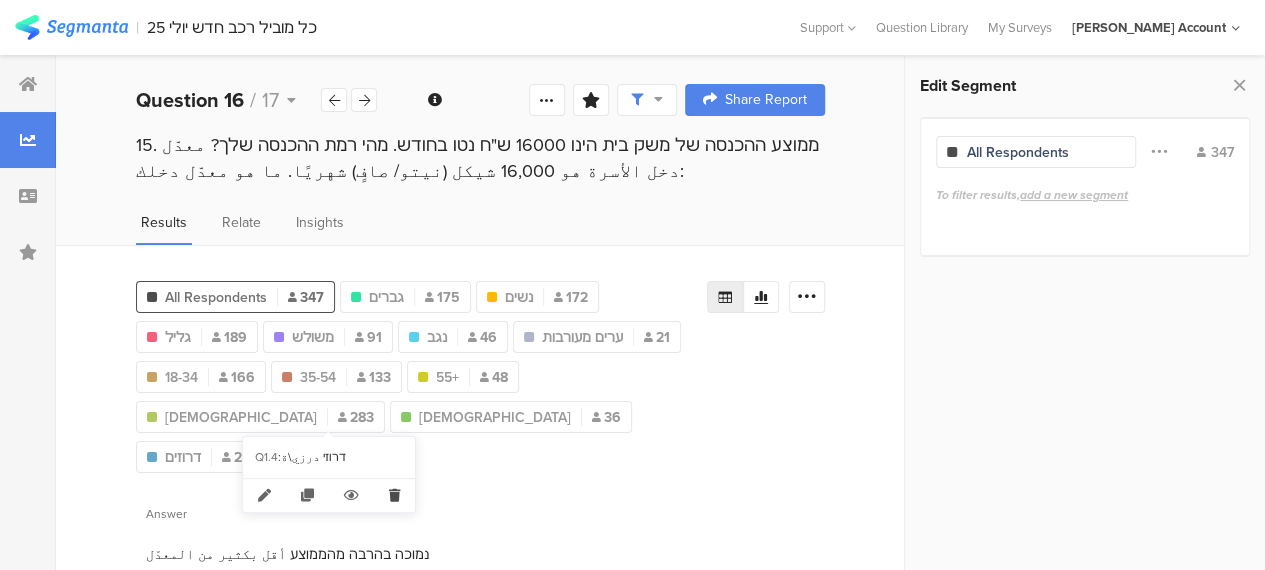 click at bounding box center (394, 495) 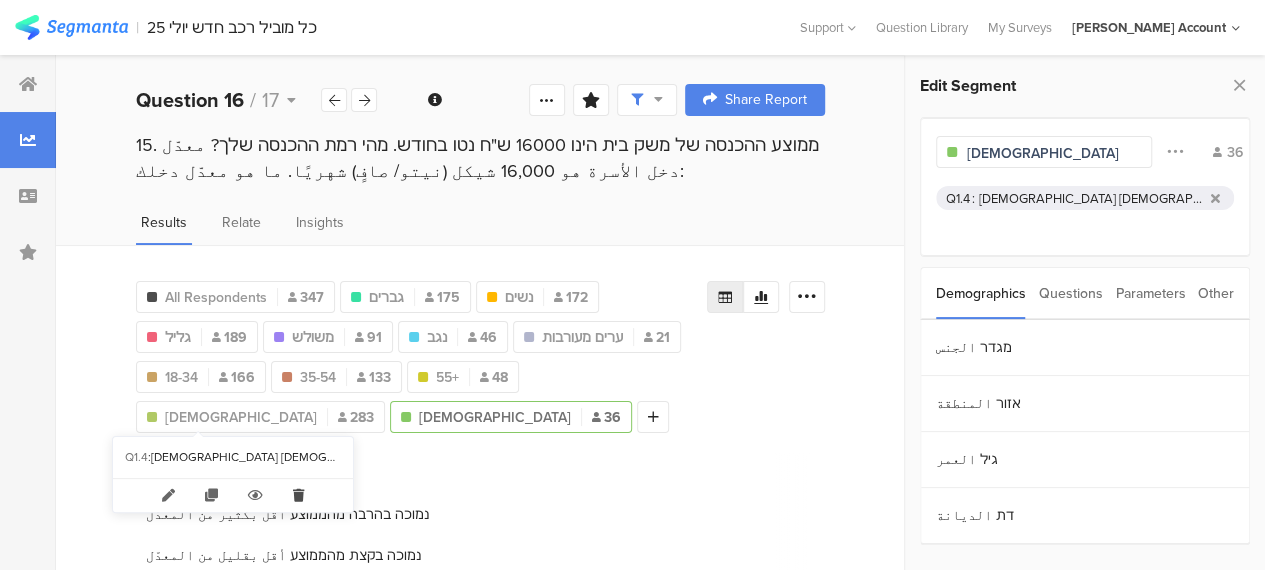 click at bounding box center [298, 495] 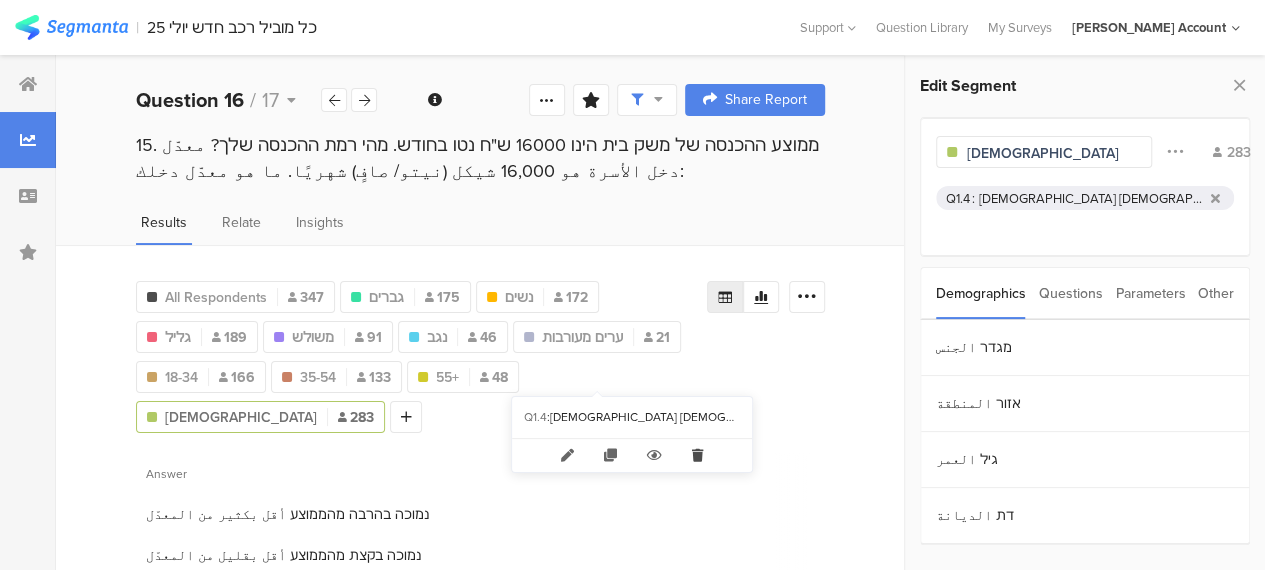 click at bounding box center (697, 455) 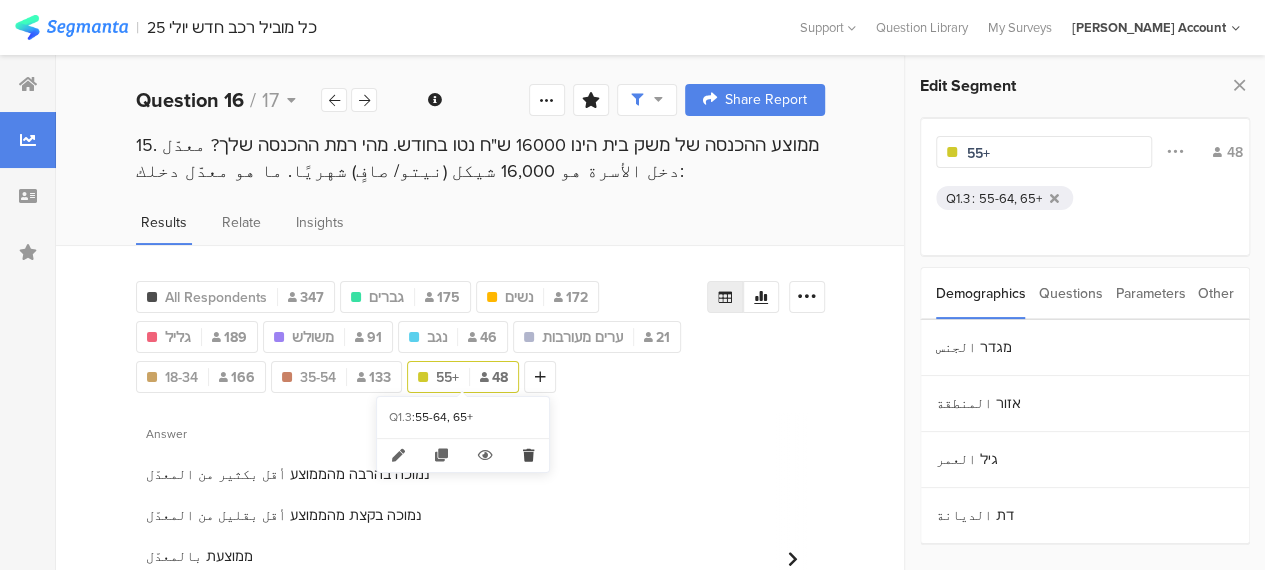 click at bounding box center (528, 455) 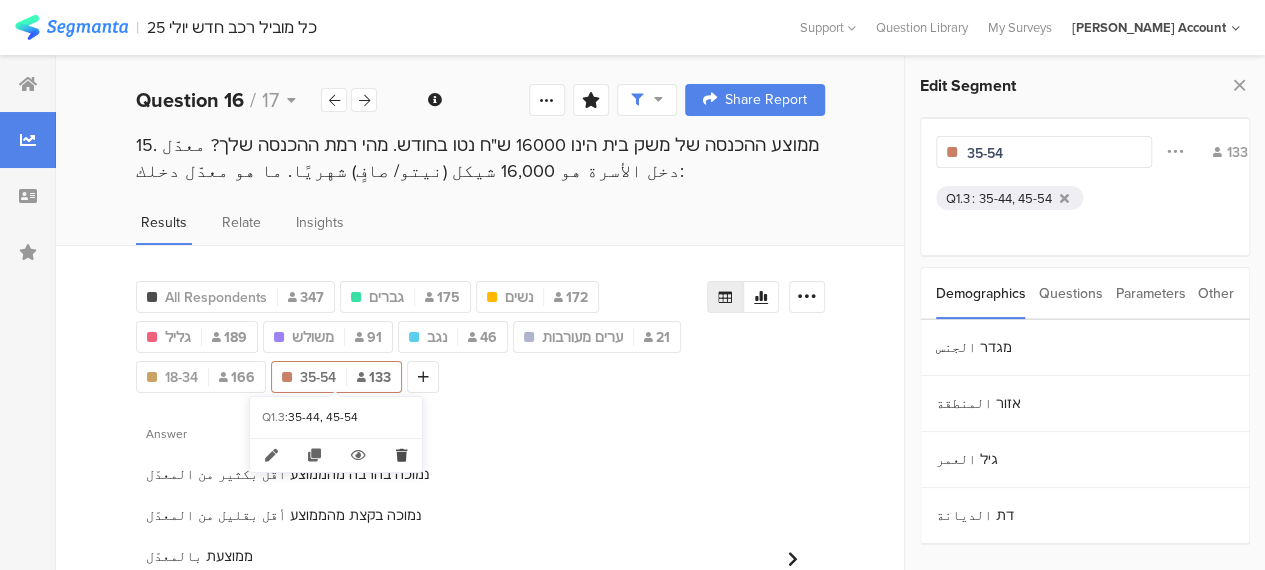click at bounding box center [401, 455] 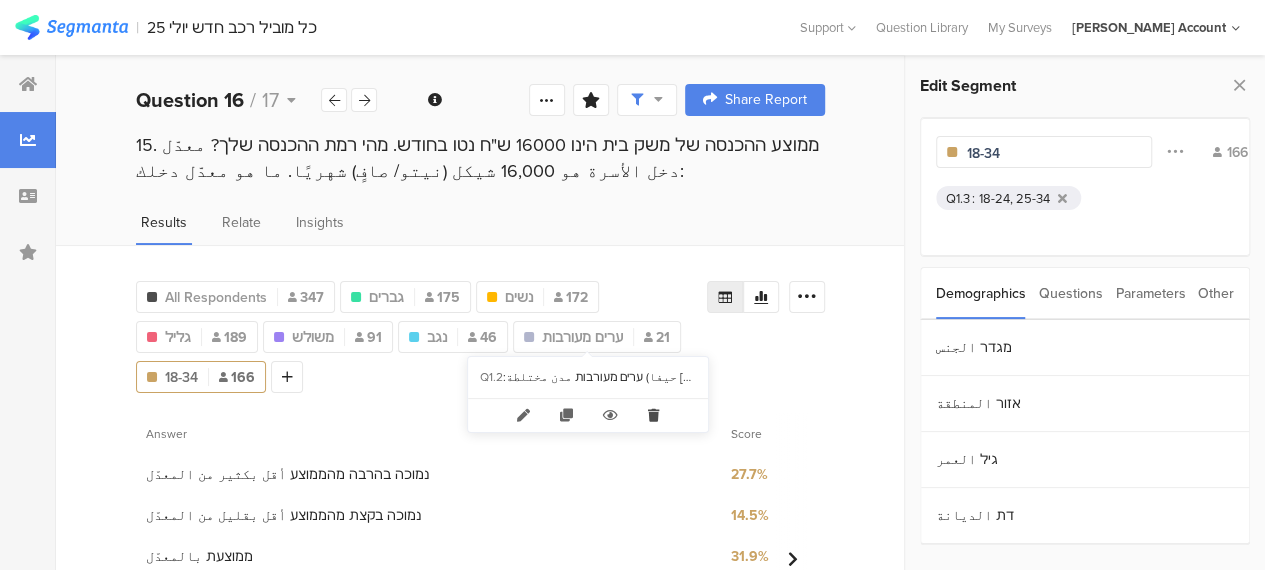 click at bounding box center [653, 415] 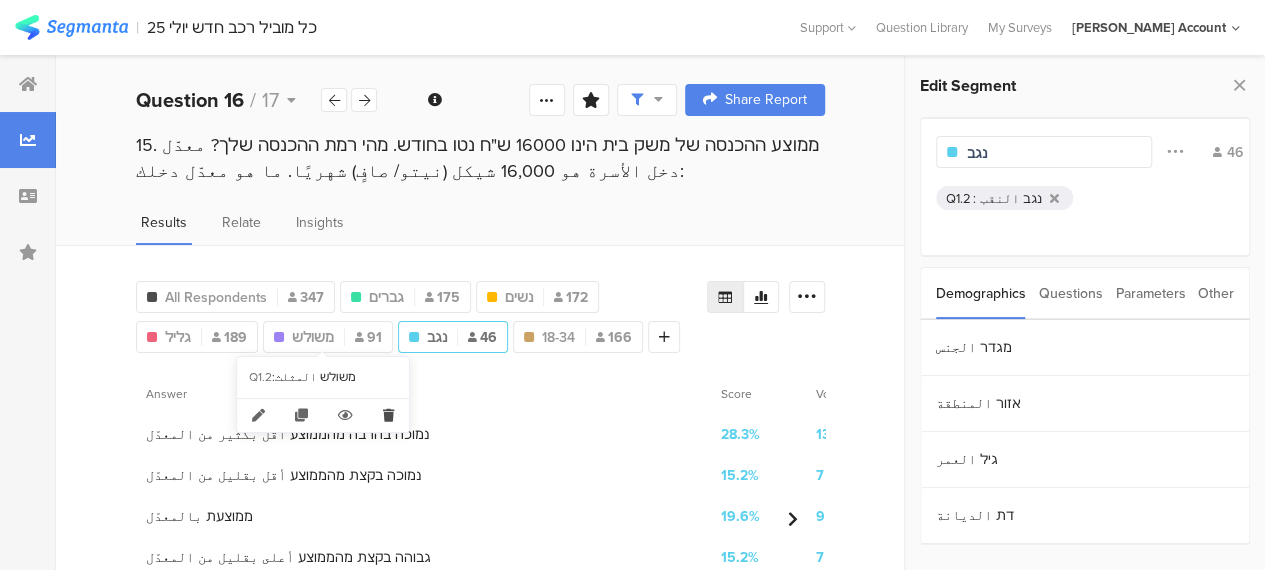 click at bounding box center (388, 415) 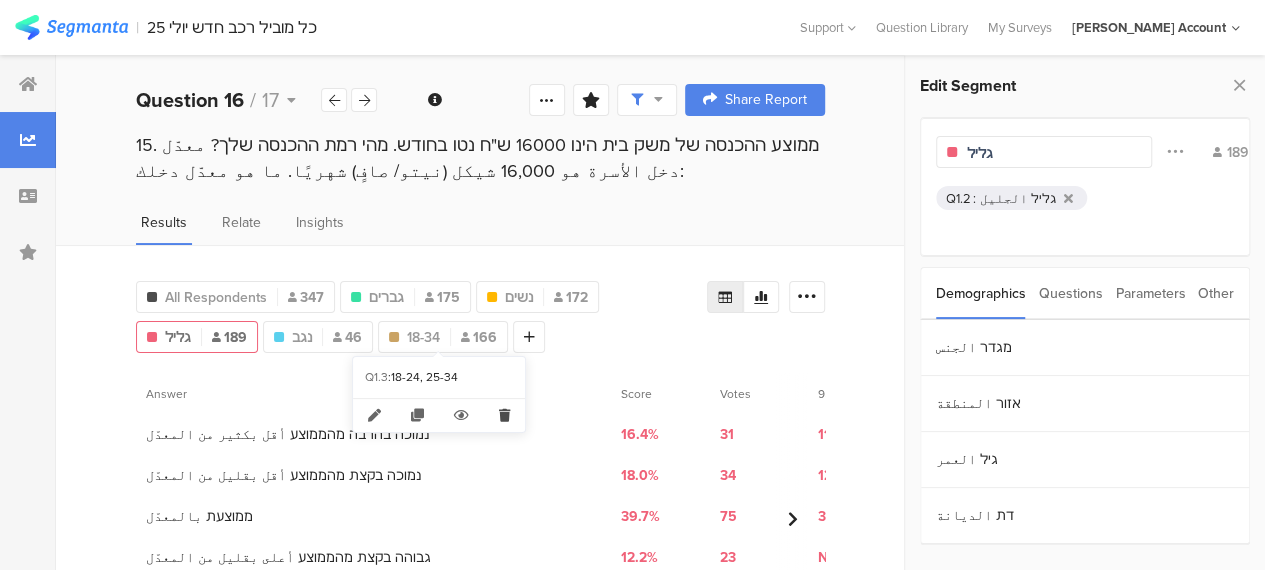 click at bounding box center [504, 415] 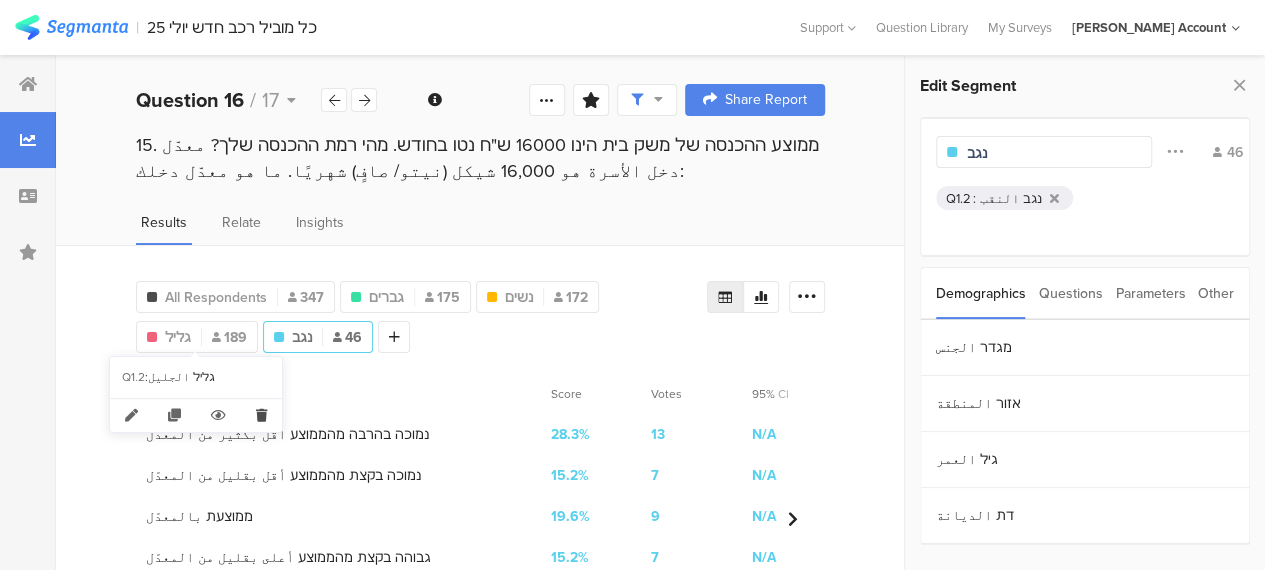 click at bounding box center (261, 415) 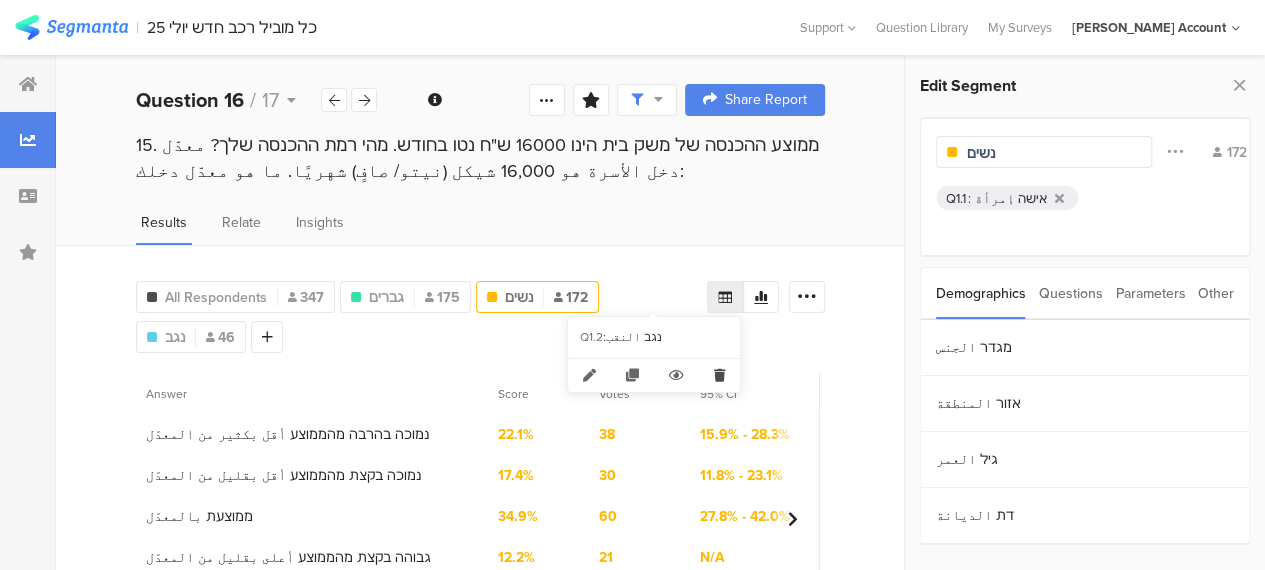 click at bounding box center [719, 375] 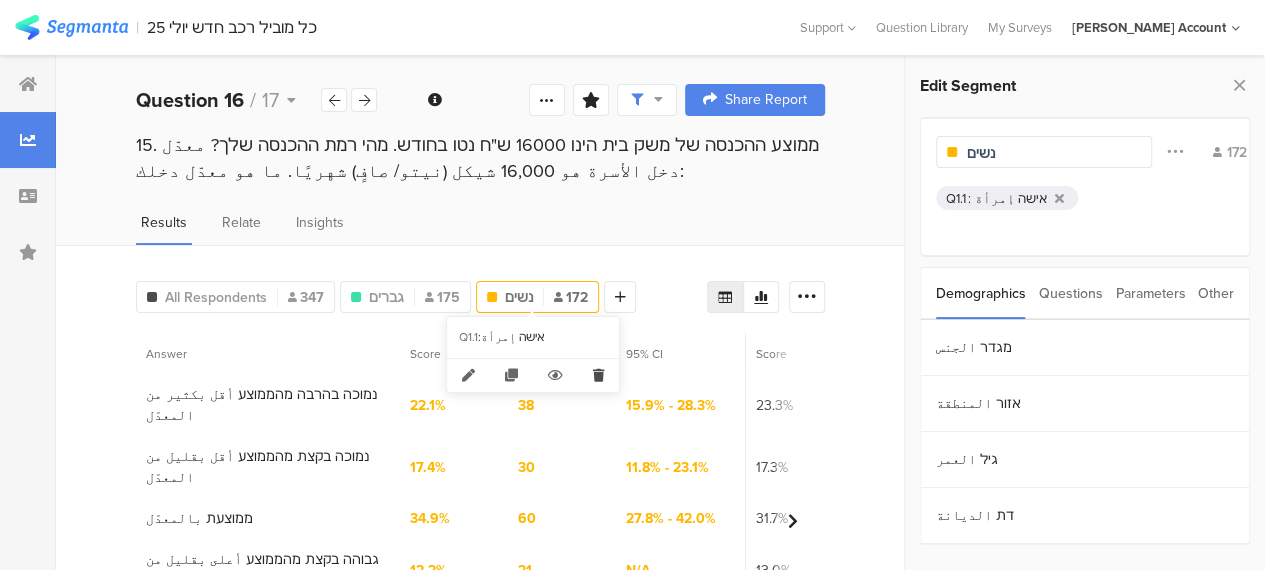 click at bounding box center [598, 375] 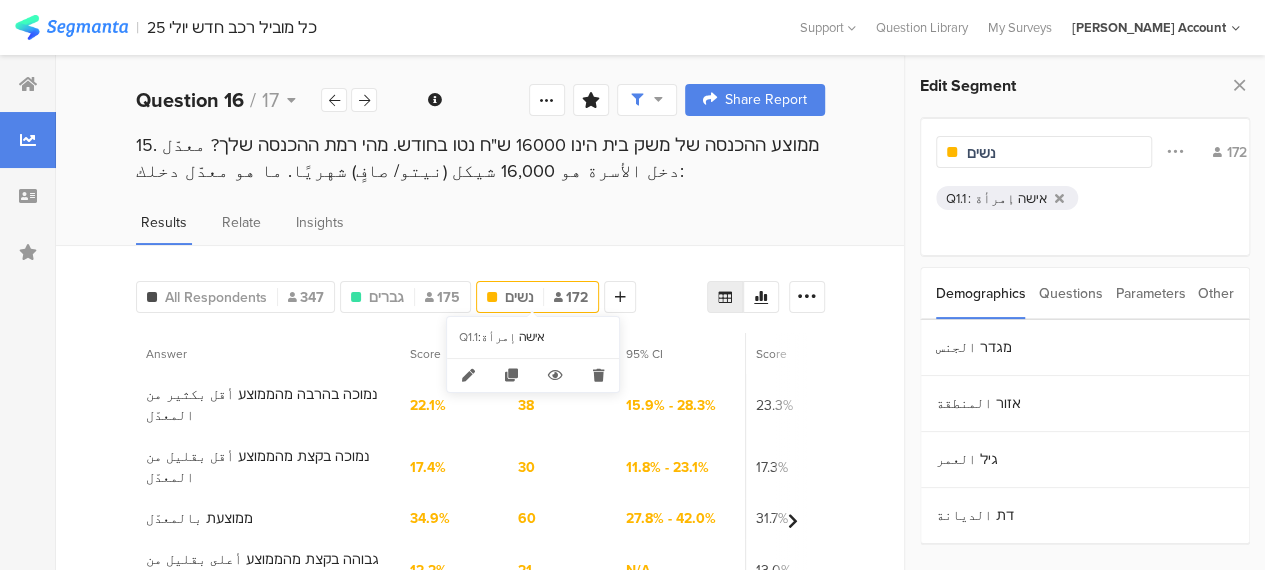 type on "גברים" 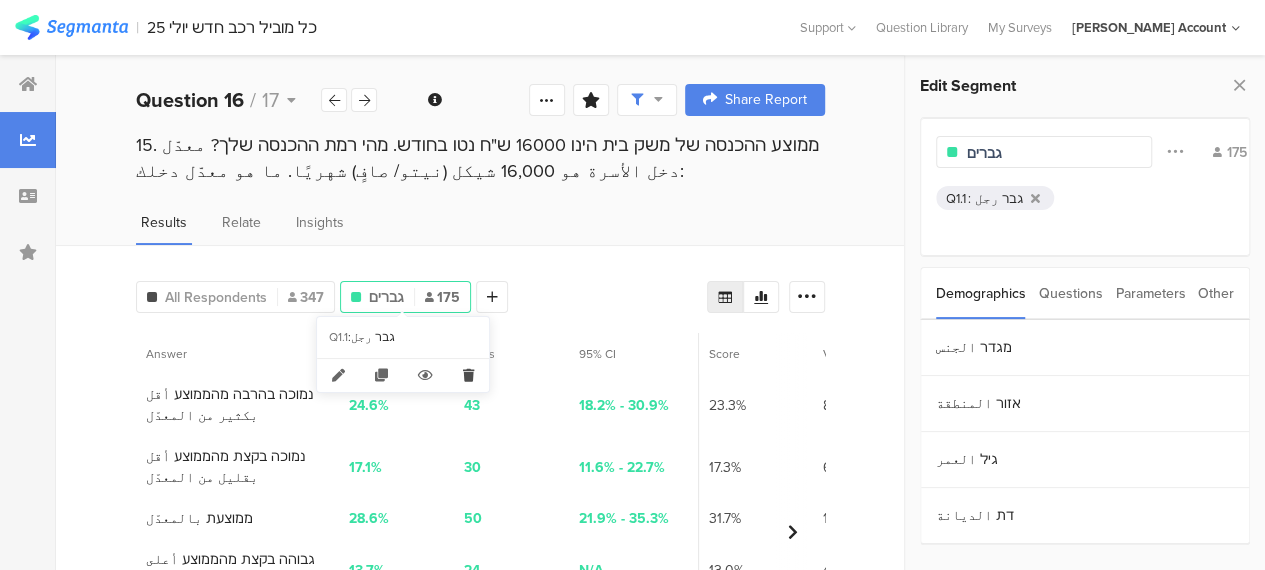 click at bounding box center [468, 375] 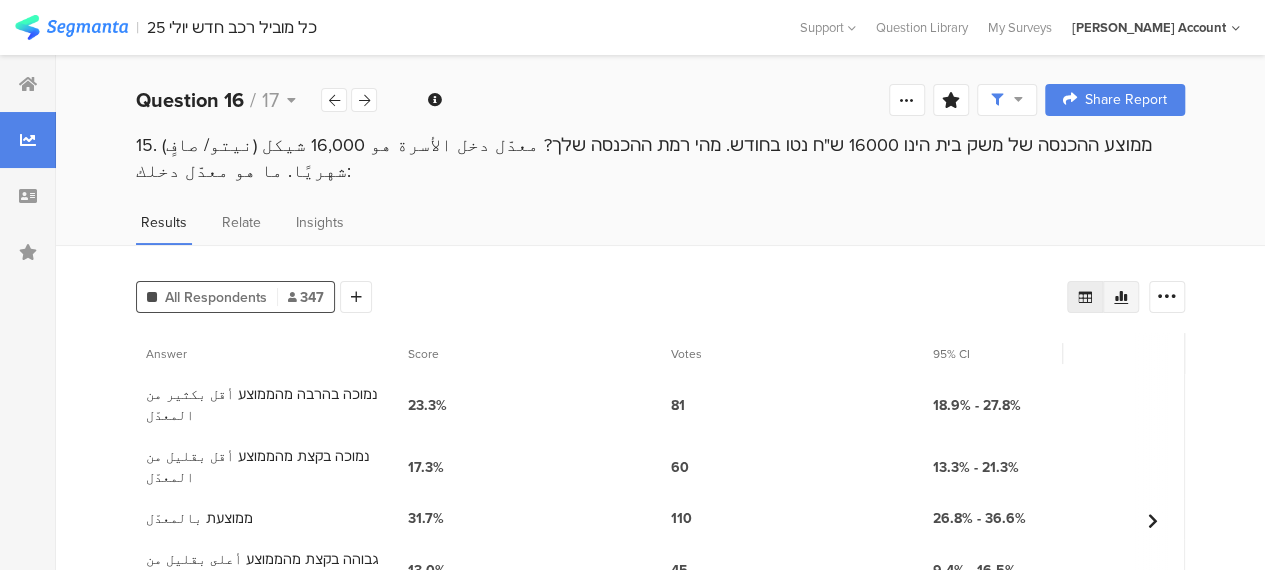 click 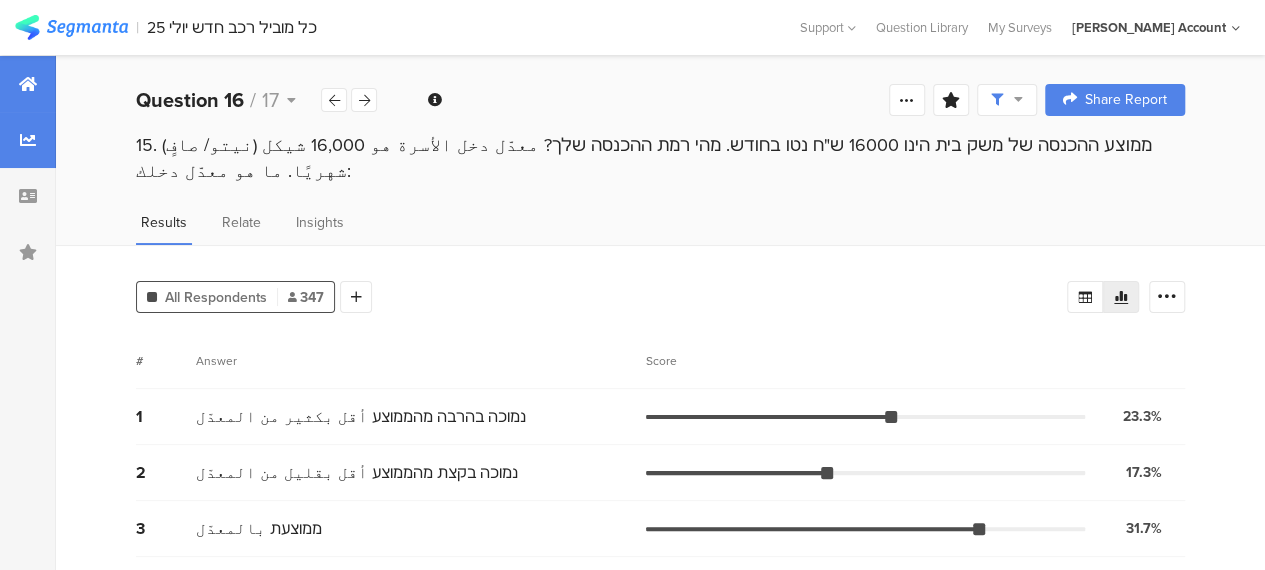 click at bounding box center (28, 84) 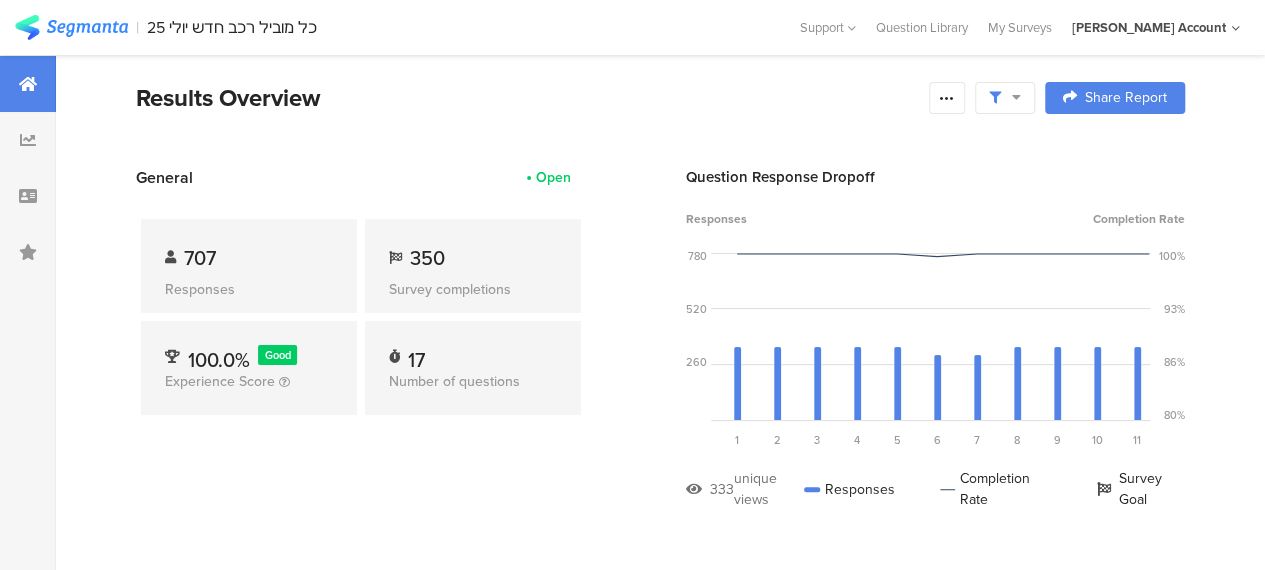 scroll, scrollTop: 0, scrollLeft: 0, axis: both 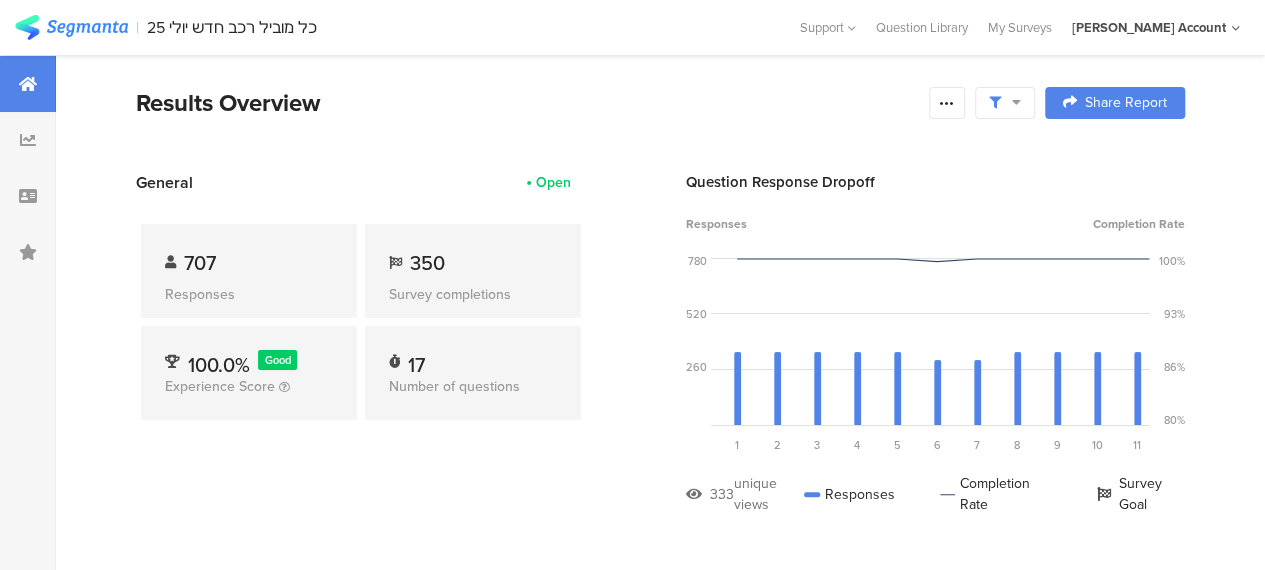 click on "General     Open     707   Responses     350   Survey completions     100.0%   Good   Experience Score
17
Number of questions" at bounding box center (361, 358) 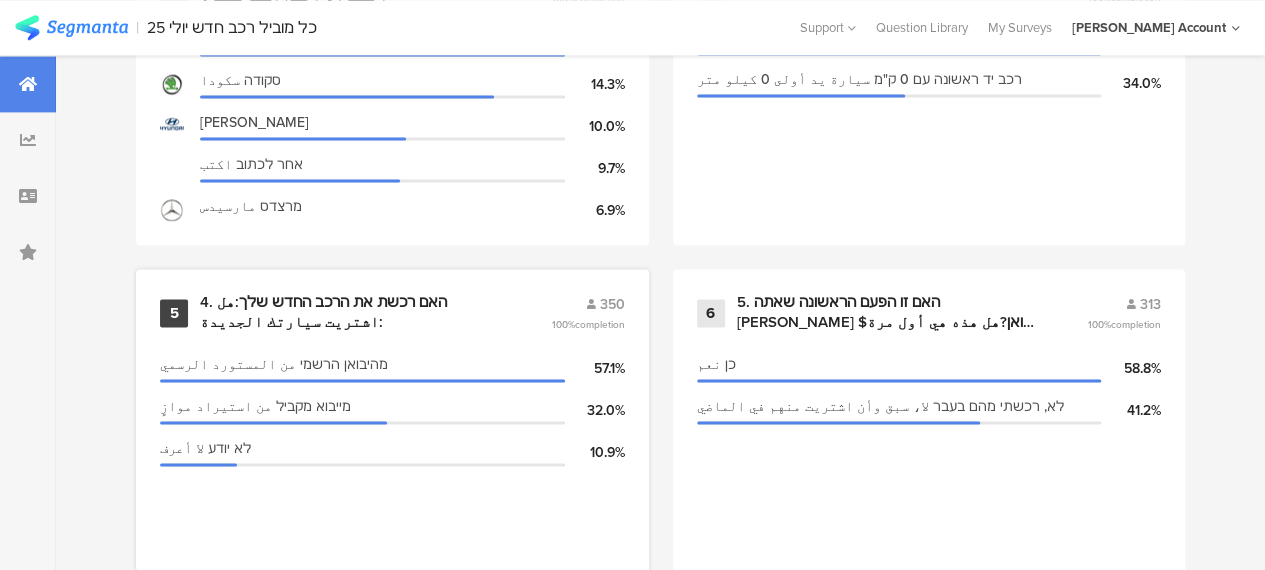 scroll, scrollTop: 1300, scrollLeft: 0, axis: vertical 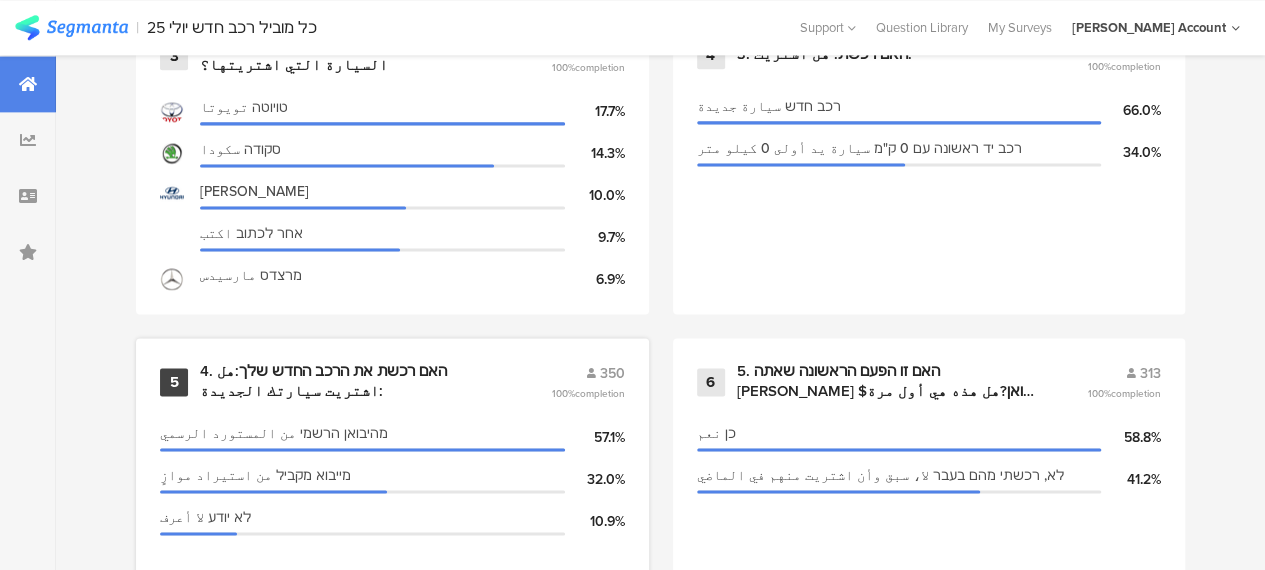 click on "4.	האם רכשת את הרכב החדש שלך:هل اشتريت سيارتك الجديدة:" at bounding box center [351, 381] 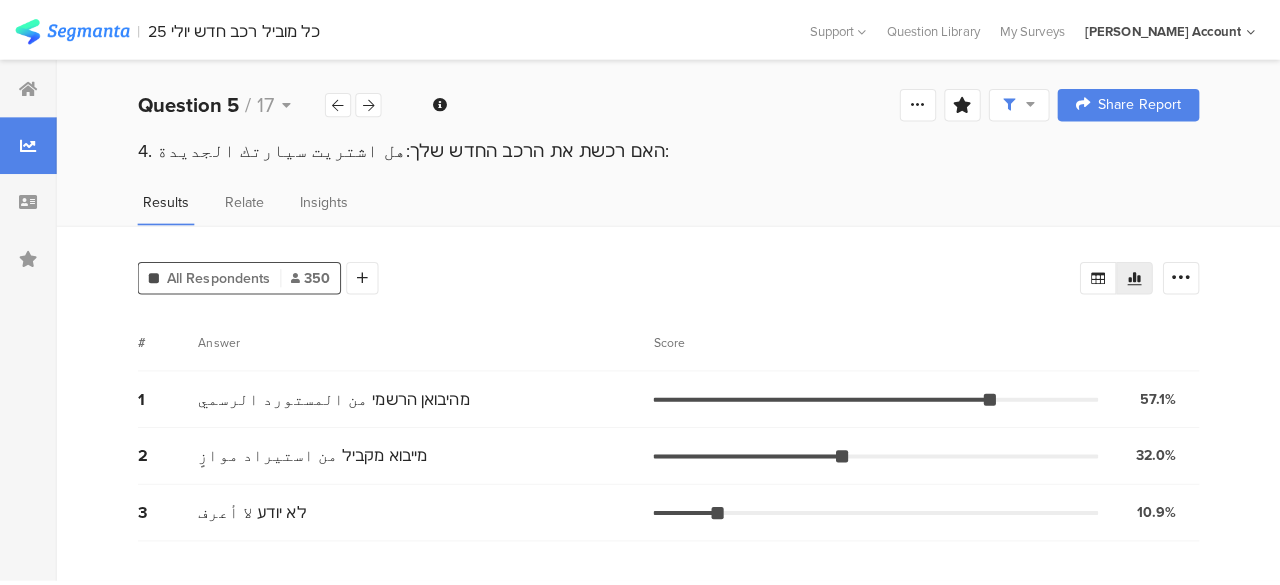 scroll, scrollTop: 0, scrollLeft: 0, axis: both 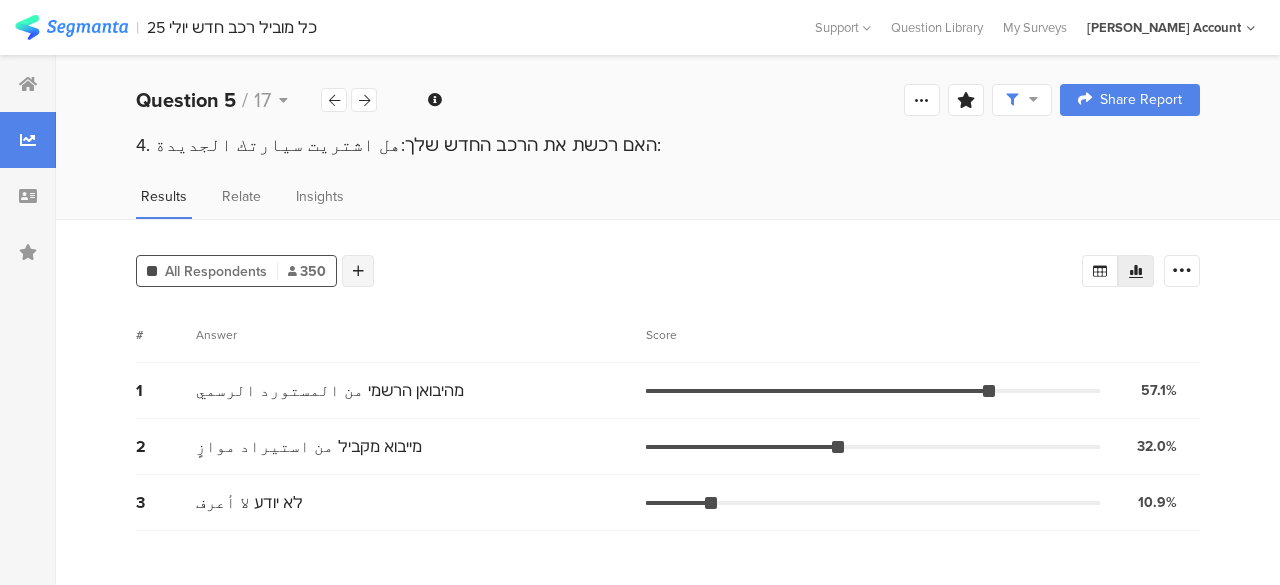 click at bounding box center [358, 271] 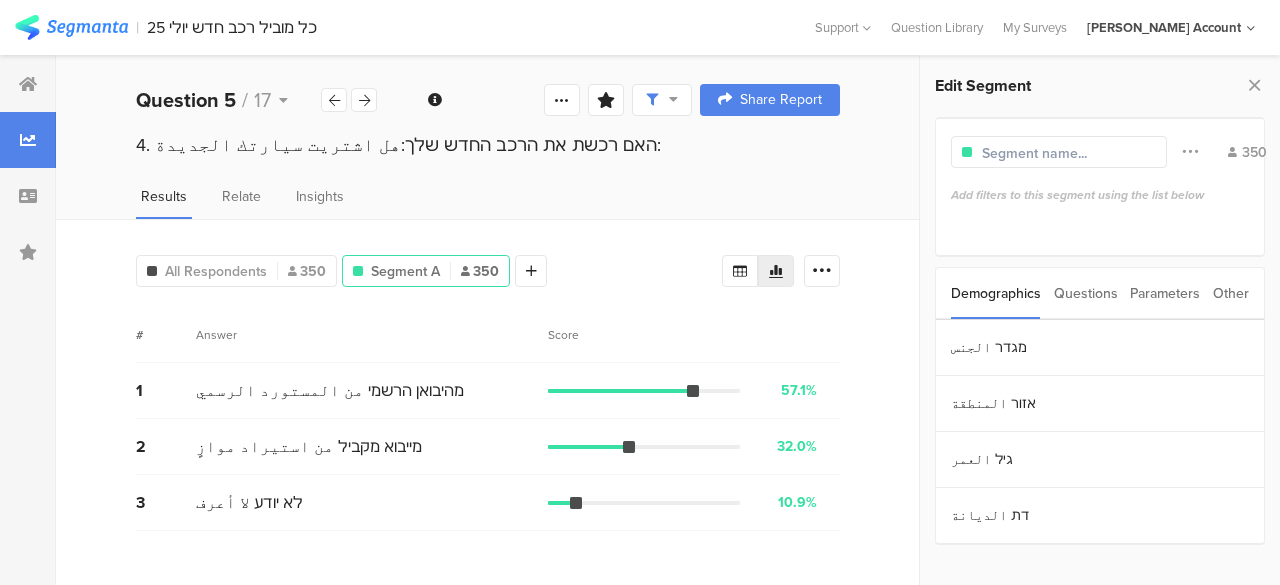 drag, startPoint x: 1151, startPoint y: 291, endPoint x: 1084, endPoint y: 294, distance: 67.06713 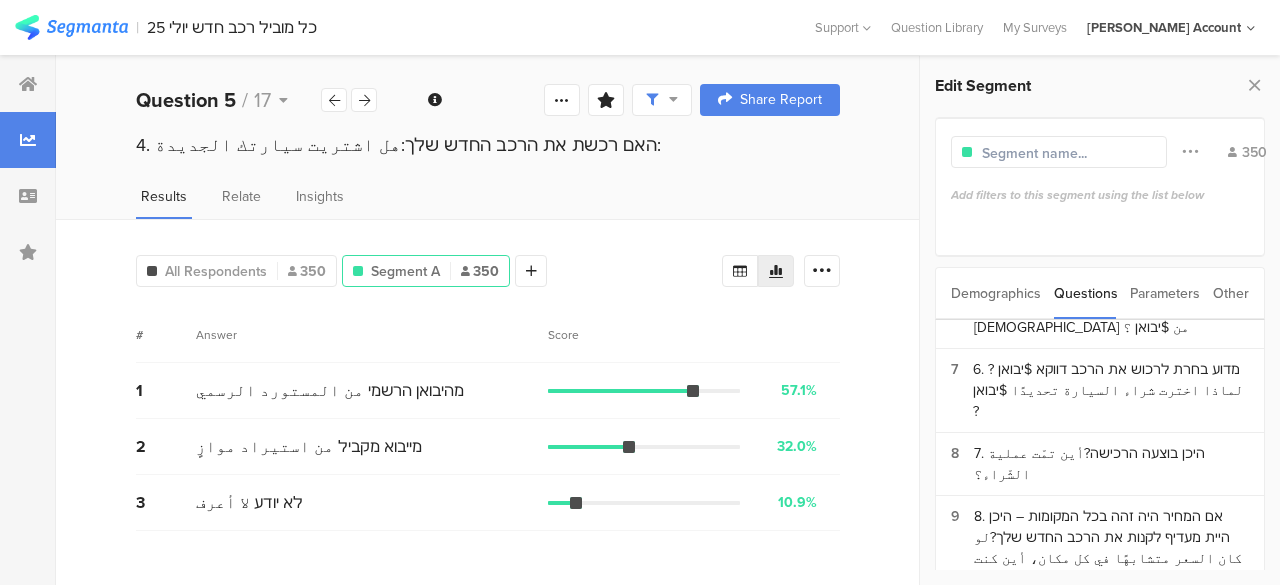scroll, scrollTop: 200, scrollLeft: 0, axis: vertical 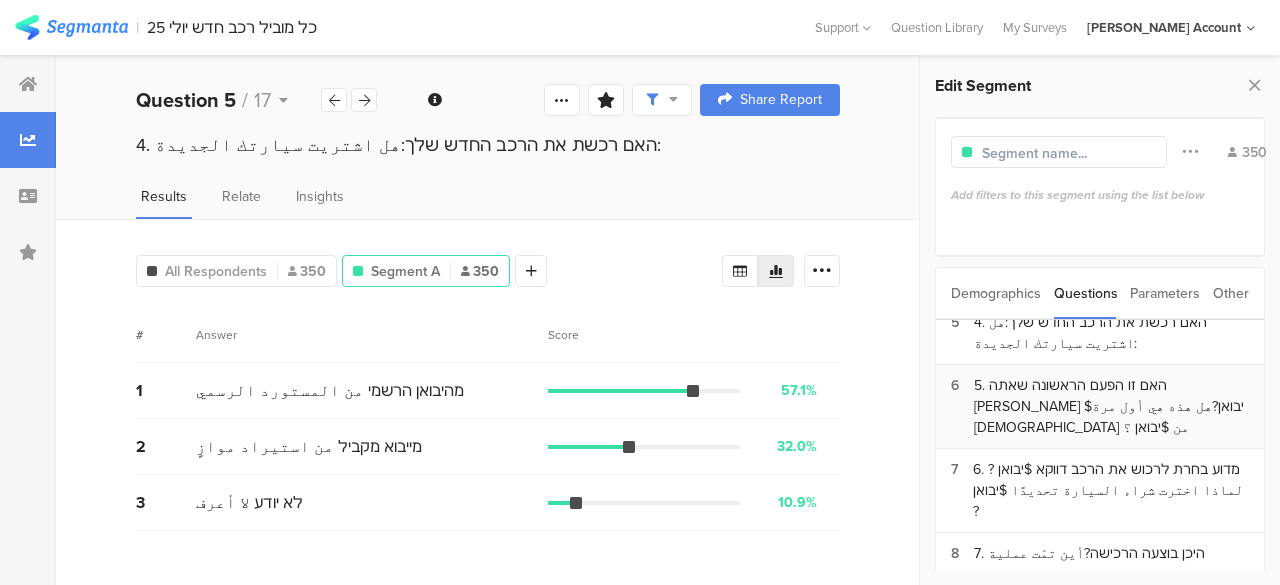click on "5.	האם זו הפעם הראשונה שאתה [PERSON_NAME] $יבואן?هل هذه هي أول مرة [DEMOGRAPHIC_DATA] من $יבואן ؟" at bounding box center [1111, 406] 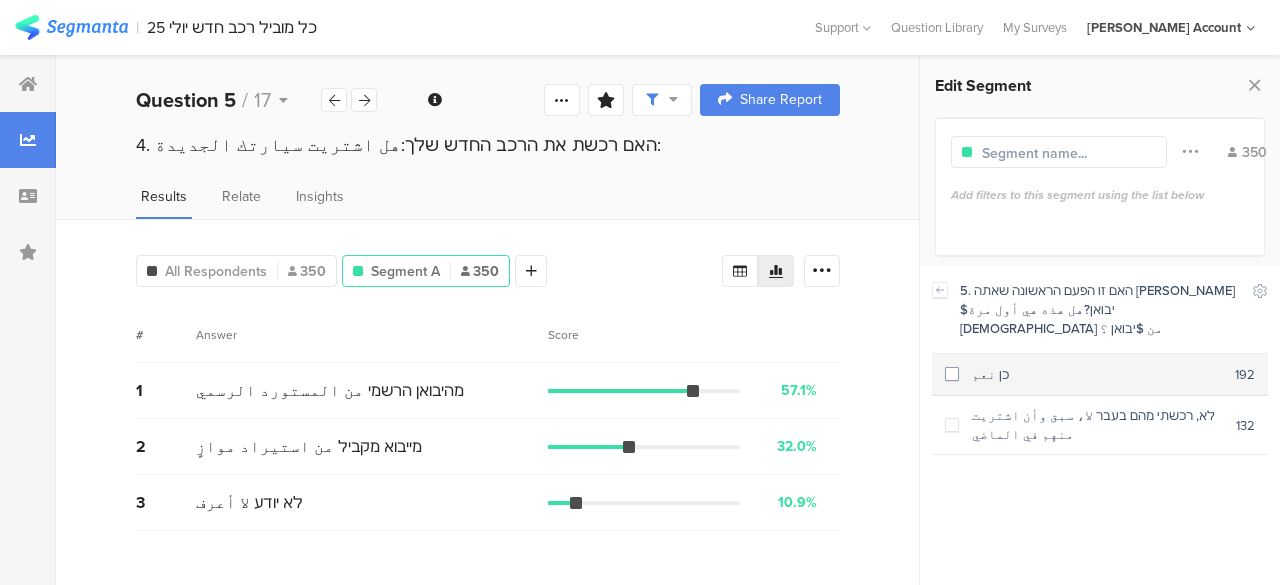 click at bounding box center [952, 374] 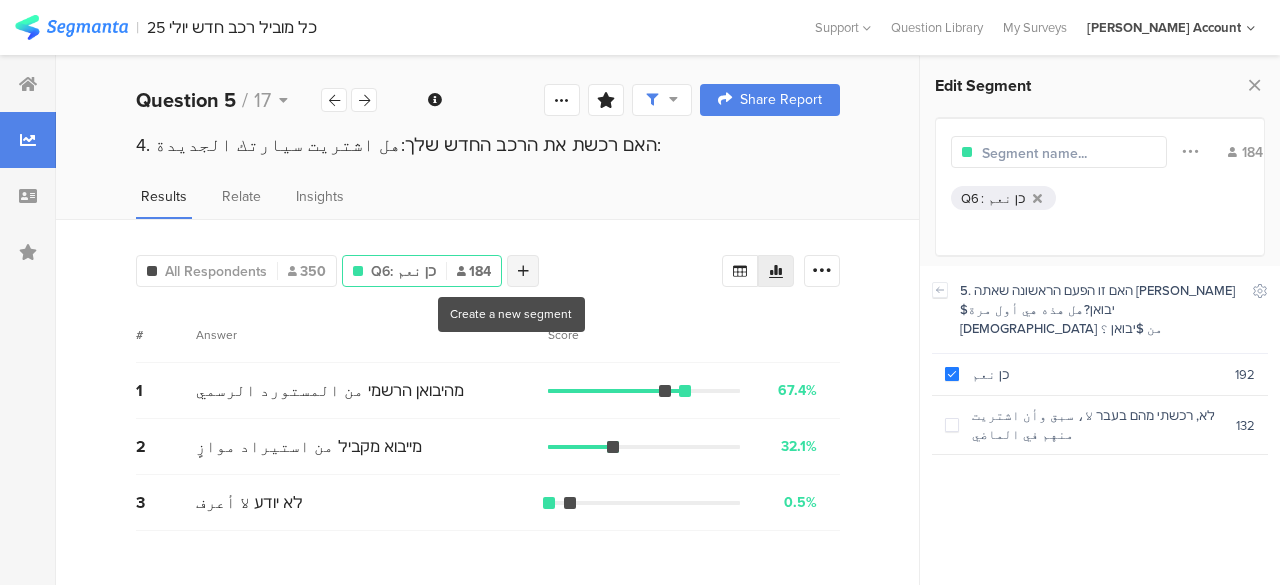 click at bounding box center (523, 271) 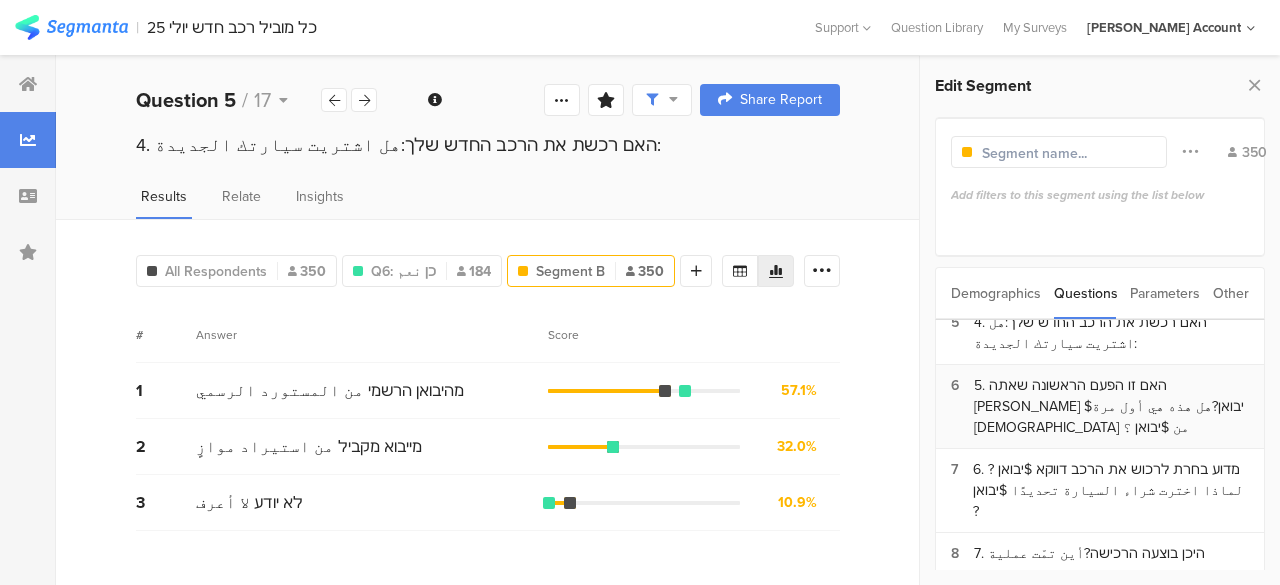 click on "5.	האם זו הפעם הראשונה שאתה [PERSON_NAME] $יבואן?هل هذه هي أول مرة [DEMOGRAPHIC_DATA] من $יבואן ؟" at bounding box center (1111, 406) 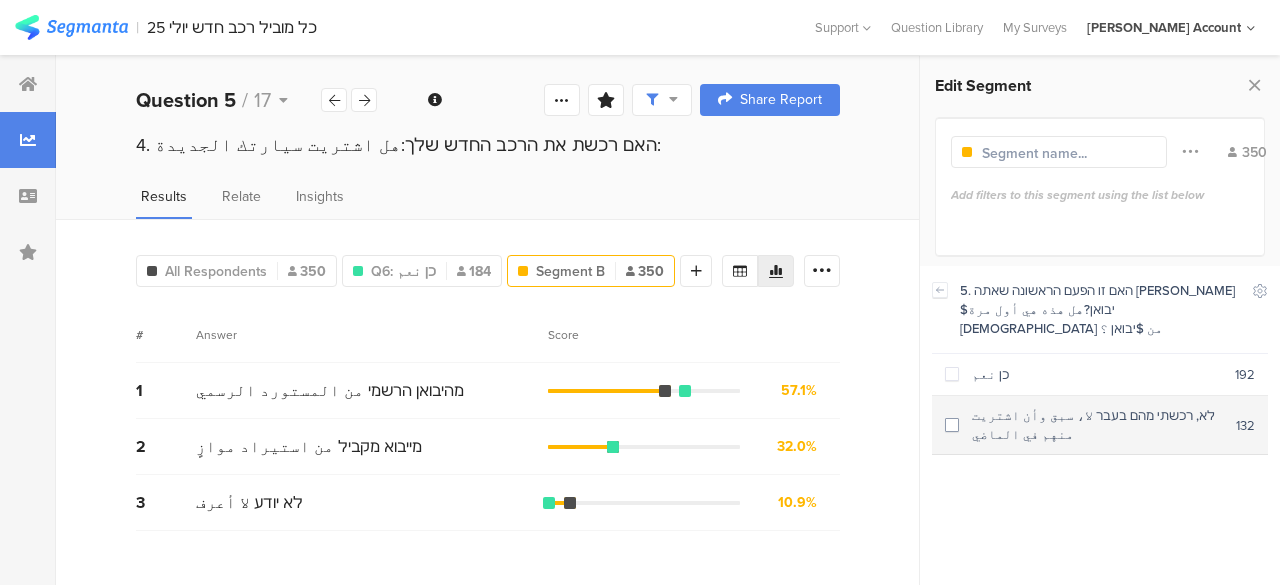 click at bounding box center (952, 425) 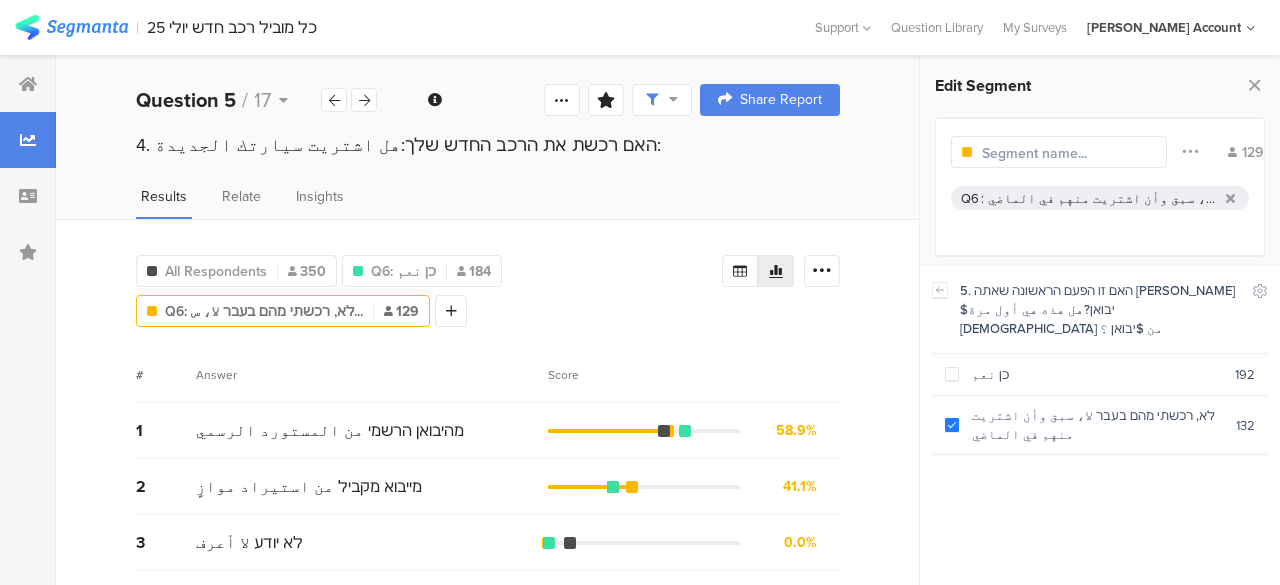 click on "All Respondents       350
Q6: כן نعم       184
Q6: לא, רכשתי מהם בעבר لا، س...       129
Add Segment             Segment markers       Confidence interval       Vote count             #   Answer   Score   1     מהיבואן הרשמי من المستورد الرسمي             58.9%   76 votes 2     מייבוא מקביל من استيراد موازٍ             41.1%   53 votes 3     לא יודע لا أعرف             0.0%   0 votes" at bounding box center [488, 402] 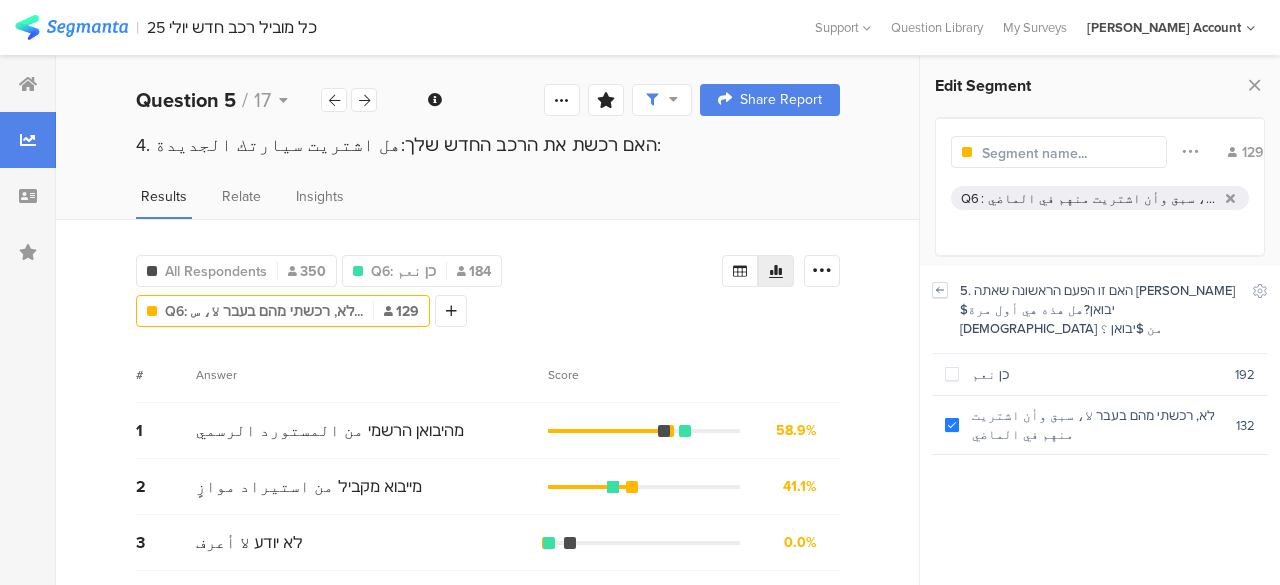 click 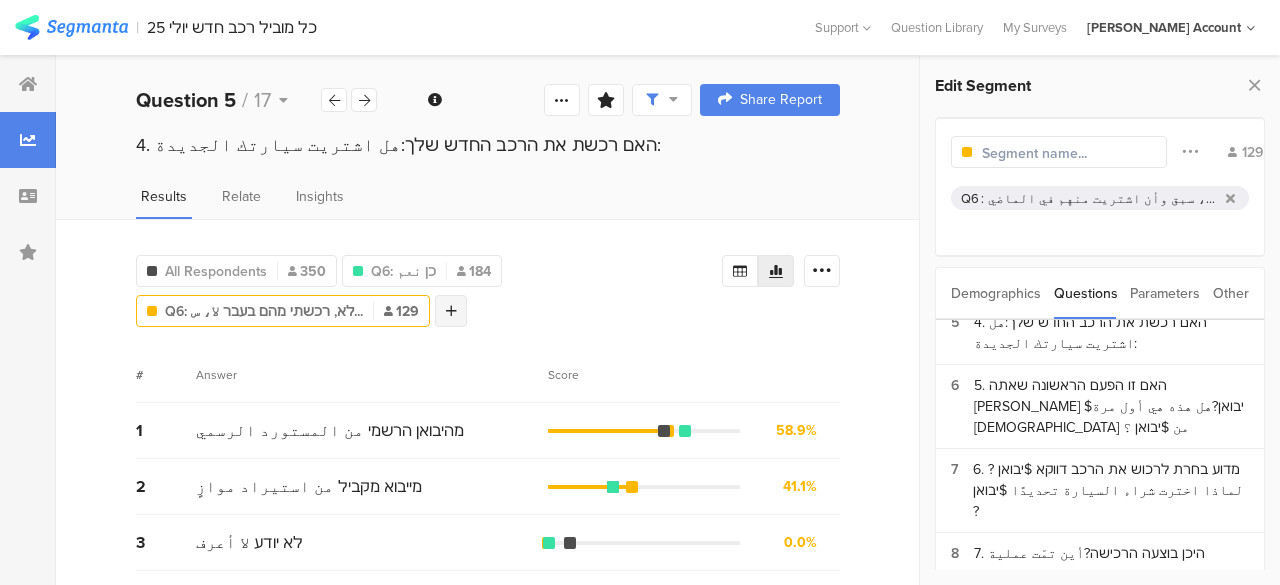 click at bounding box center [451, 311] 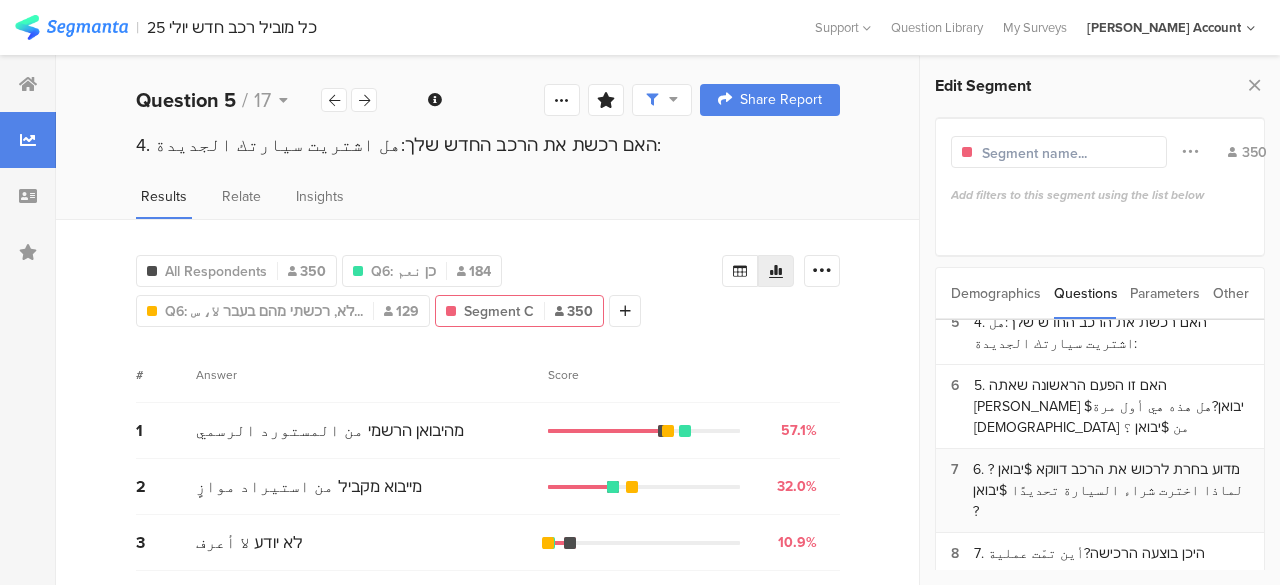 click on "6.	מדוע בחרת לרכוש את הרכב דווקא $יבואן ?لماذا اخترت شراء السيارة تحديدًا $יבואן ?" at bounding box center [1111, 490] 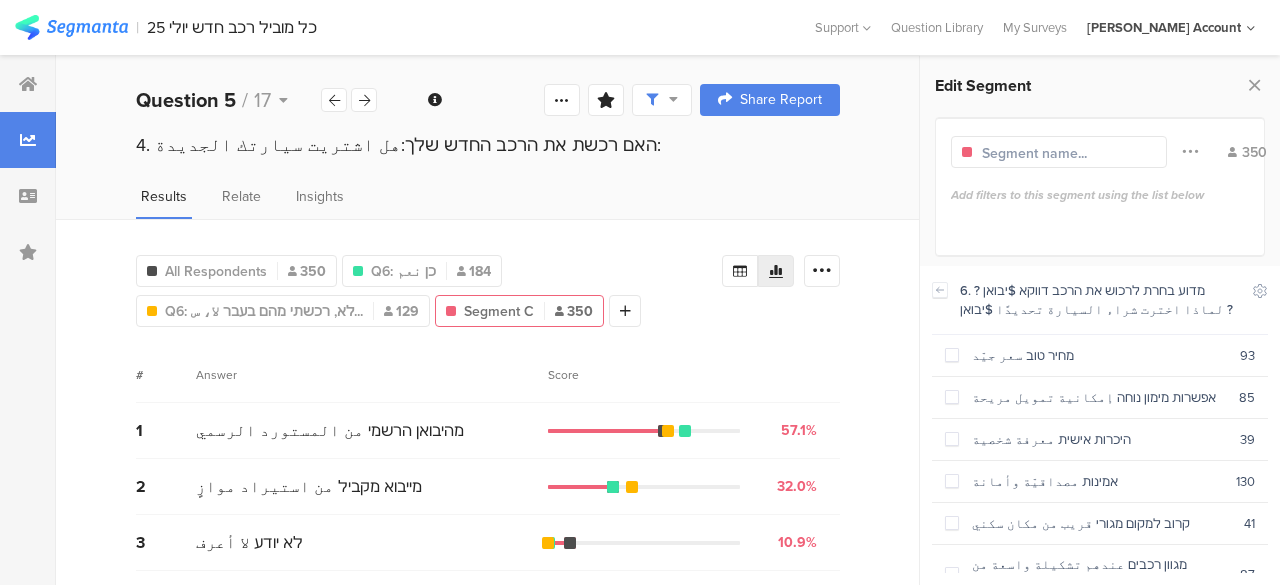 click on "#   Answer   Score" at bounding box center [488, 375] 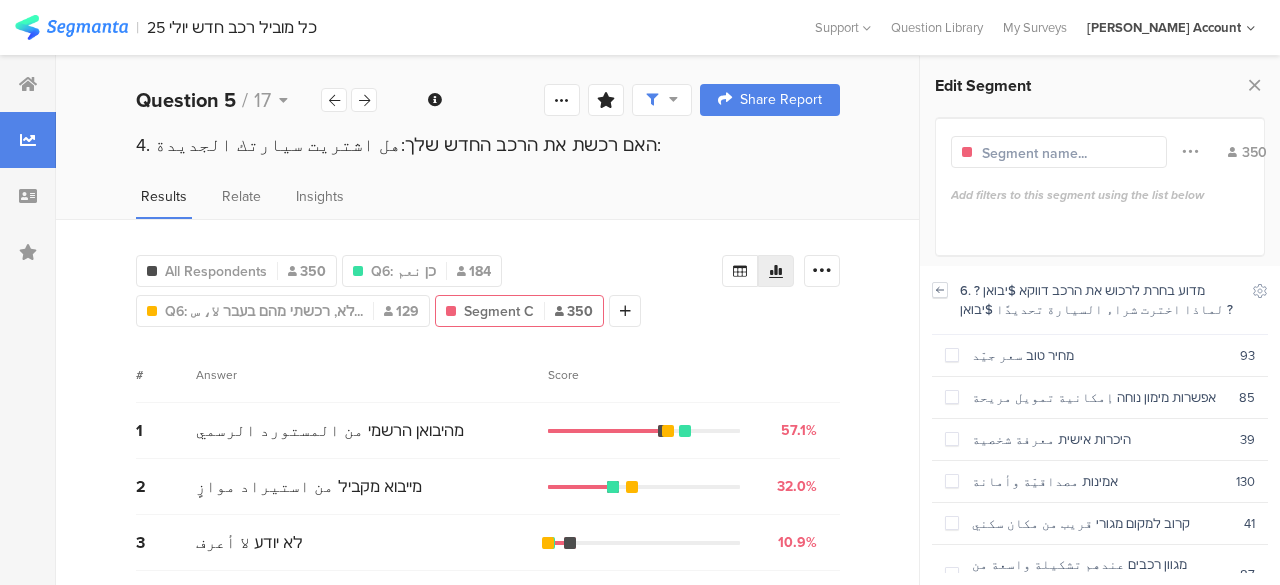 click 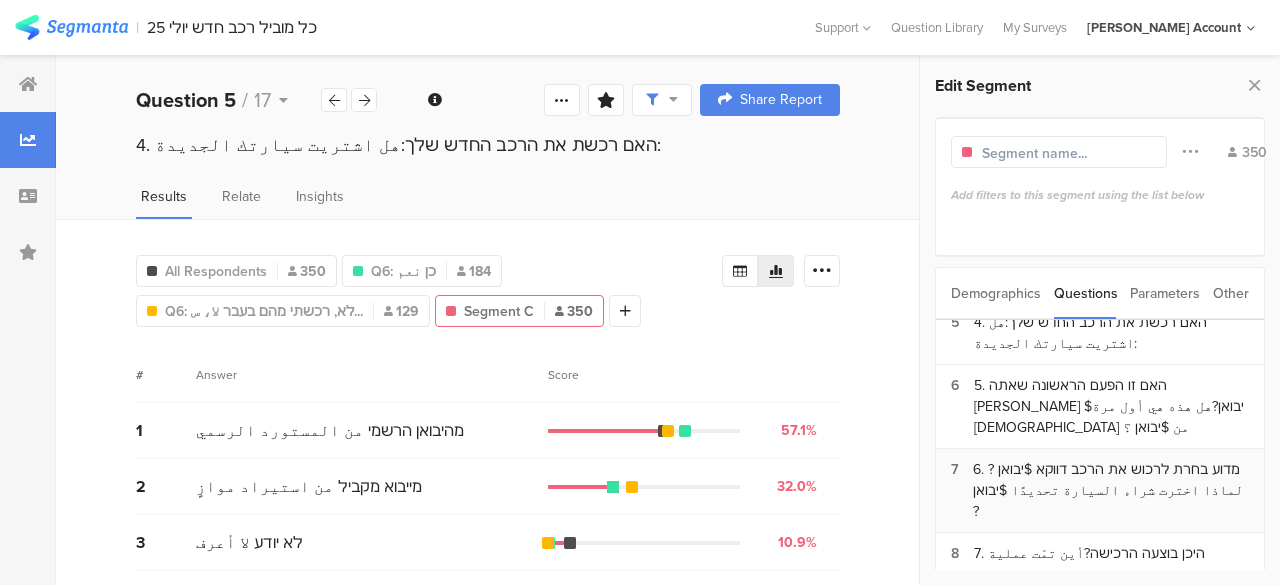 click on "6.	מדוע בחרת לרכוש את הרכב דווקא $יבואן ?لماذا اخترت شراء السيارة تحديدًا $יבואן ?" at bounding box center [1111, 490] 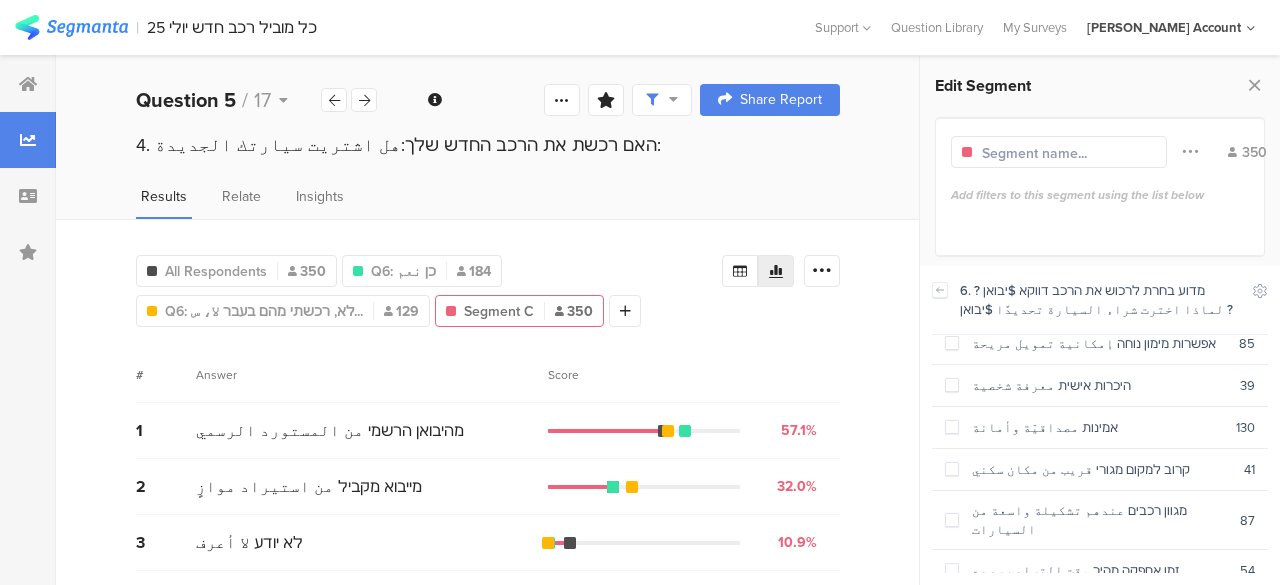 scroll, scrollTop: 44, scrollLeft: 0, axis: vertical 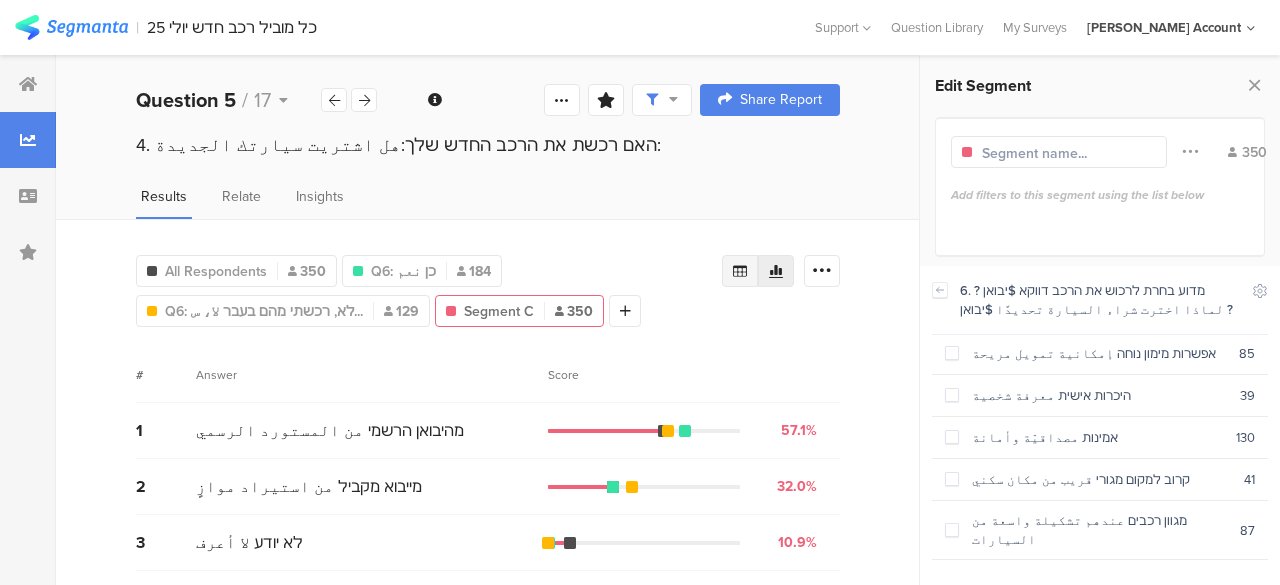 click 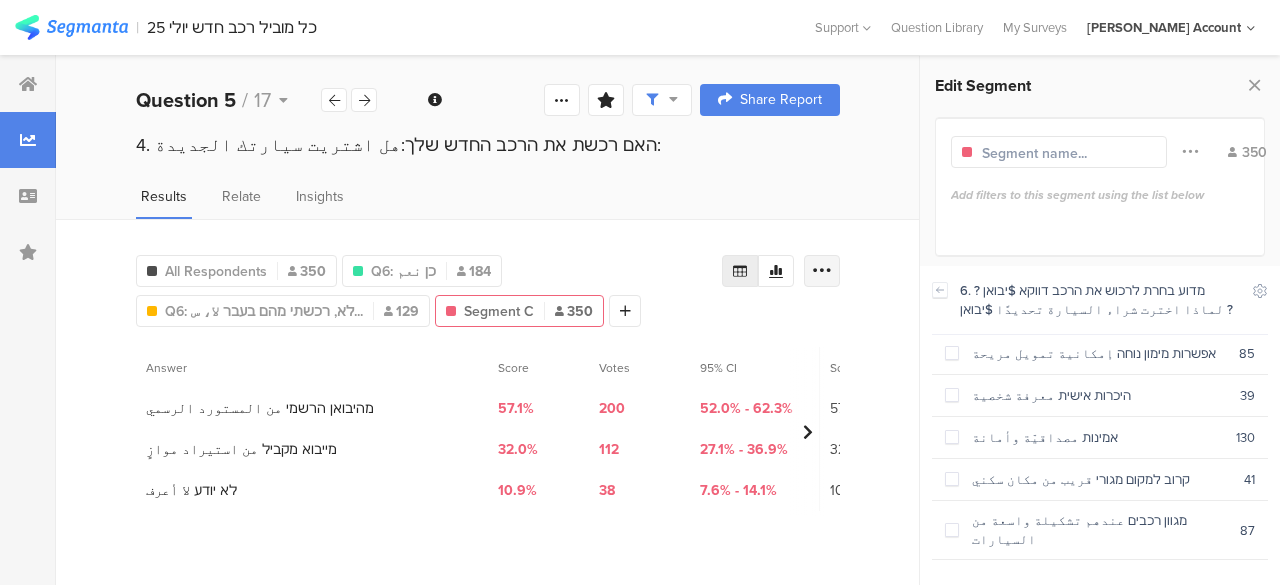 click at bounding box center [822, 271] 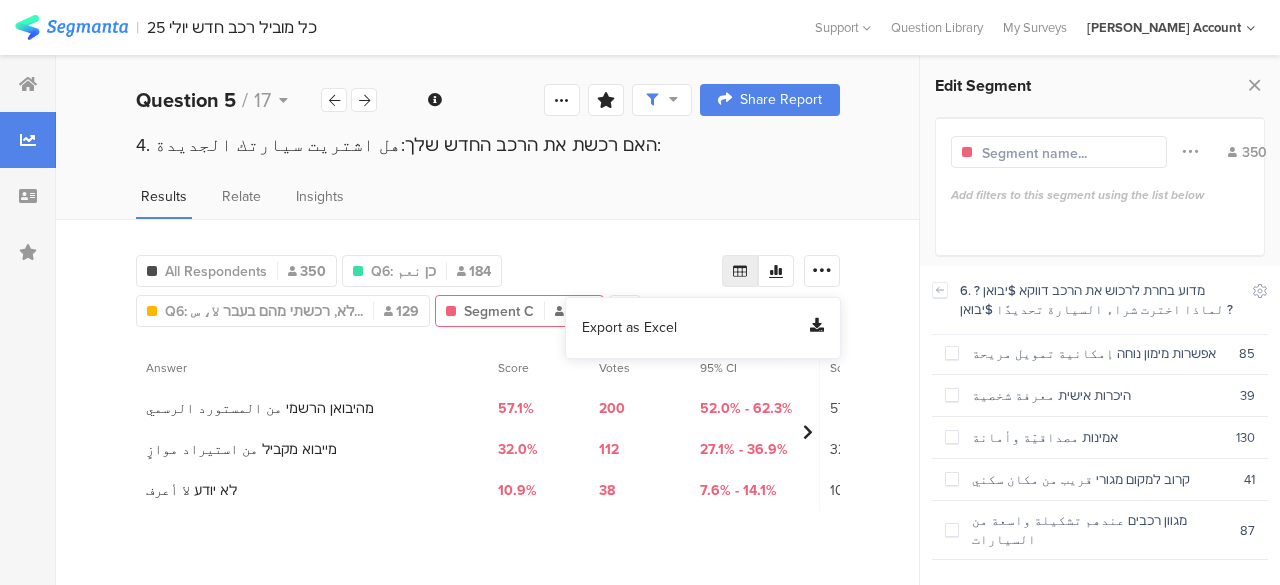 click on "Export as Excel" at bounding box center (629, 328) 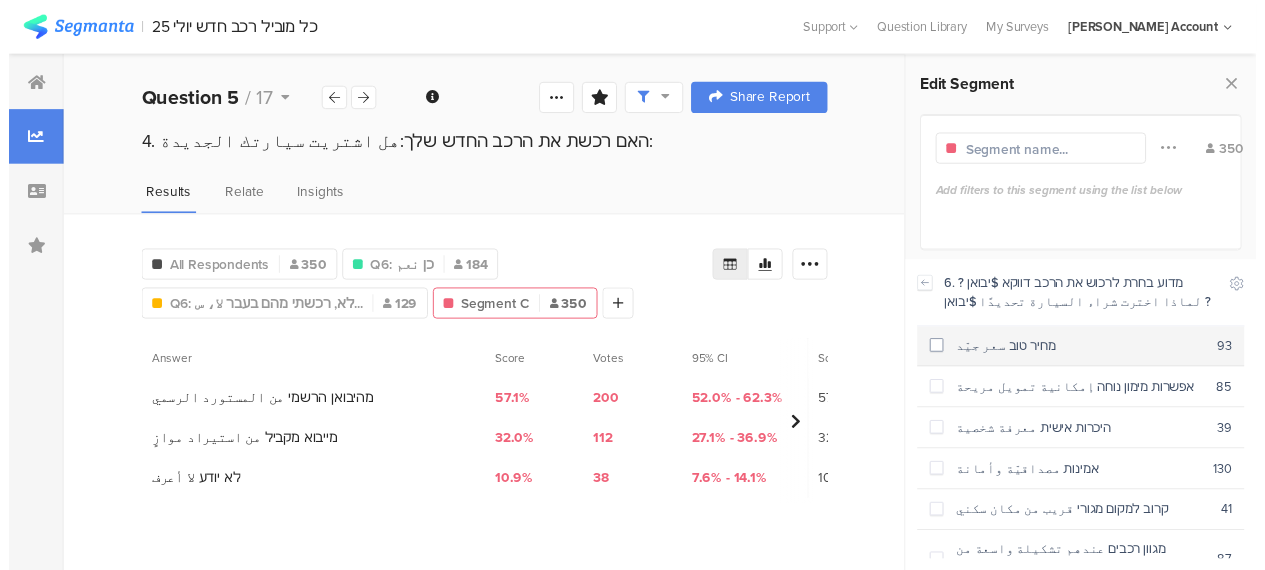 scroll, scrollTop: 0, scrollLeft: 0, axis: both 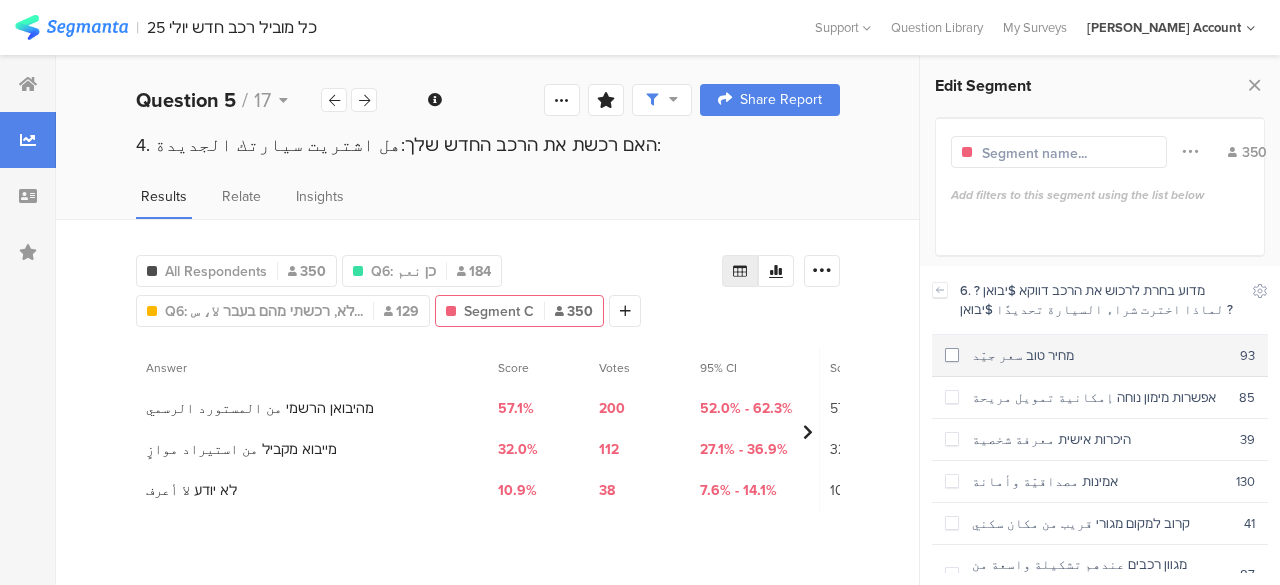 click at bounding box center [952, 355] 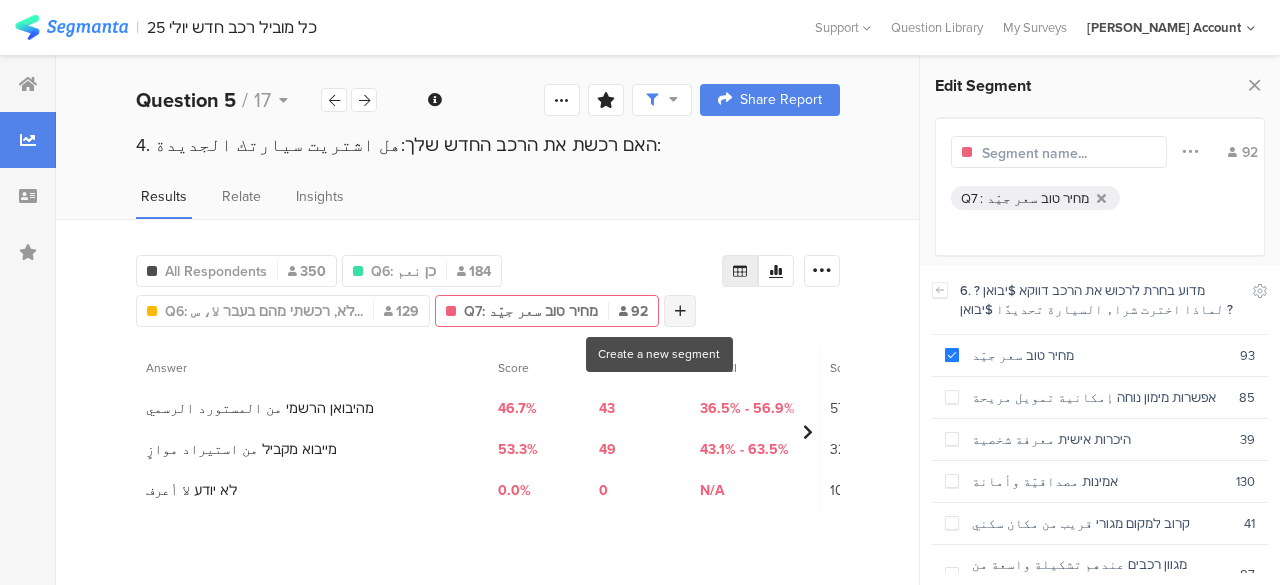 click at bounding box center (680, 311) 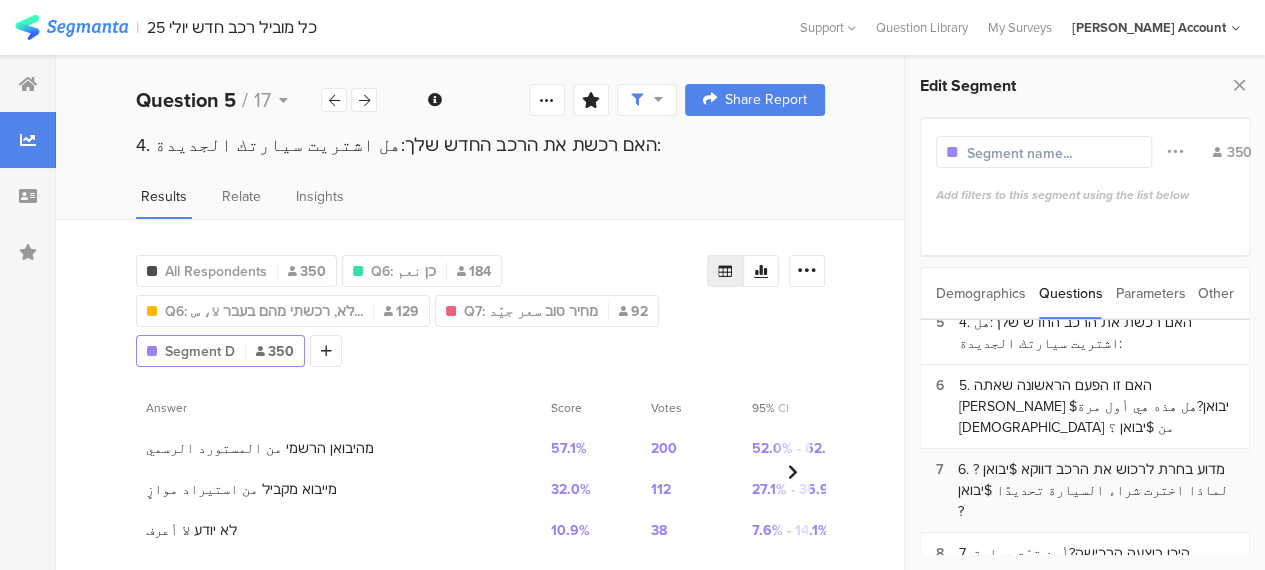click on "6.	מדוע בחרת לרכוש את הרכב דווקא $יבואן ?لماذا اخترت شراء السيارة تحديدًا $יבואן ?" at bounding box center (1096, 490) 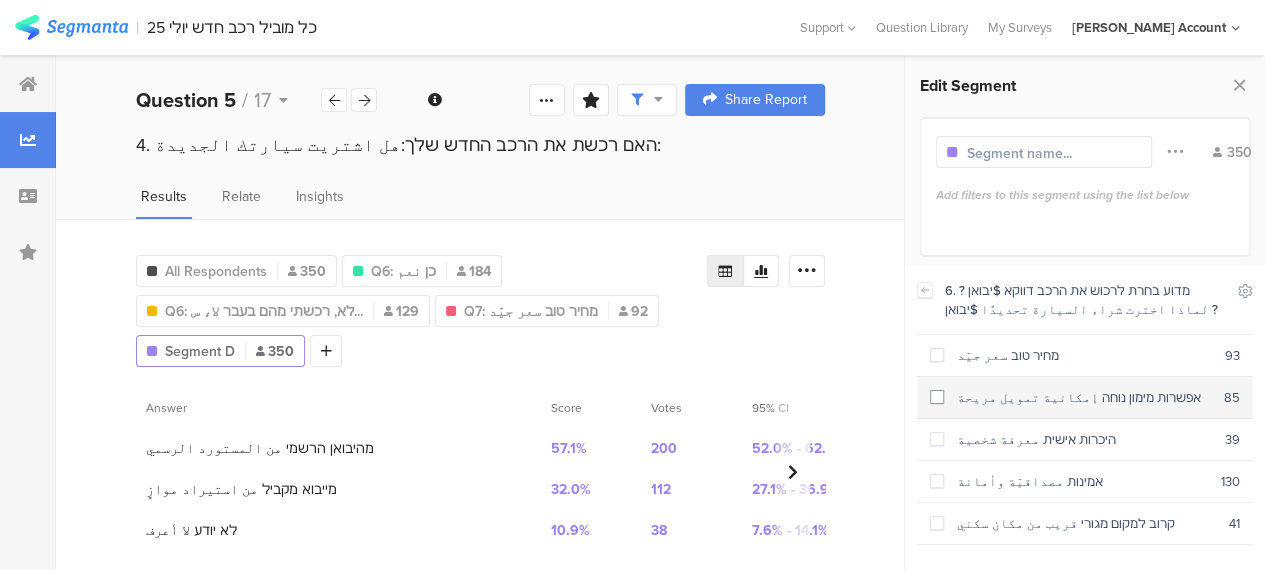 click at bounding box center (937, 397) 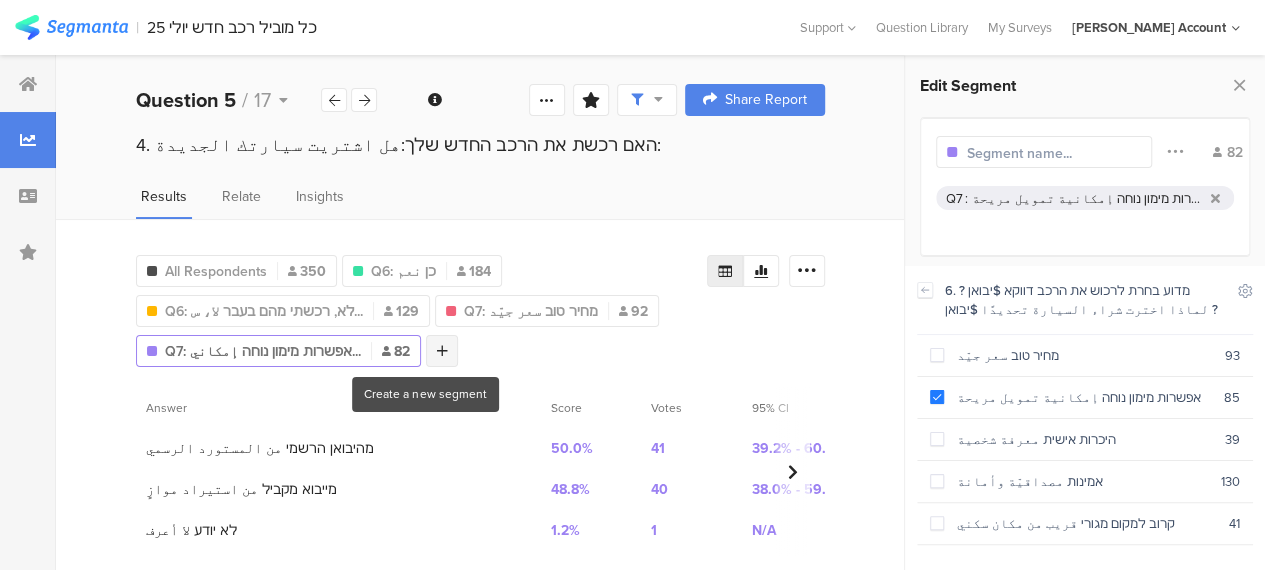 click at bounding box center [442, 351] 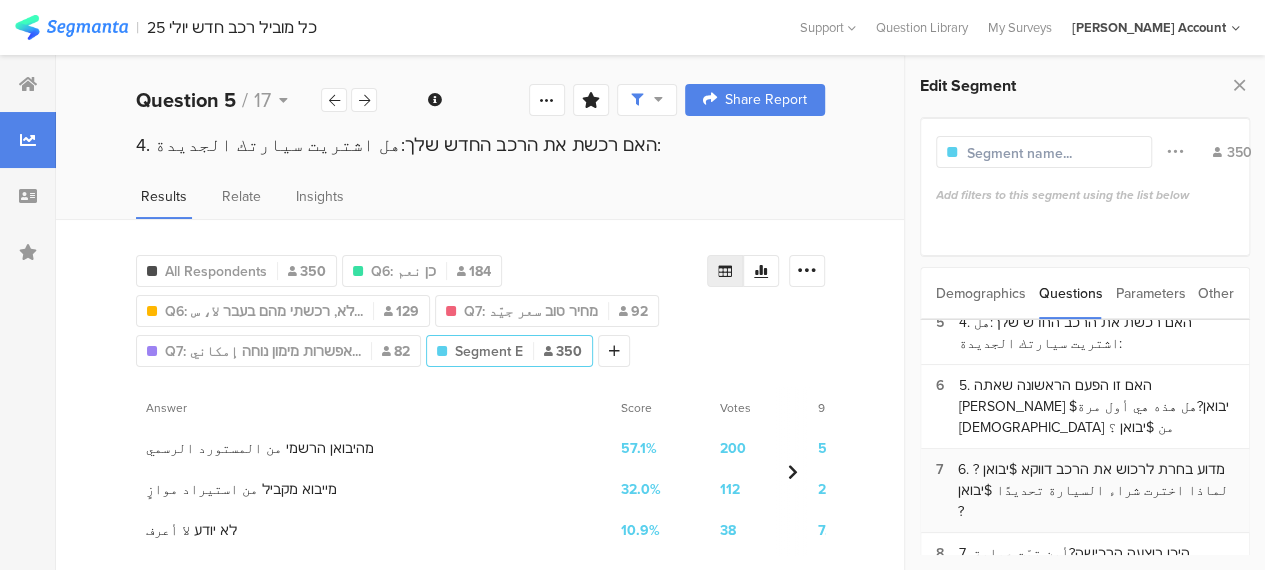 click on "6.	מדוע בחרת לרכוש את הרכב דווקא $יבואן ?لماذا اخترت شراء السيارة تحديدًا $יבואן ?" at bounding box center [1096, 490] 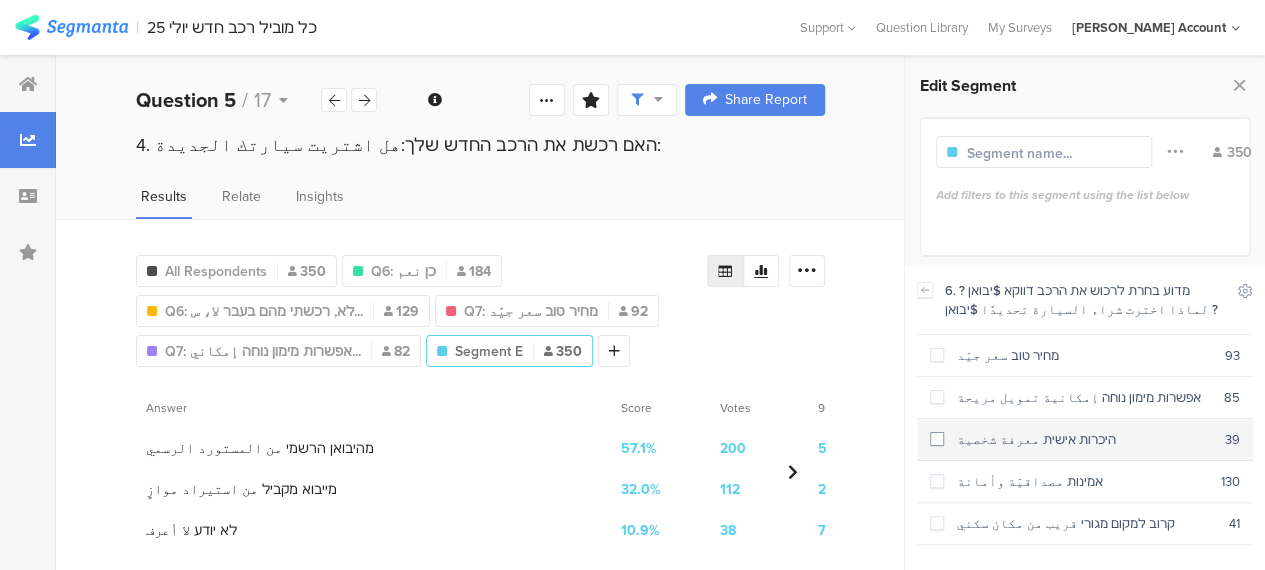 click at bounding box center [937, 439] 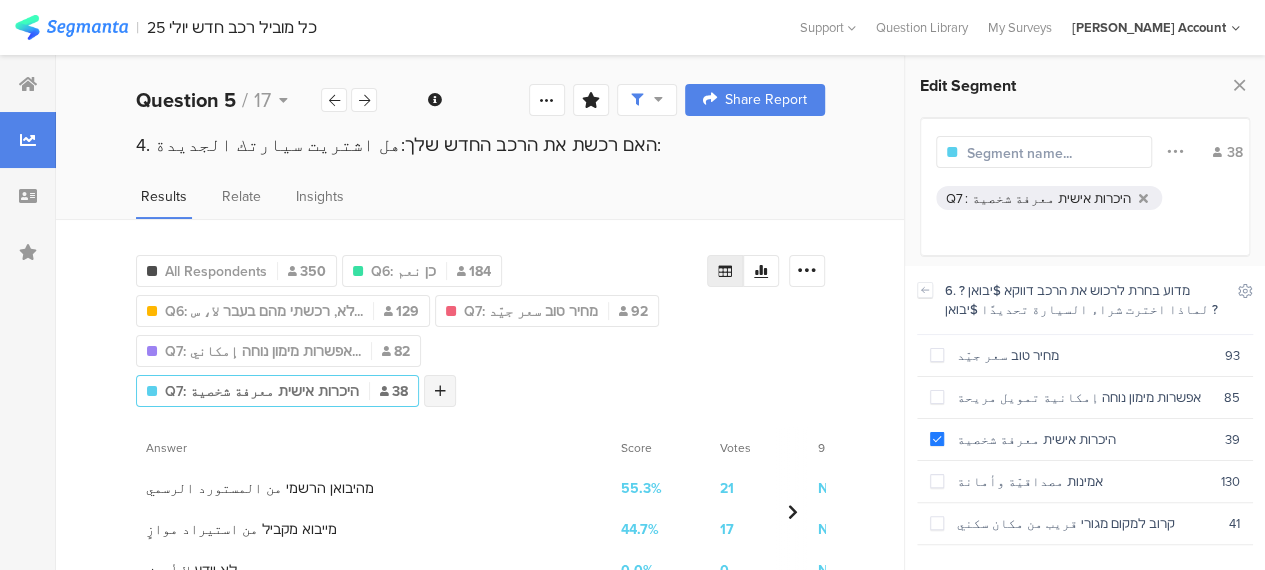 click at bounding box center [440, 391] 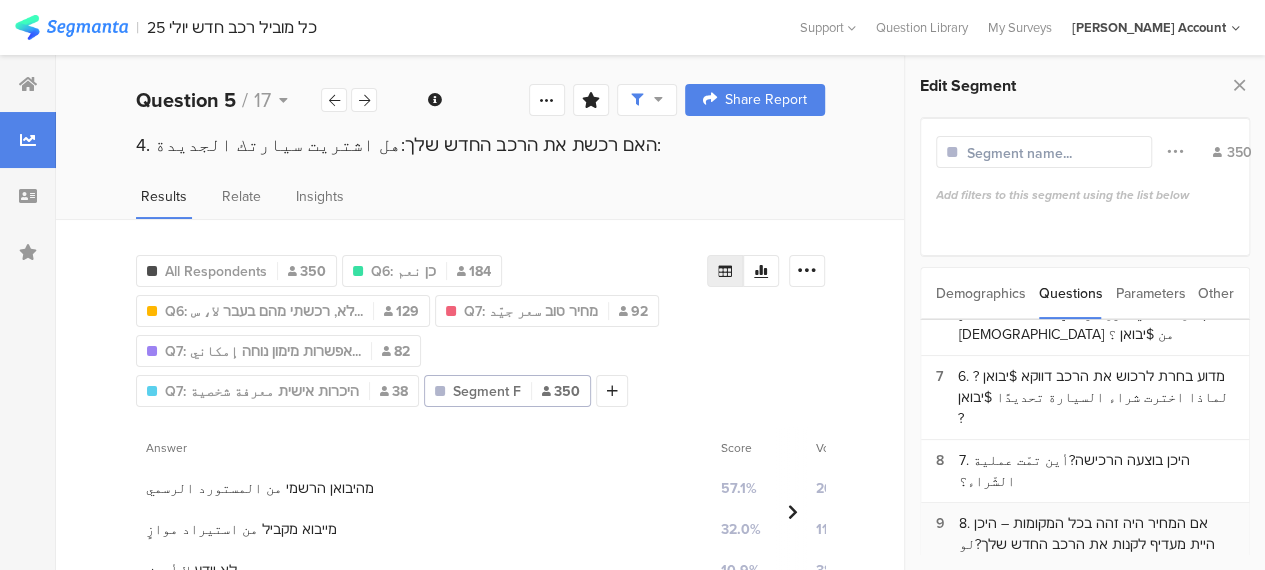 scroll, scrollTop: 200, scrollLeft: 0, axis: vertical 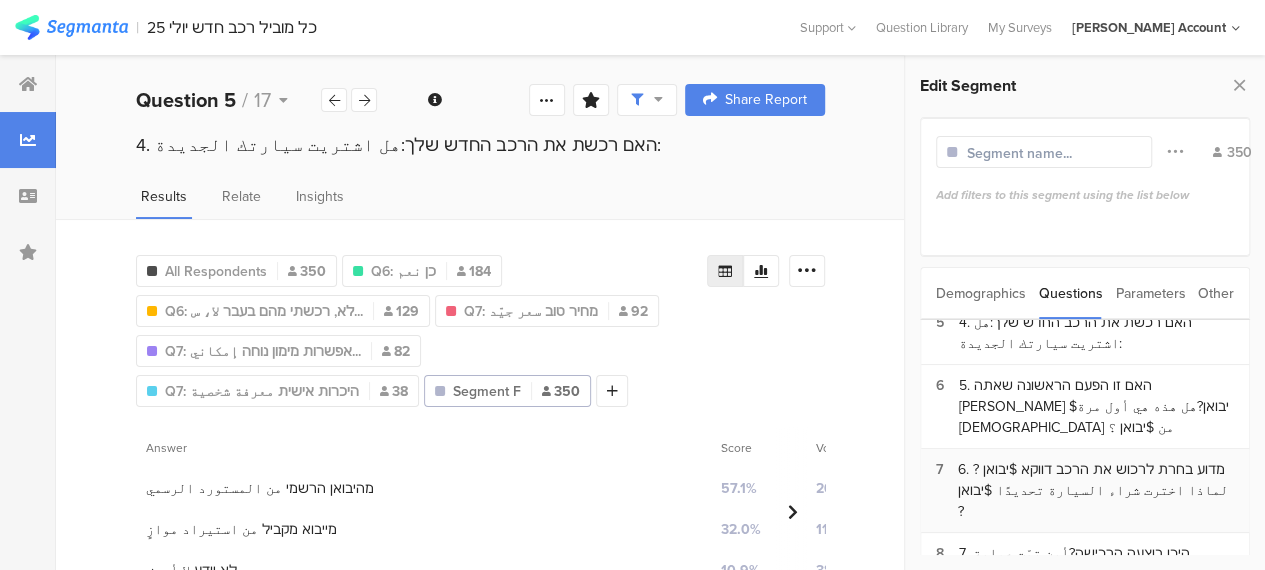 click on "6.	מדוע בחרת לרכוש את הרכב דווקא $יבואן ?لماذا اخترت شراء السيارة تحديدًا $יבואן ?" at bounding box center [1096, 490] 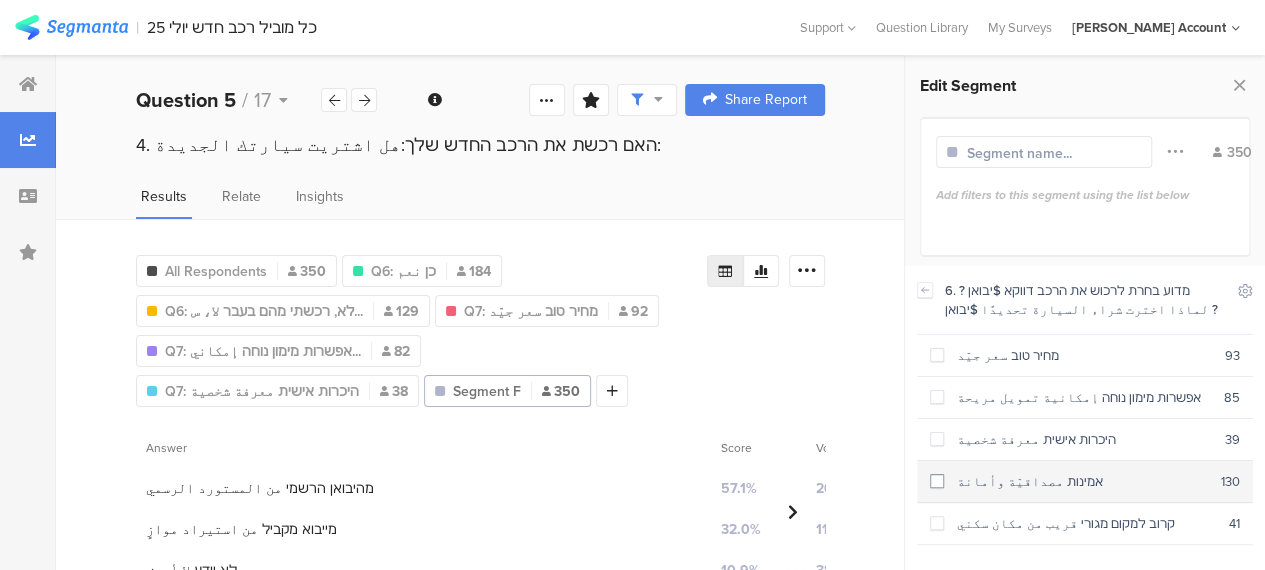 click at bounding box center (937, 481) 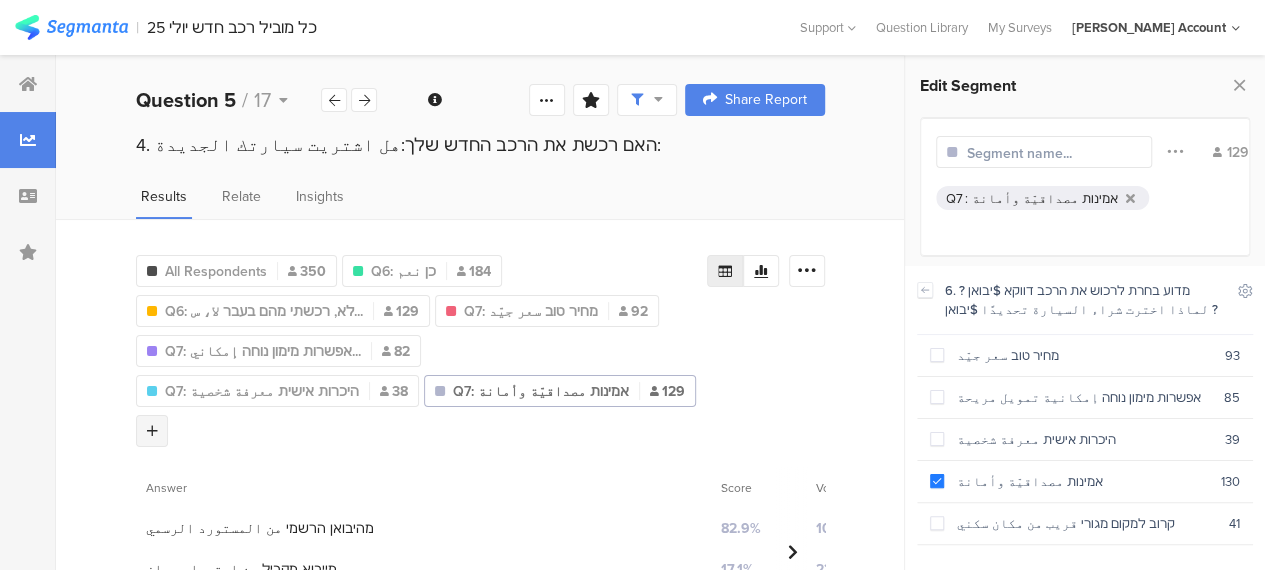 click at bounding box center (152, 431) 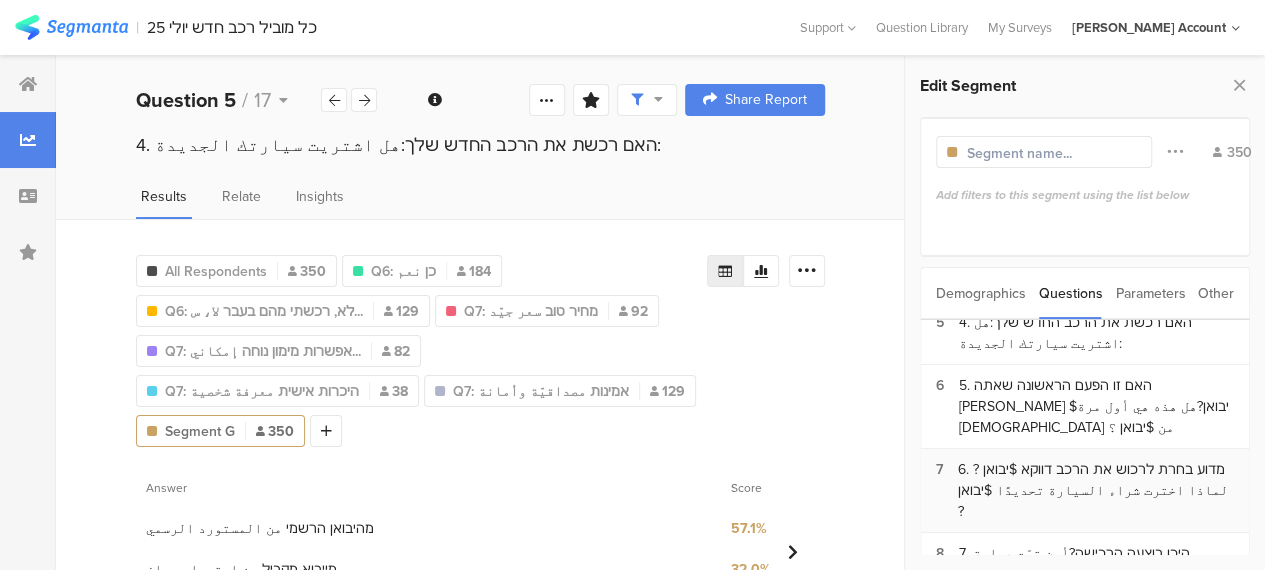 click on "6.	מדוע בחרת לרכוש את הרכב דווקא $יבואן ?لماذا اخترت شراء السيارة تحديدًا $יבואן ?" at bounding box center [1096, 490] 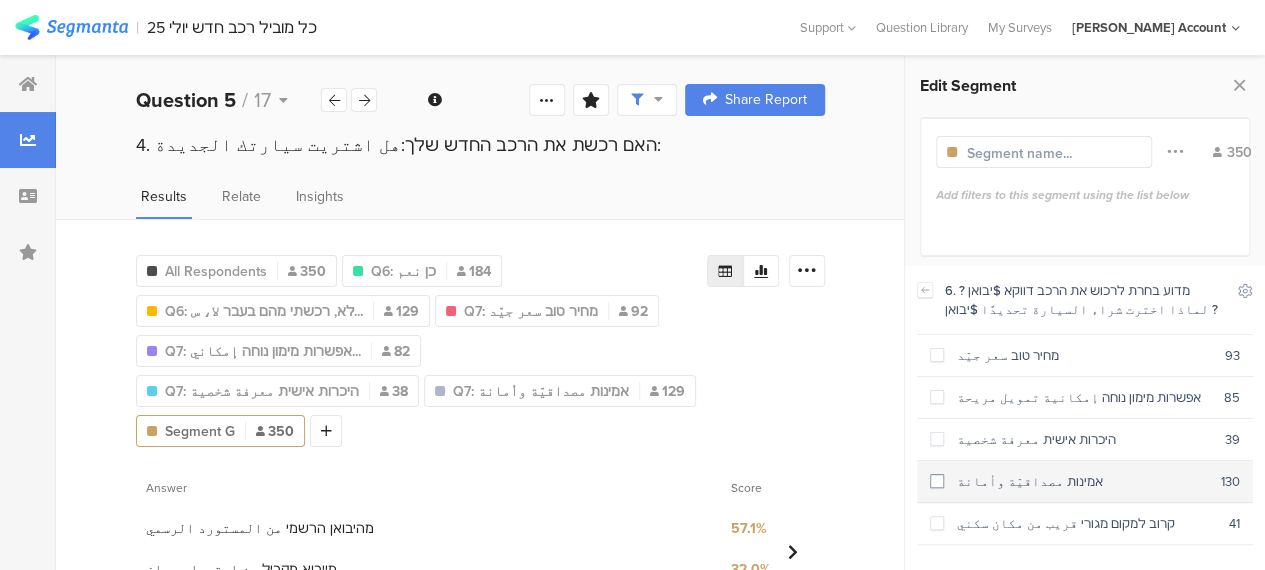 scroll, scrollTop: 100, scrollLeft: 0, axis: vertical 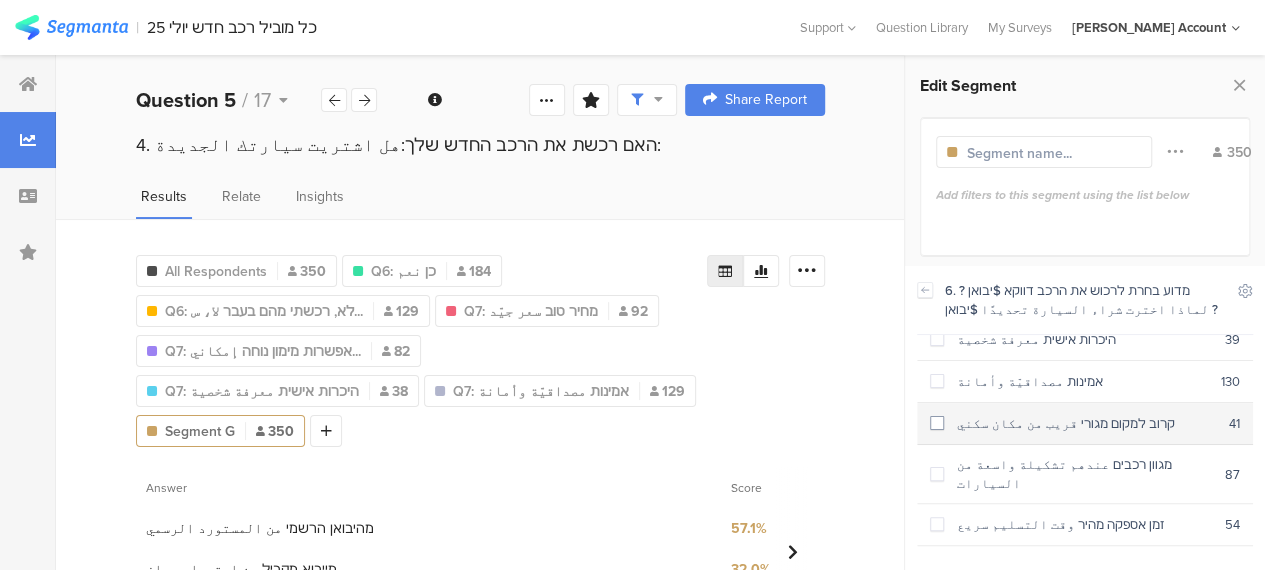 click at bounding box center (937, 423) 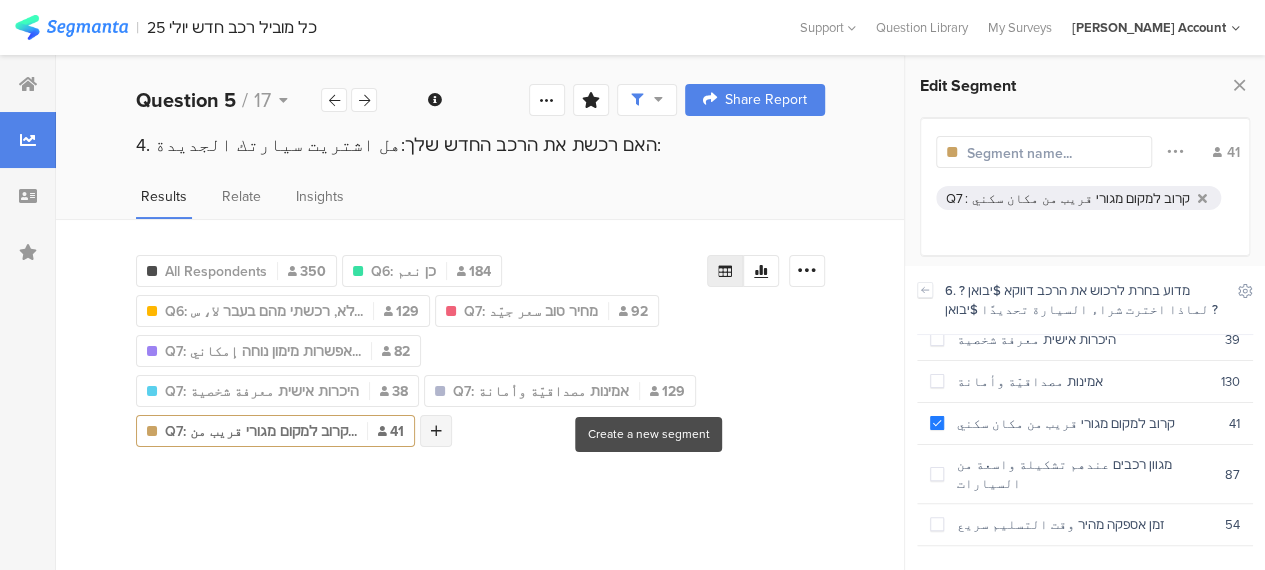 click at bounding box center [436, 431] 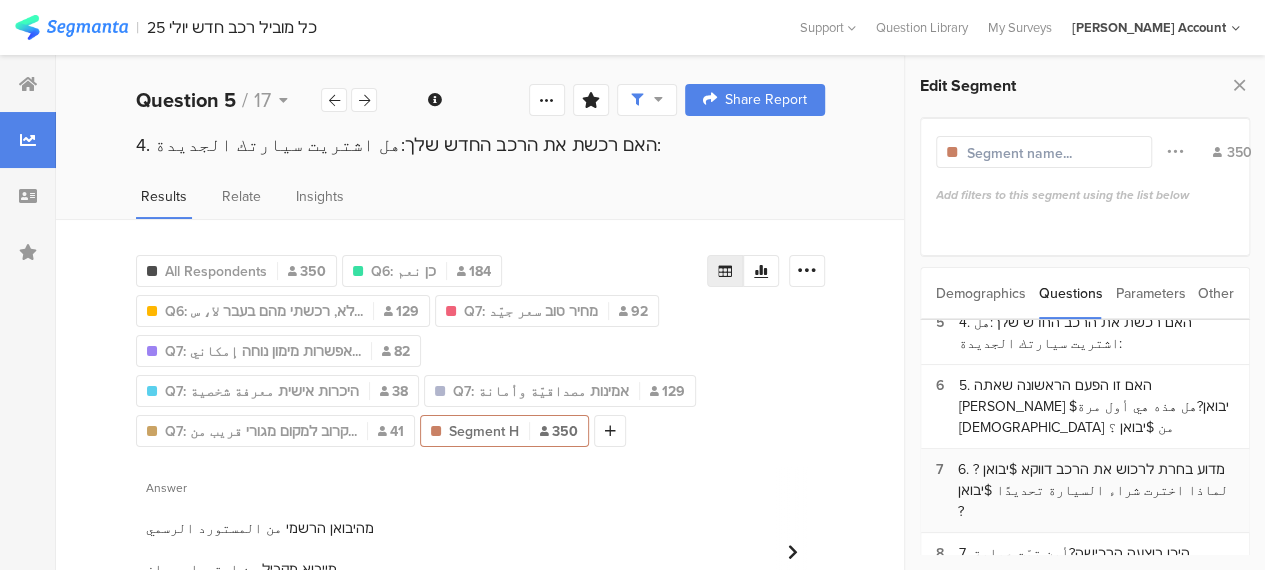click on "6.	מדוע בחרת לרכוש את הרכב דווקא $יבואן ?لماذا اخترت شراء السيارة تحديدًا $יבואן ?" at bounding box center [1096, 490] 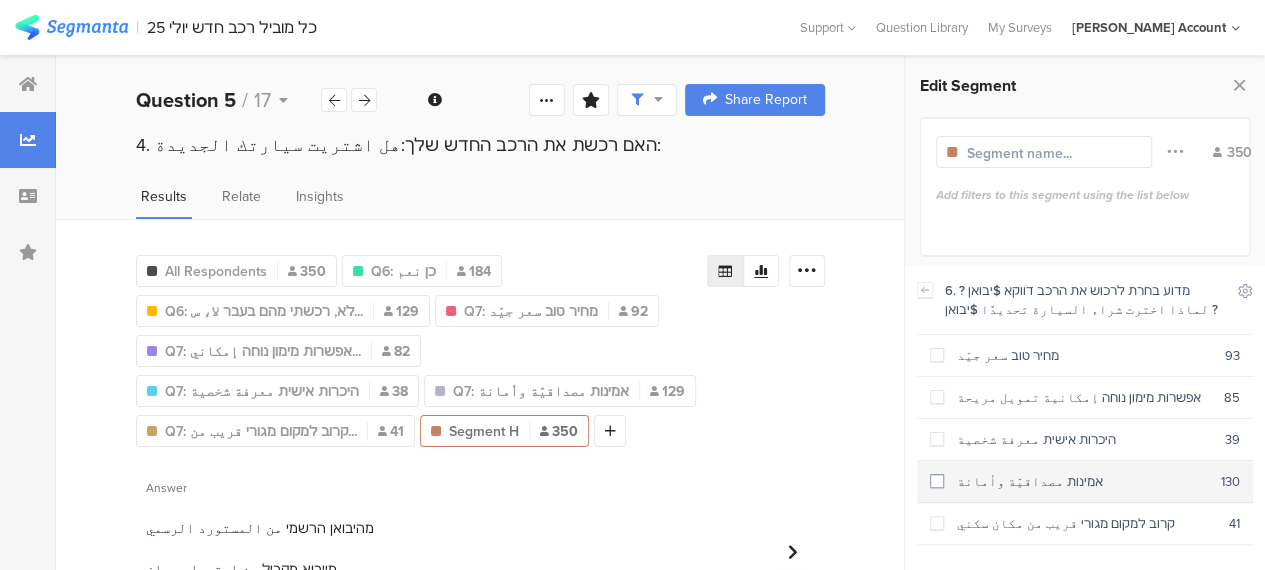 scroll, scrollTop: 100, scrollLeft: 0, axis: vertical 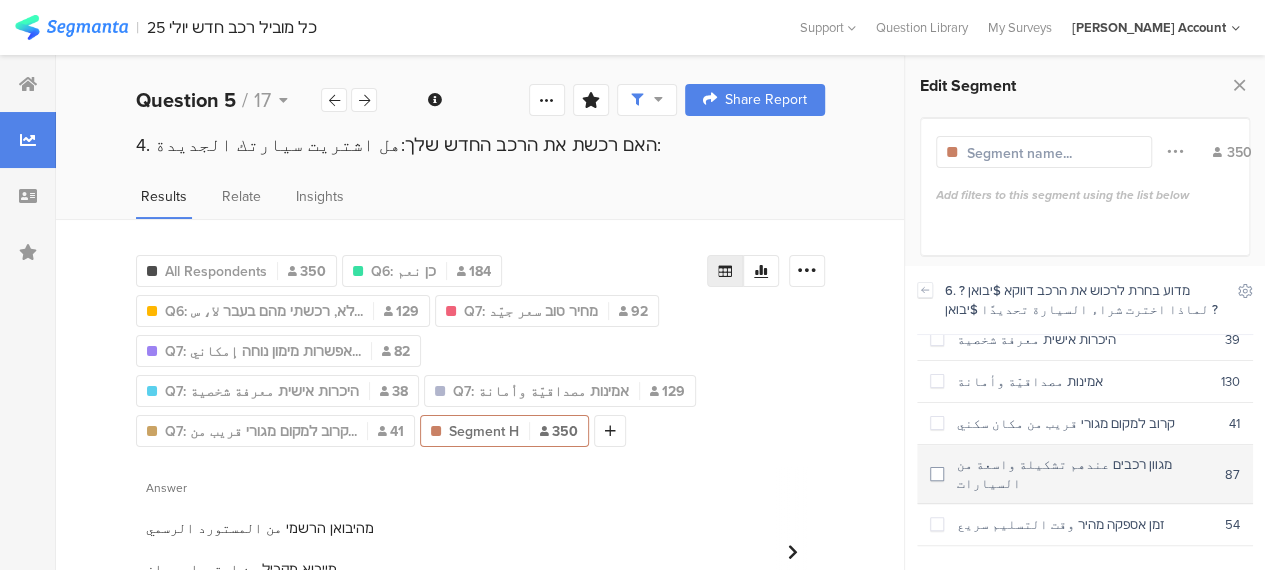 click at bounding box center [937, 474] 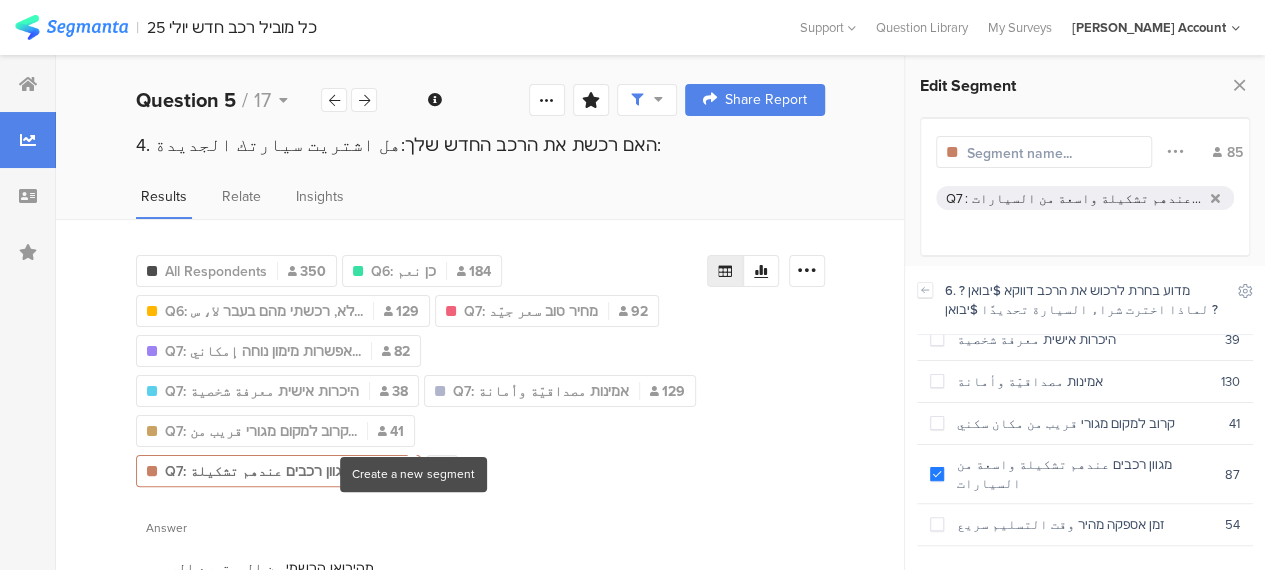 click at bounding box center [442, 471] 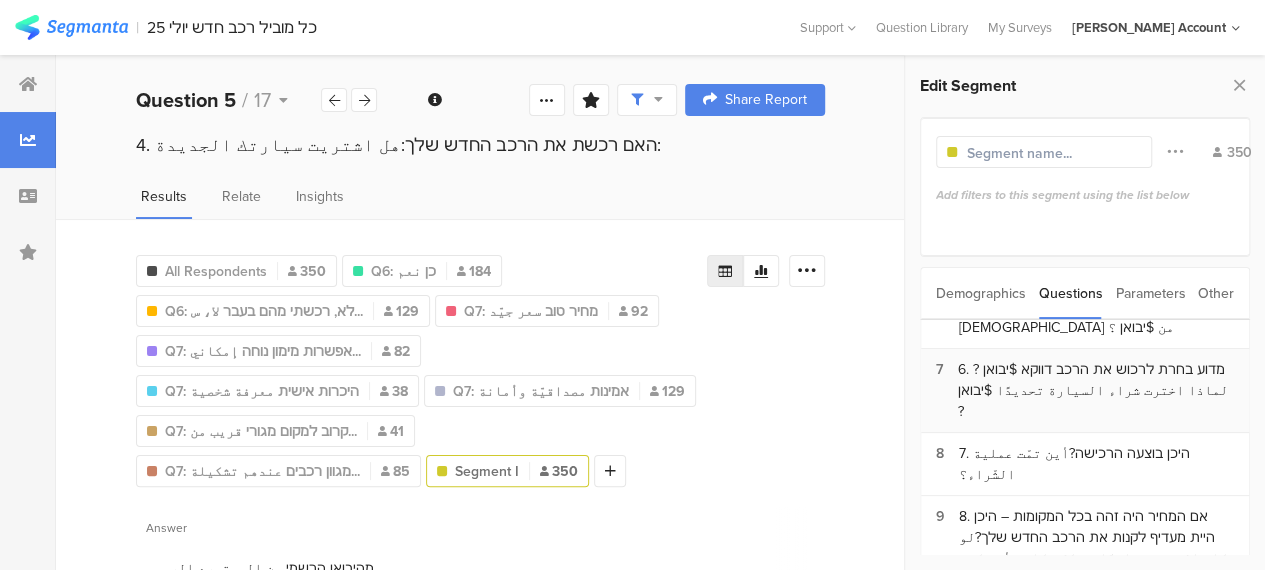 scroll, scrollTop: 200, scrollLeft: 0, axis: vertical 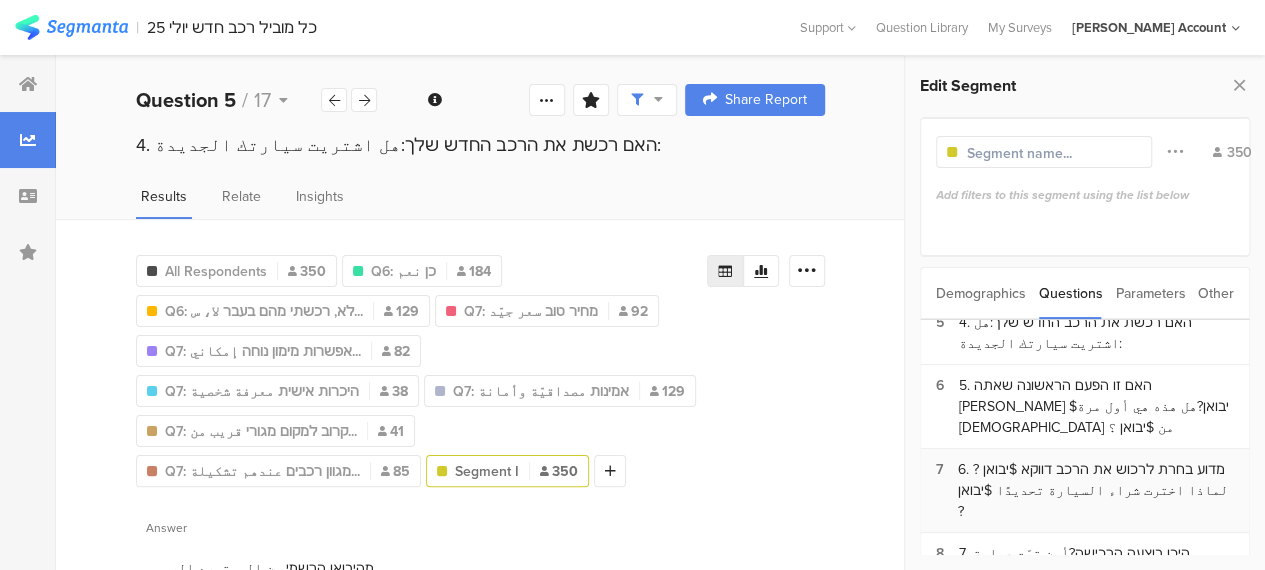 click on "6.	מדוע בחרת לרכוש את הרכב דווקא $יבואן ?لماذا اخترت شراء السيارة تحديدًا $יבואן ?" at bounding box center [1096, 490] 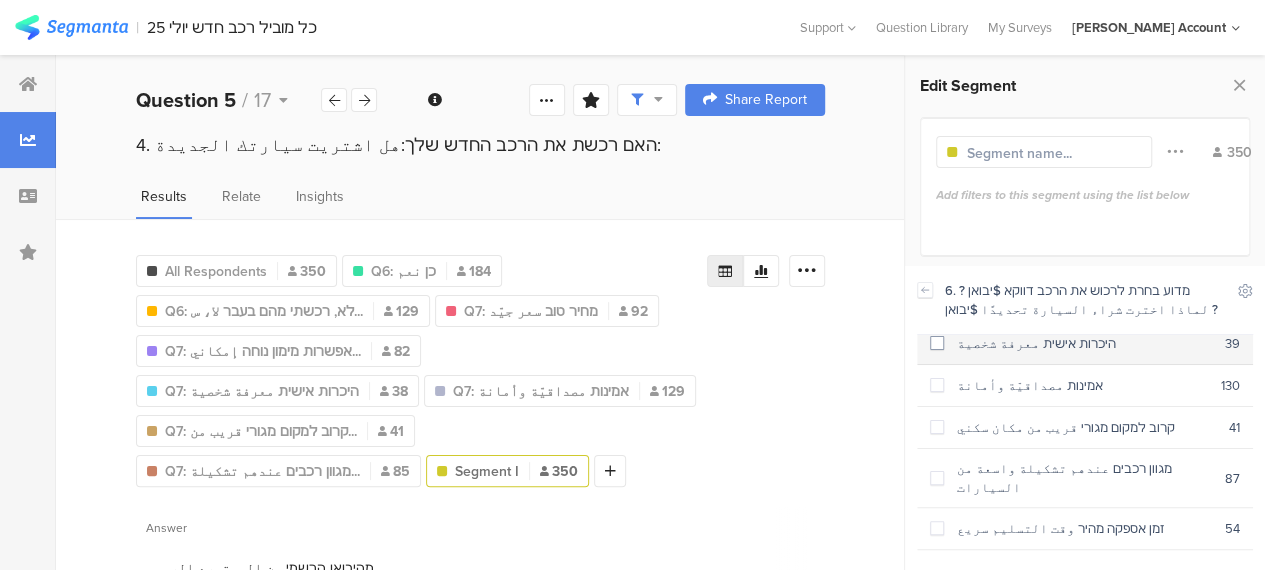 scroll, scrollTop: 100, scrollLeft: 0, axis: vertical 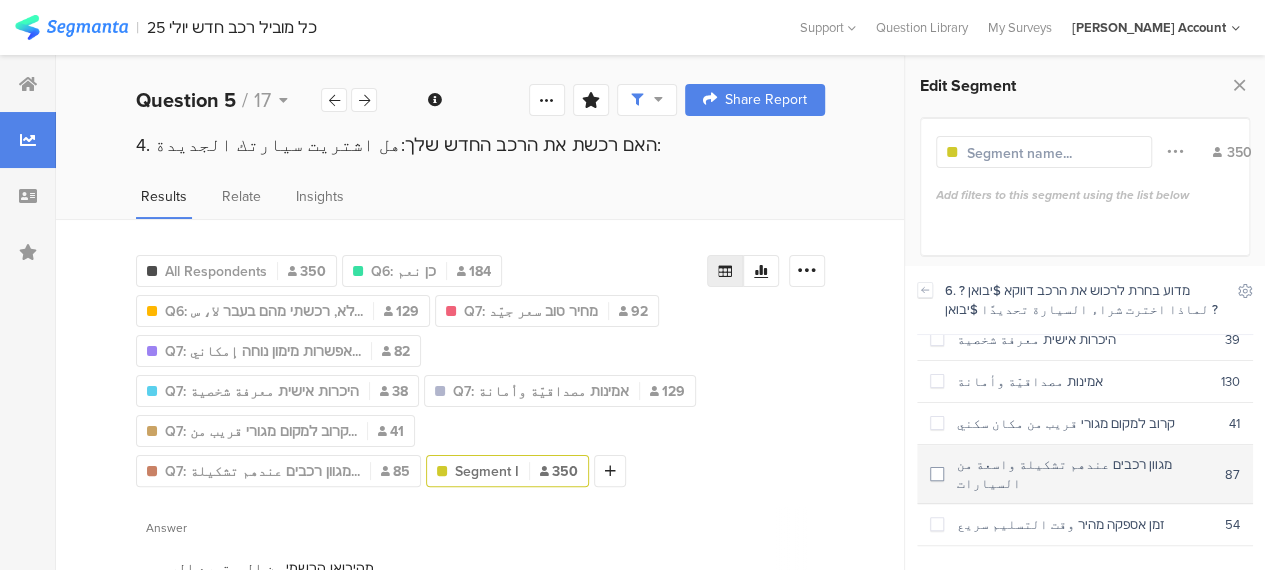 click at bounding box center [937, 474] 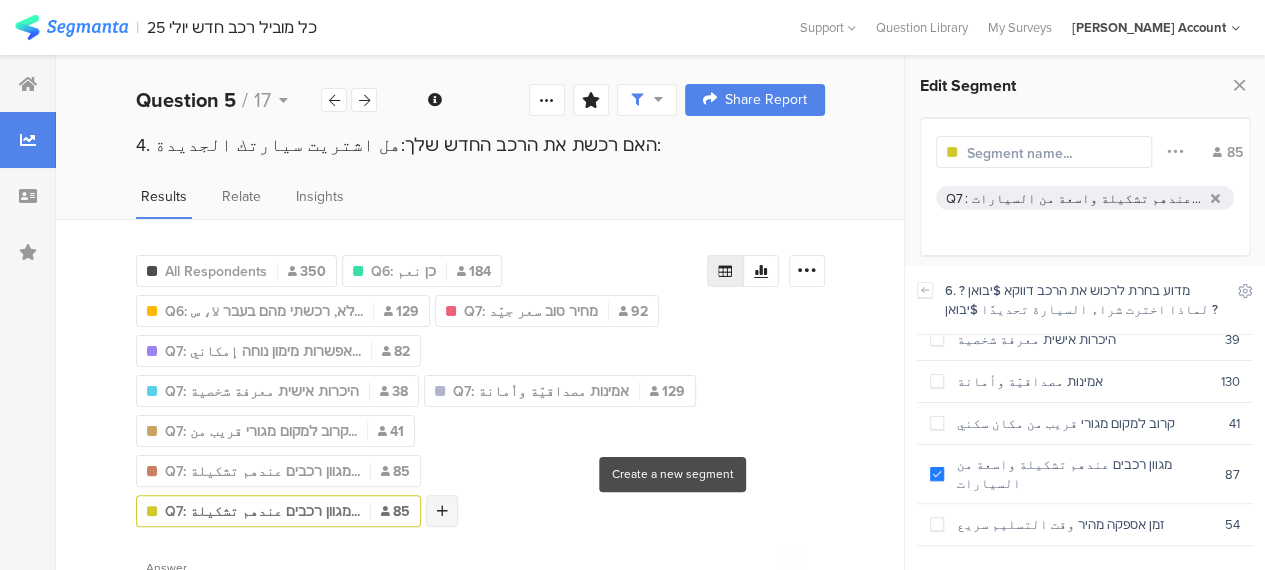 click at bounding box center (442, 511) 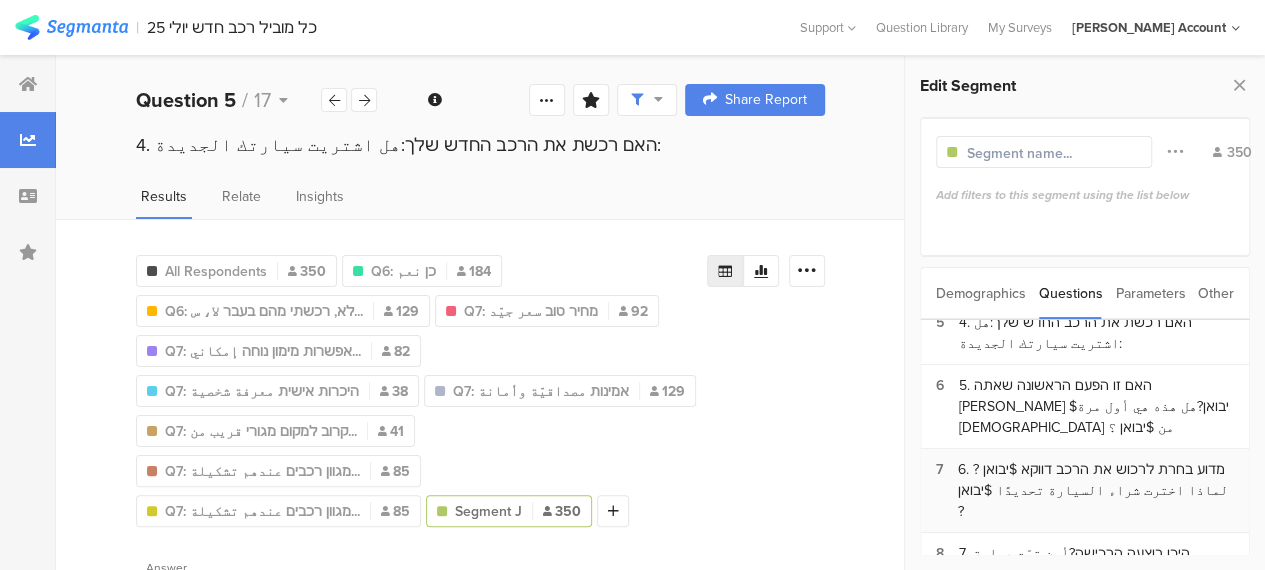 click on "6.	מדוע בחרת לרכוש את הרכב דווקא $יבואן ?لماذا اخترت شراء السيارة تحديدًا $יבואן ?" at bounding box center (1096, 490) 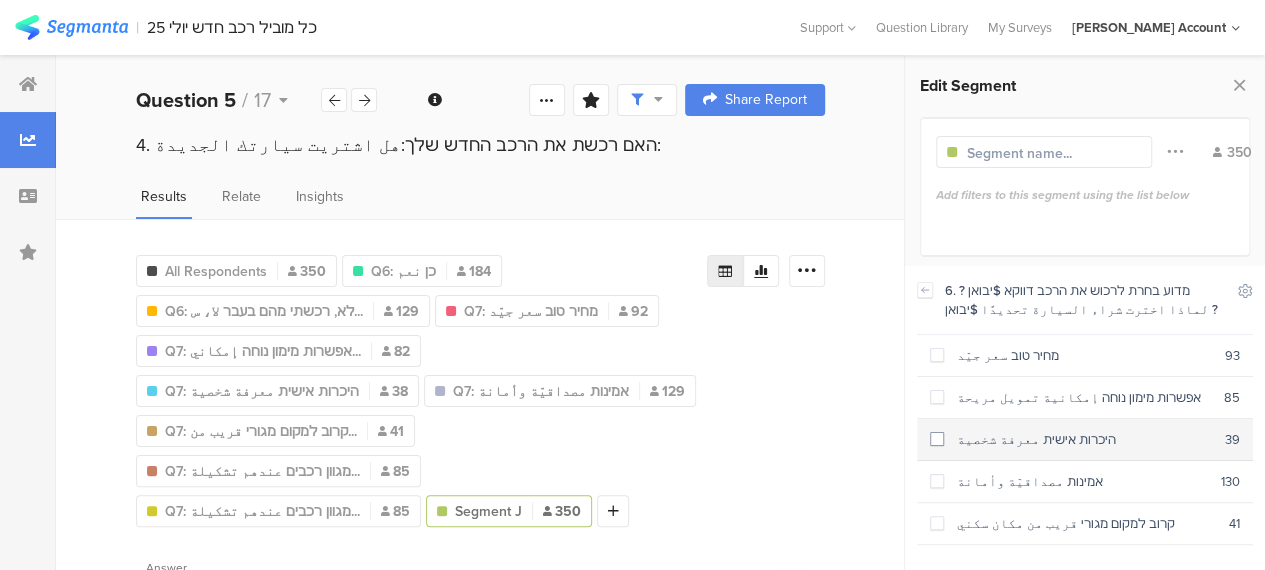 scroll, scrollTop: 100, scrollLeft: 0, axis: vertical 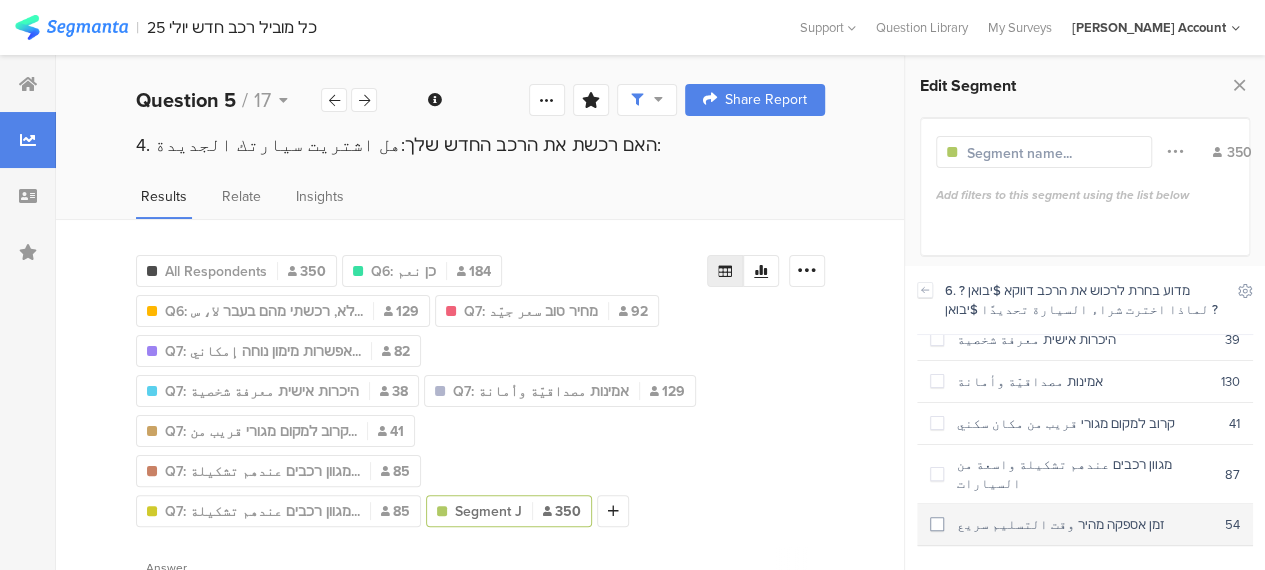 click at bounding box center (937, 524) 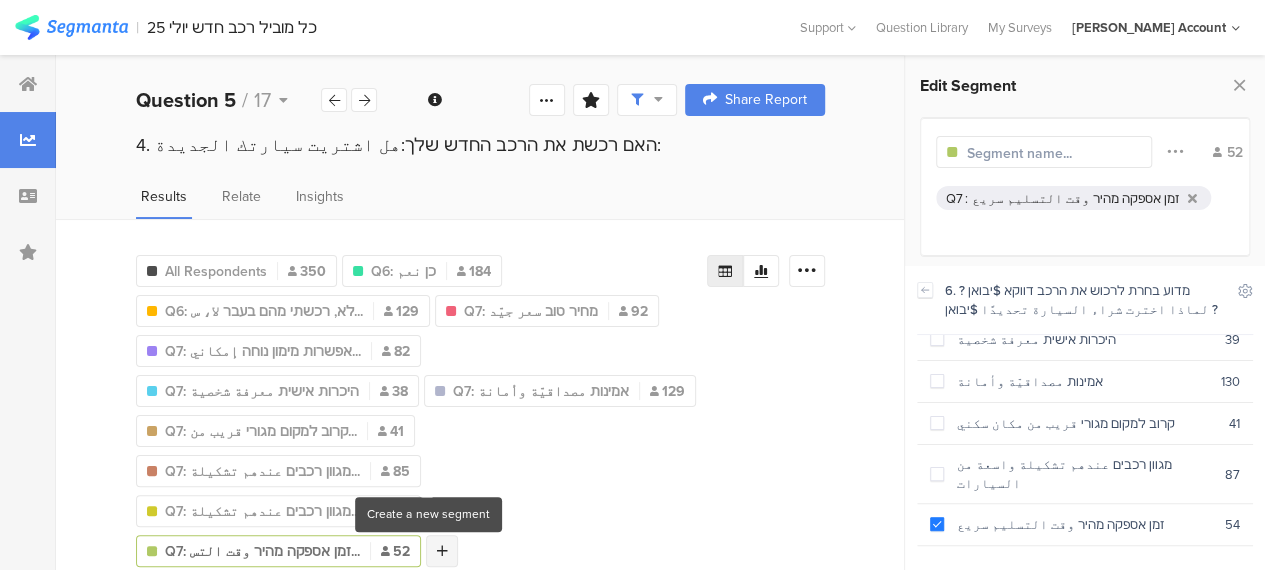 click at bounding box center [442, 551] 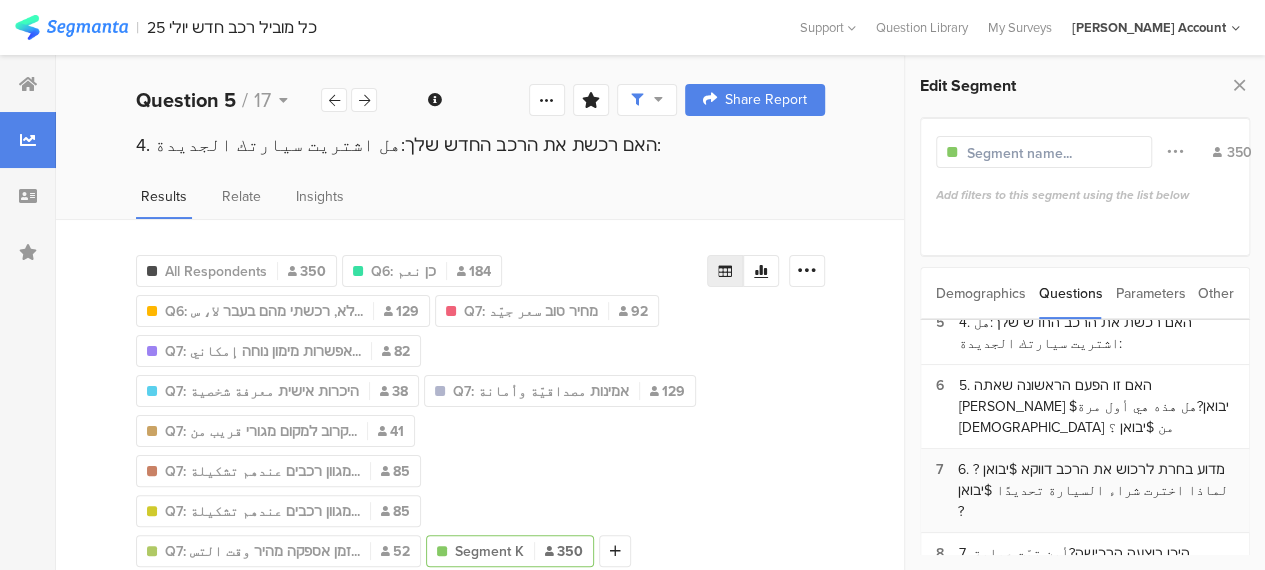 click on "6.	מדוע בחרת לרכוש את הרכב דווקא $יבואן ?لماذا اخترت شراء السيارة تحديدًا $יבואן ?" at bounding box center (1096, 490) 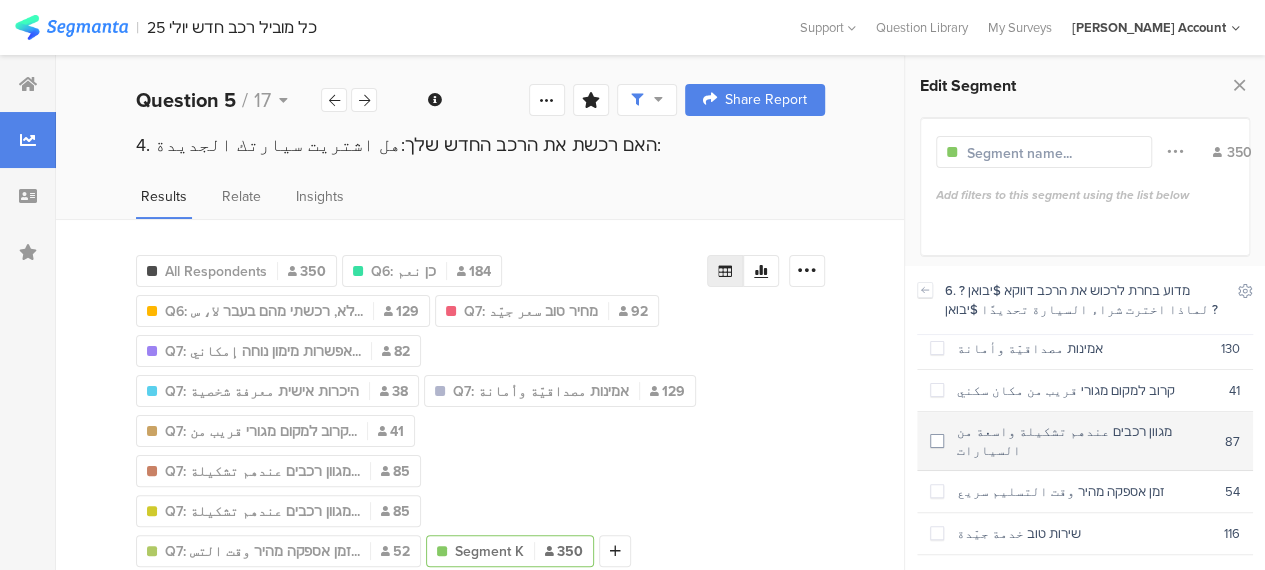 scroll, scrollTop: 159, scrollLeft: 0, axis: vertical 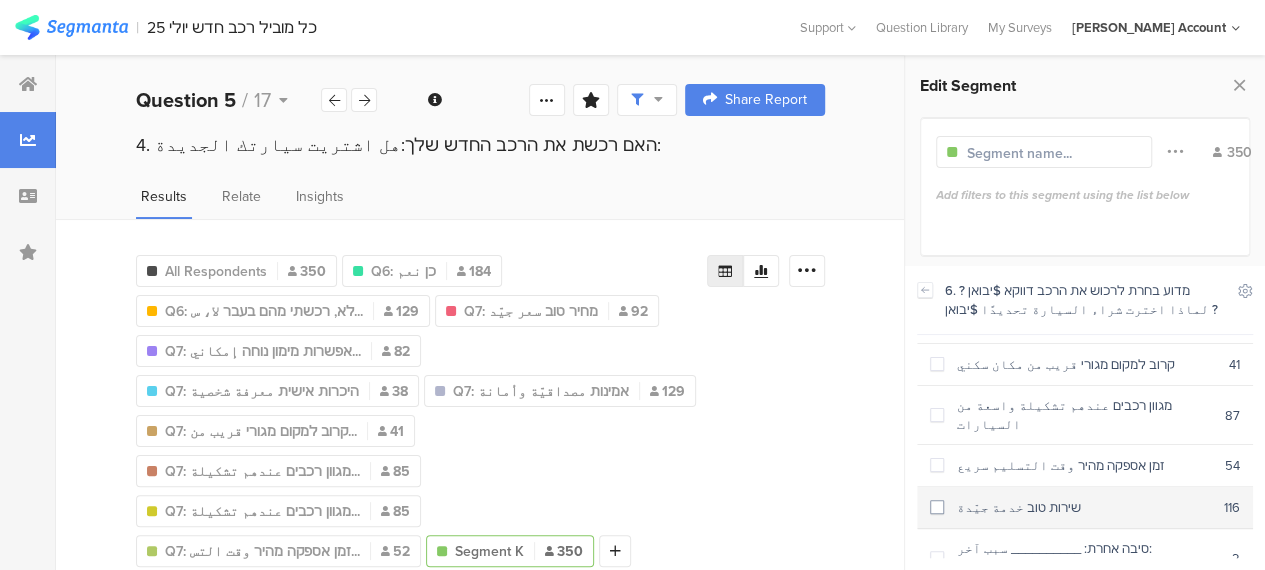 click at bounding box center [937, 507] 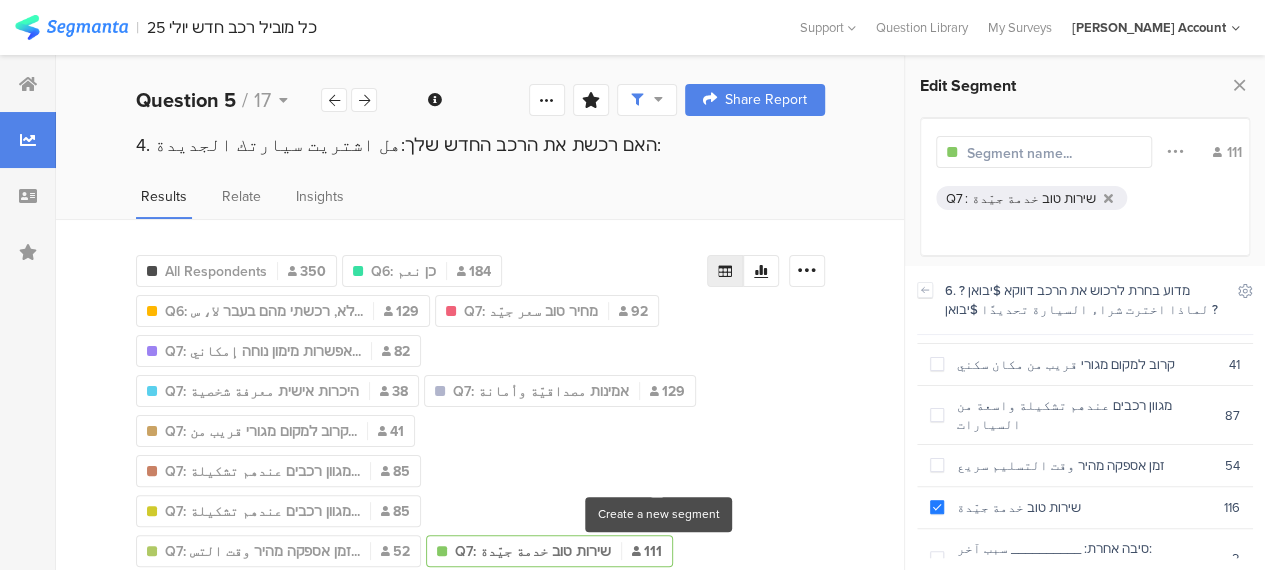click at bounding box center [152, 591] 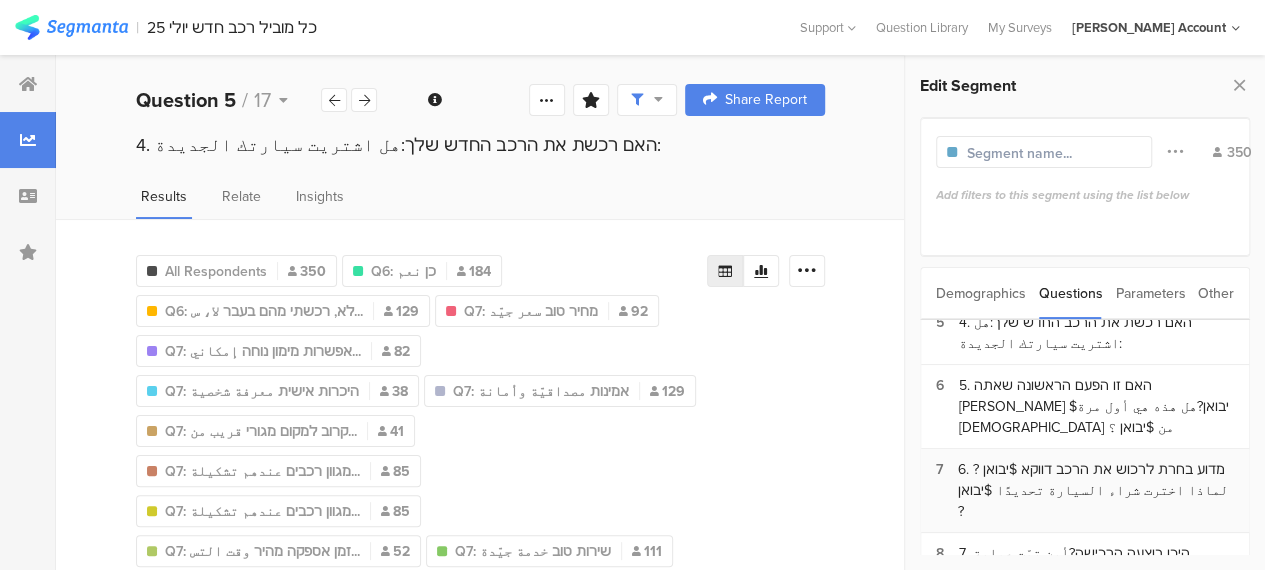 click on "6.	מדוע בחרת לרכוש את הרכב דווקא $יבואן ?لماذا اخترت شراء السيارة تحديدًا $יבואן ?" at bounding box center [1096, 490] 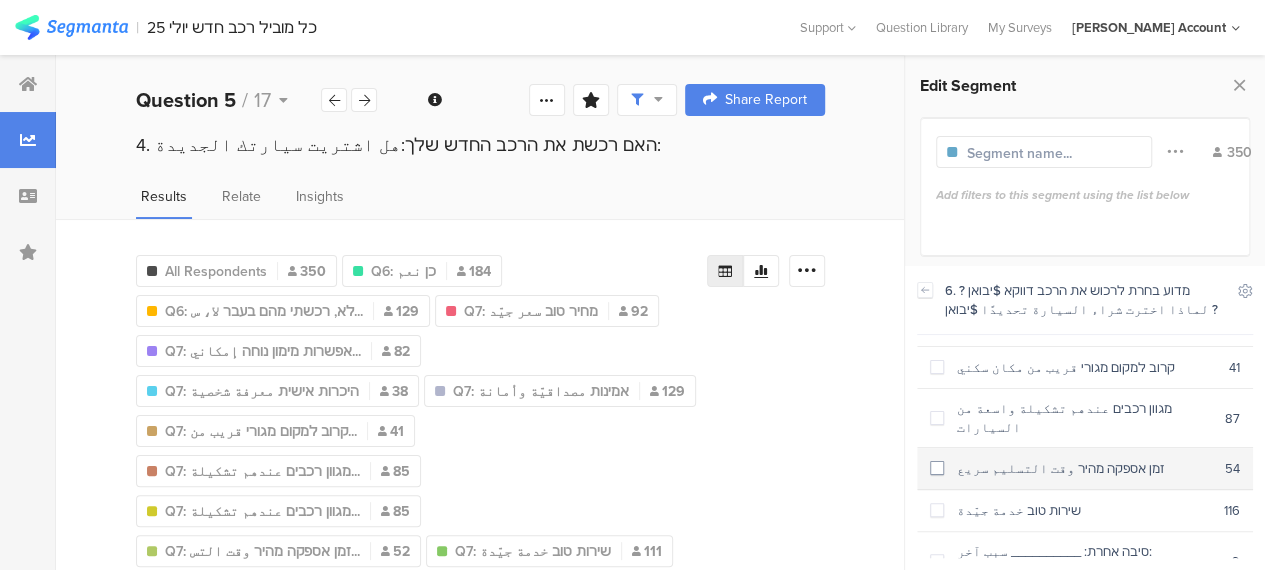 scroll, scrollTop: 159, scrollLeft: 0, axis: vertical 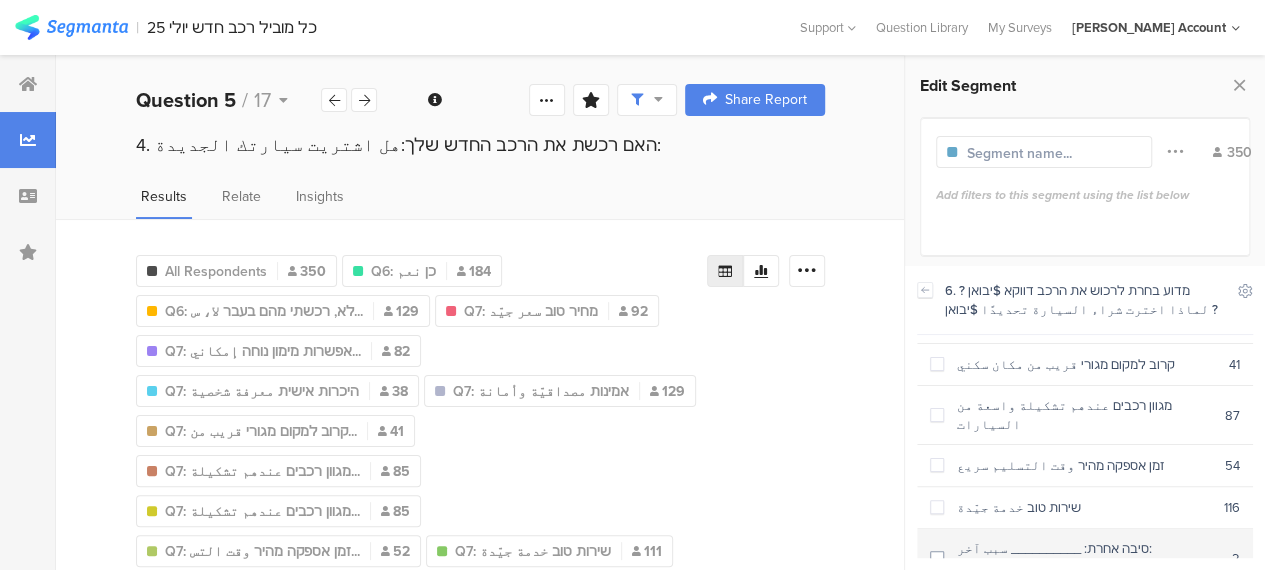 click on "סיבה אחרת: __________ سبب آخر: __________" at bounding box center (1088, 558) 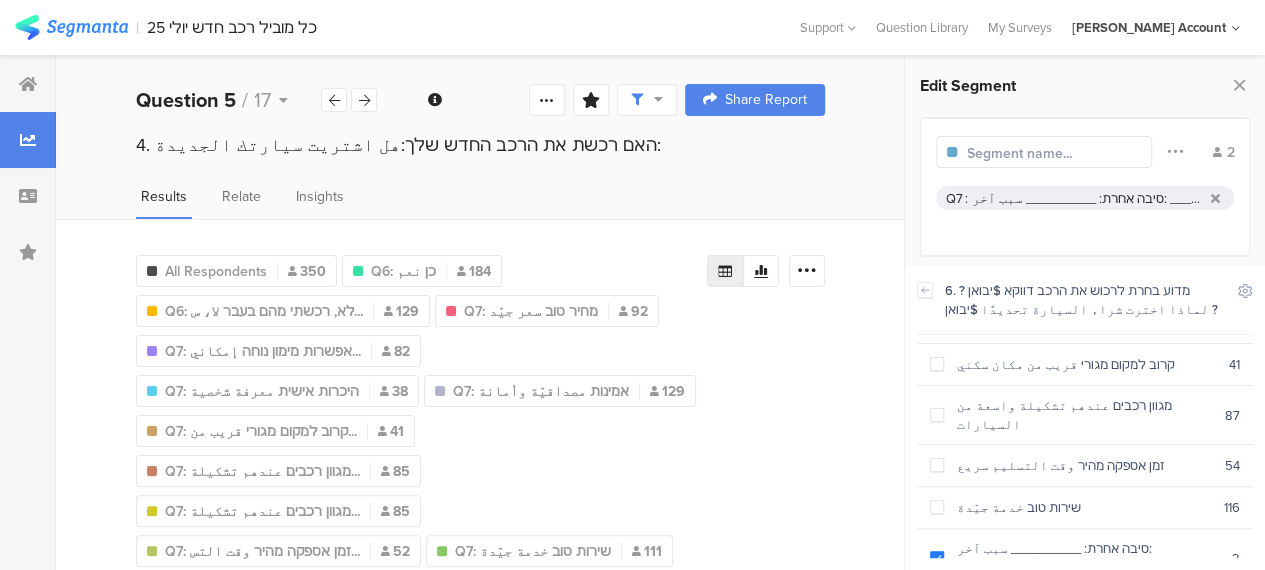 click on "All Respondents       350
Q6: כן نعم       184
Q6: לא, רכשתי מהם בעבר لا، س...       129
Q7: מחיר טוב سعر جيّد       92
Q7
:   אפשרות מימון נוחה إمكانية تمويل مريحة                 Q7: אפשרות מימון נוחה إمكاني...       82
Q7: היכרות אישית معرفة شخصية       38
Q7
:   אמינות مصداقيّة وأمانة                 Q7: אמינות مصداقيّة وأمانة       129
Q7: קרוב למקום מגורי قريب من...       41
Q7
:   מגוון רכבים عندهم تشكيلة واسعة من السيارات                 Q7: מגוון רכבים عندهم تشكيلة...       85
Q7: מגוון רכבים عندهم تشكيلة...       85
Q7
:" at bounding box center [480, 522] 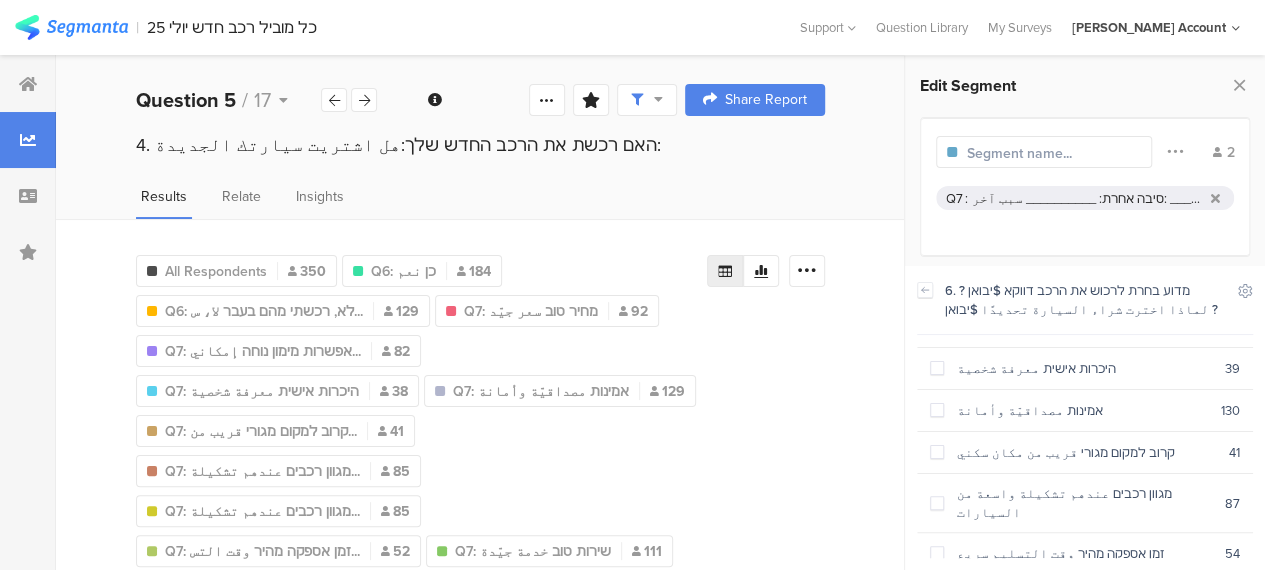 scroll, scrollTop: 0, scrollLeft: 0, axis: both 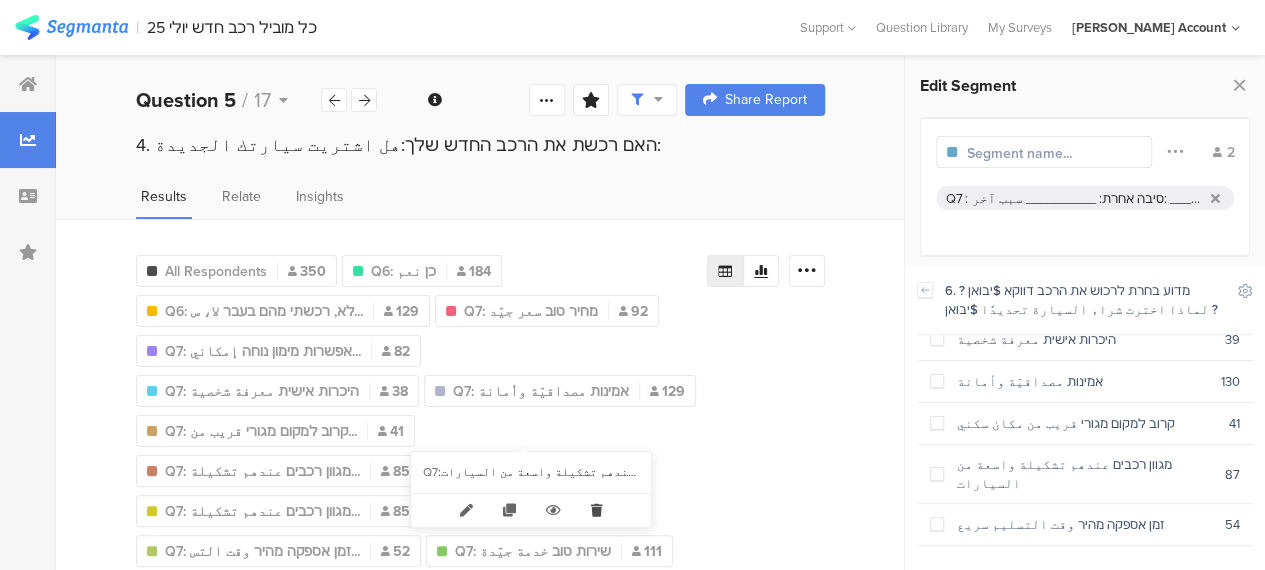 click at bounding box center (596, 510) 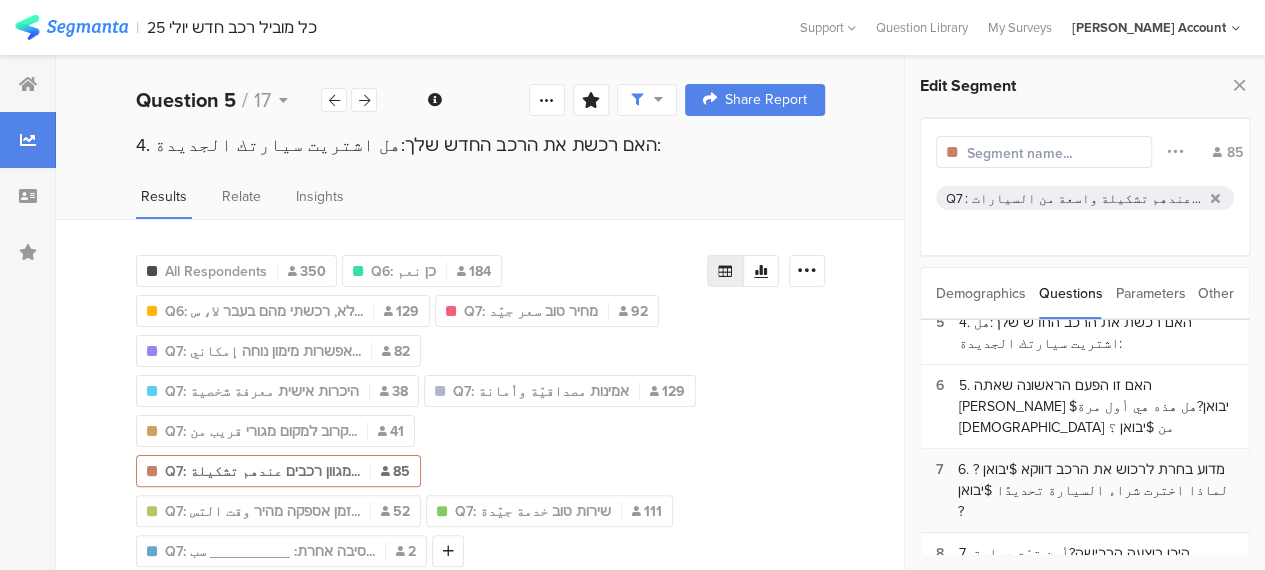 click on "6.	מדוע בחרת לרכוש את הרכב דווקא $יבואן ?لماذا اخترت شراء السيارة تحديدًا $יבואן ?" at bounding box center (1096, 490) 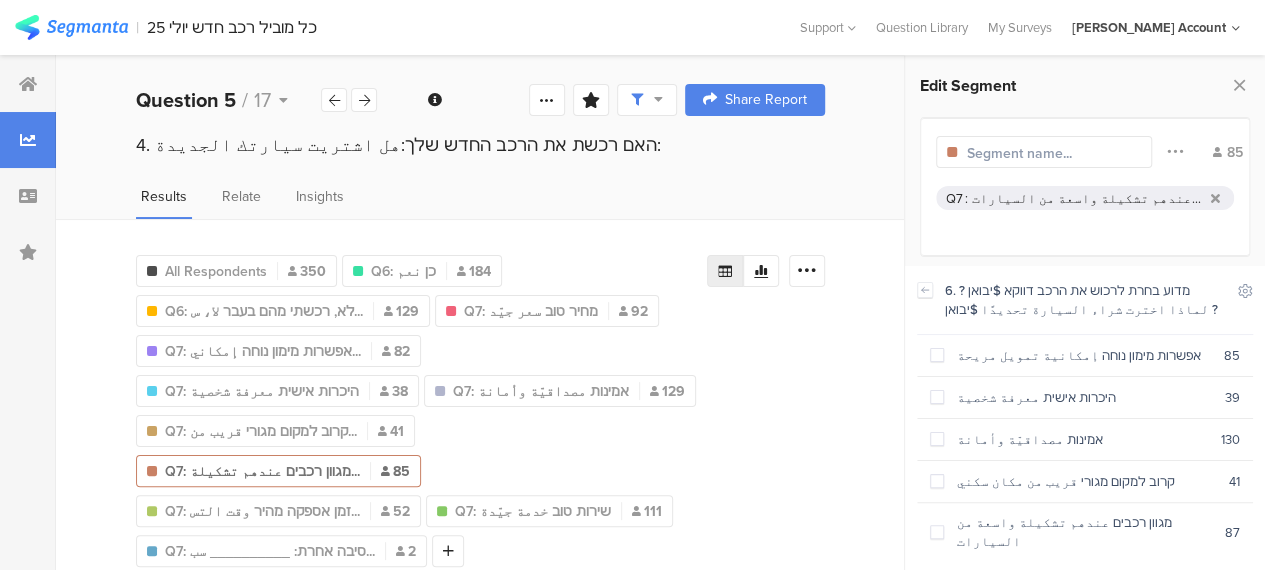 scroll, scrollTop: 0, scrollLeft: 0, axis: both 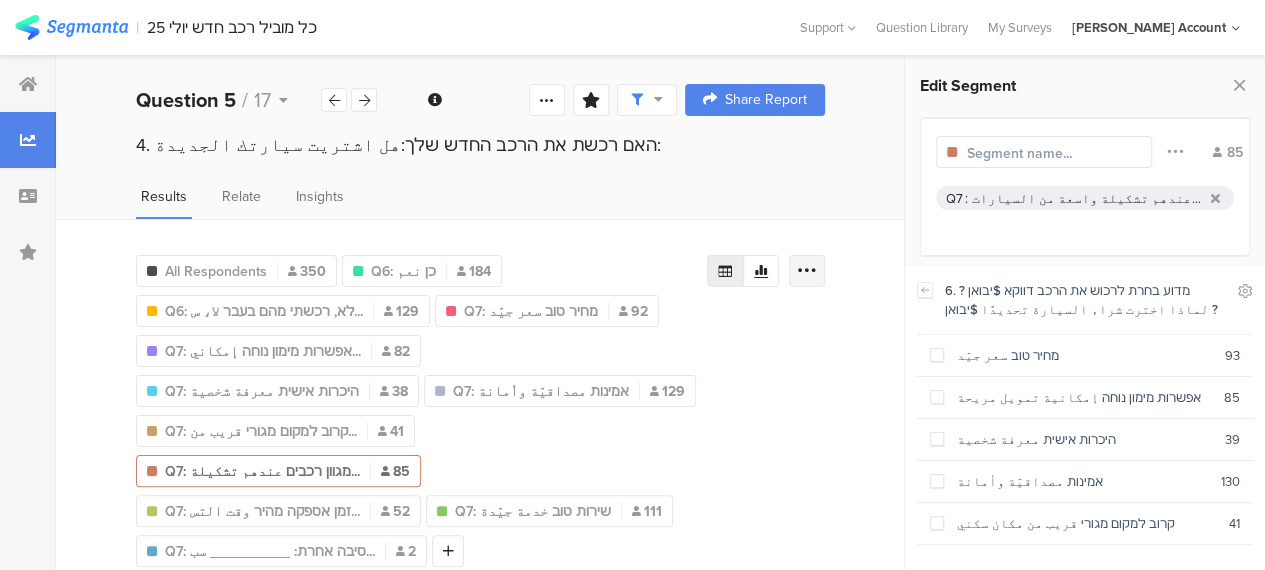 click at bounding box center [807, 271] 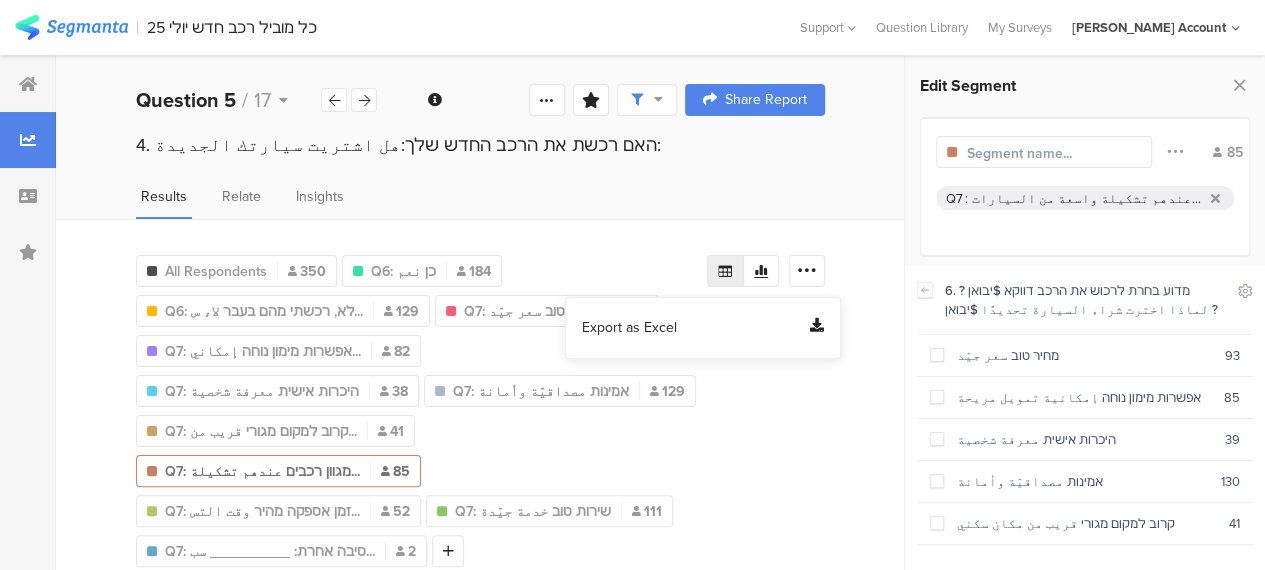 click on "Export as Excel" at bounding box center (629, 328) 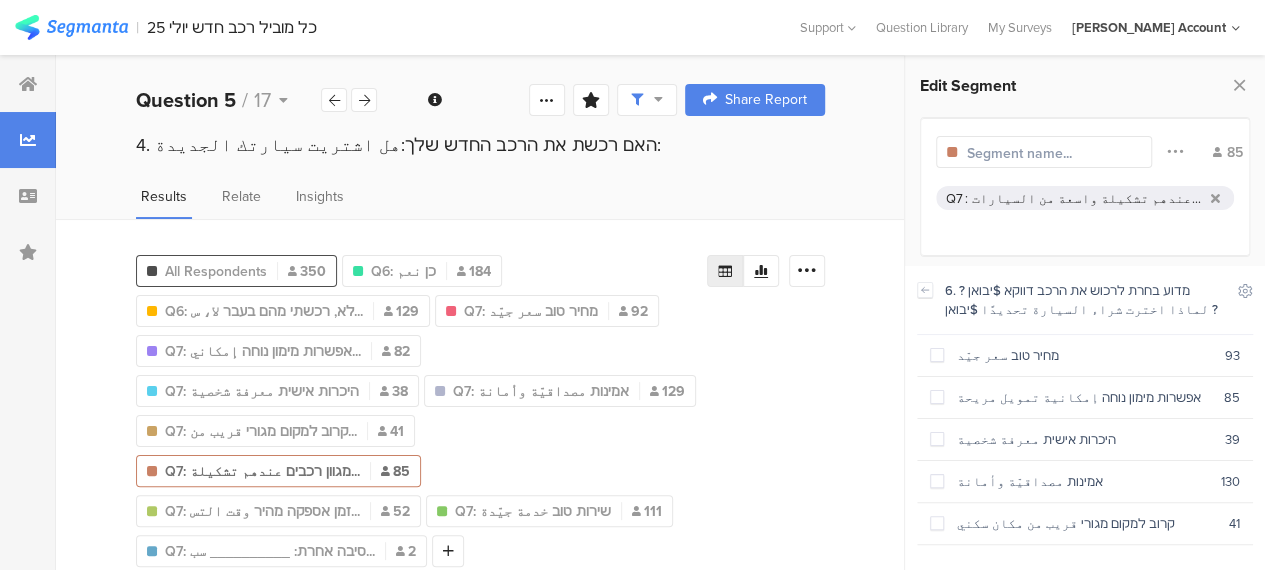 click on "All Respondents" at bounding box center (216, 271) 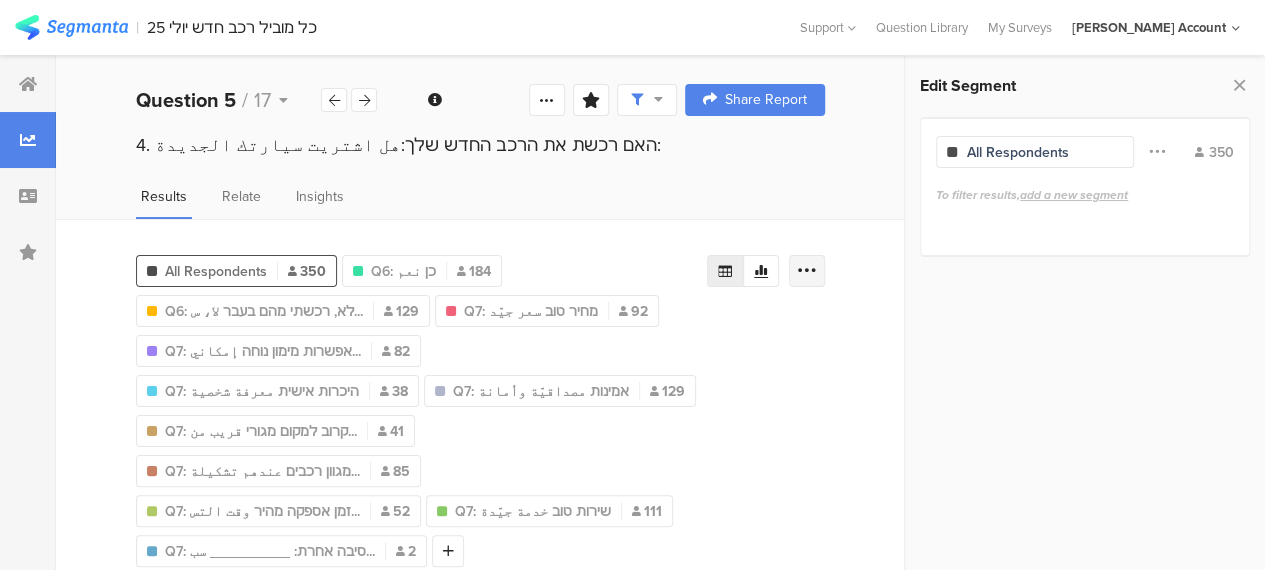 click at bounding box center [807, 271] 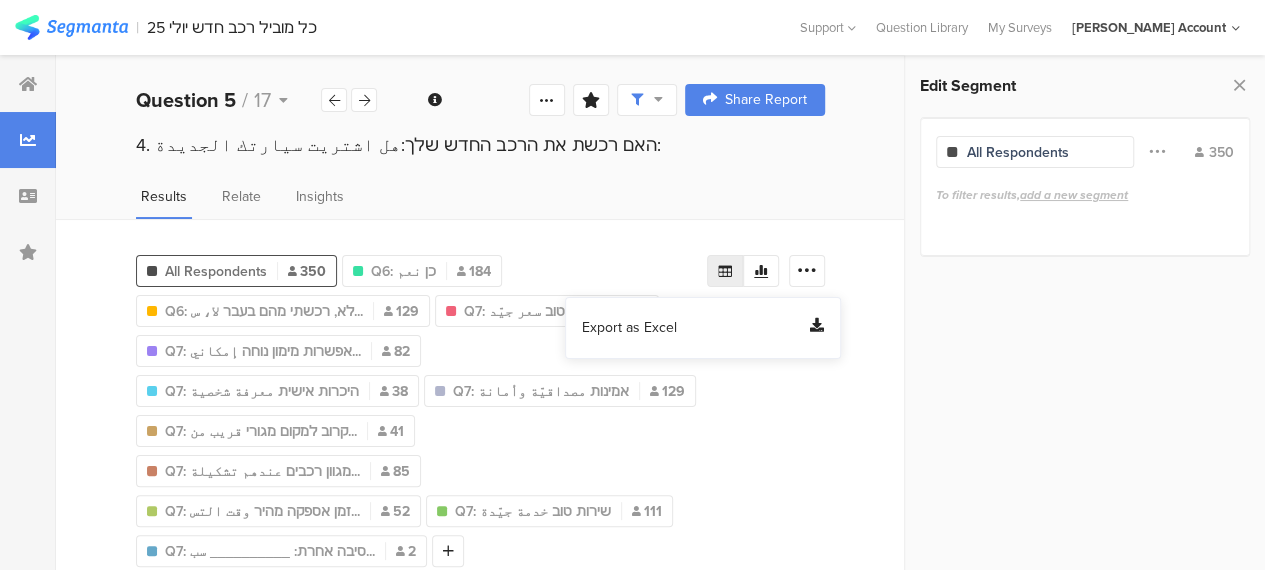 click on "Export as Excel" at bounding box center (629, 328) 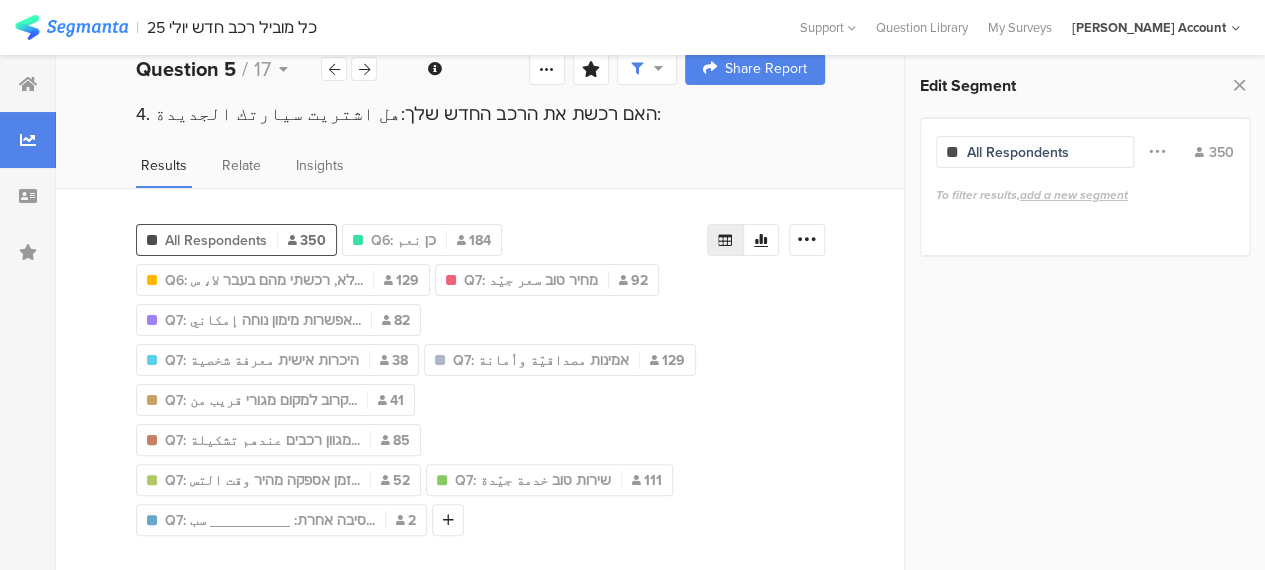 scroll, scrollTop: 0, scrollLeft: 0, axis: both 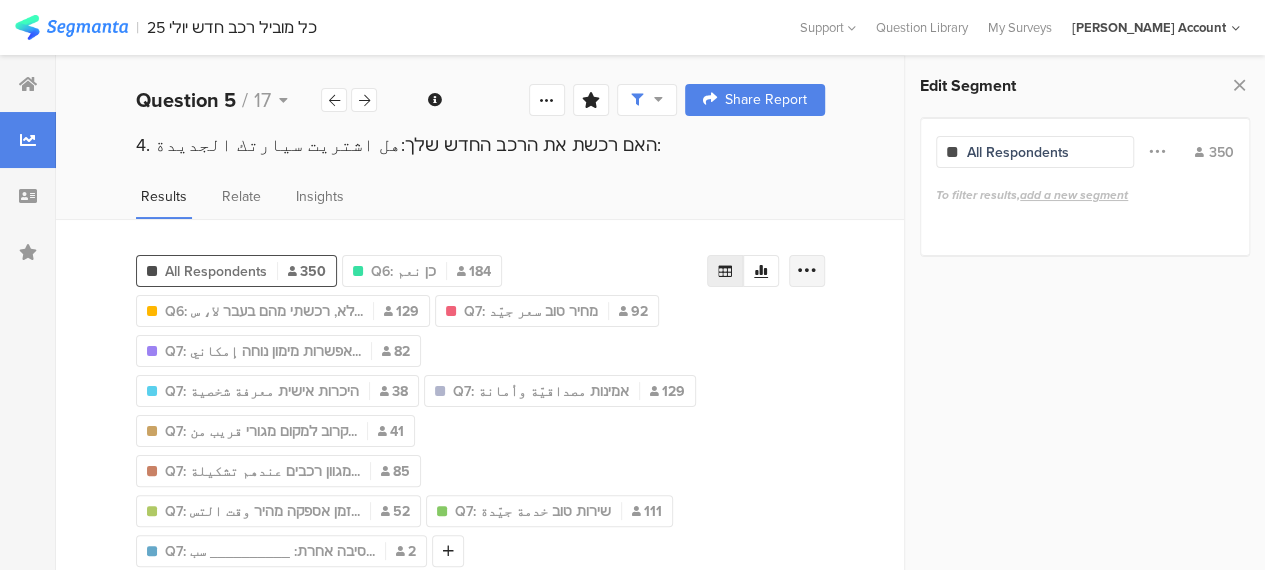 click at bounding box center [807, 271] 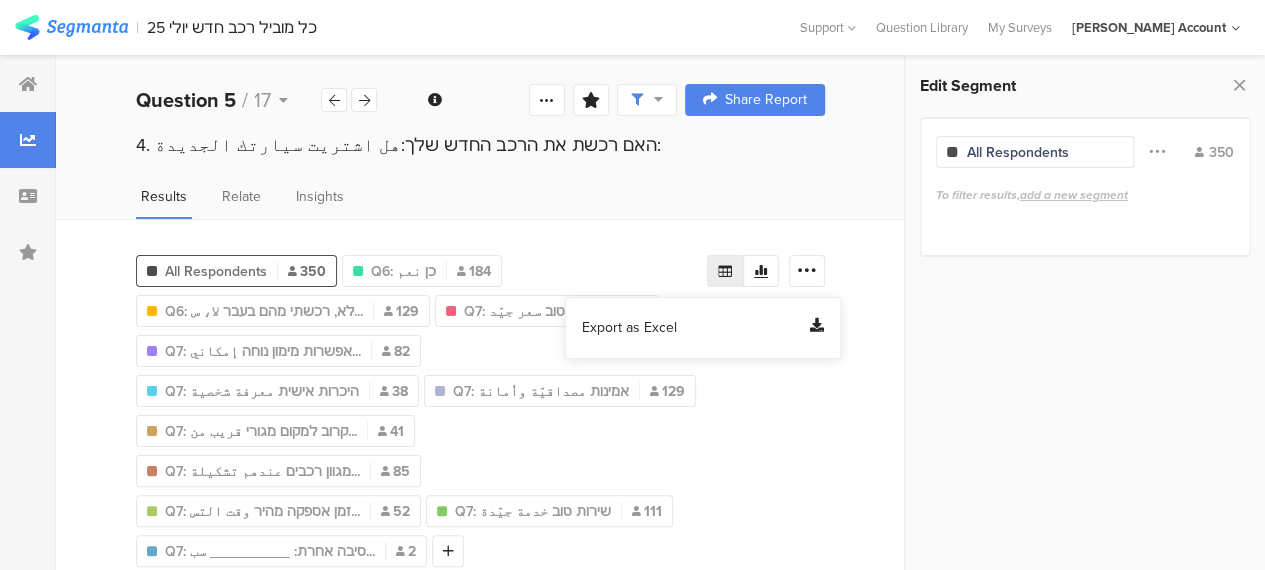 click on "Export as Excel" at bounding box center (629, 328) 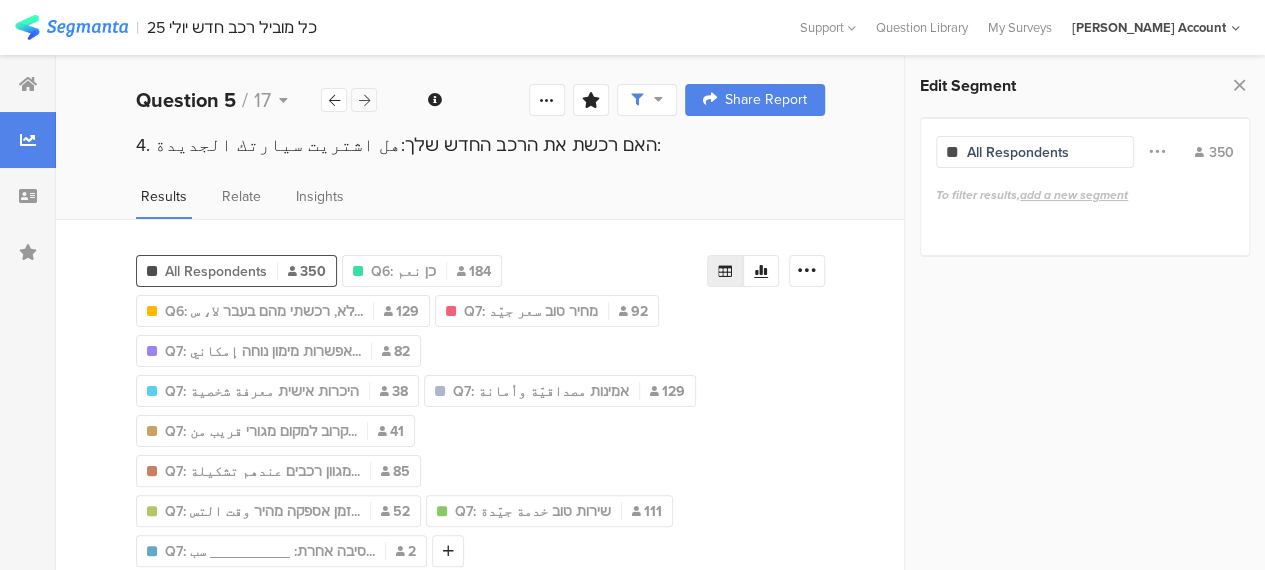click at bounding box center (364, 100) 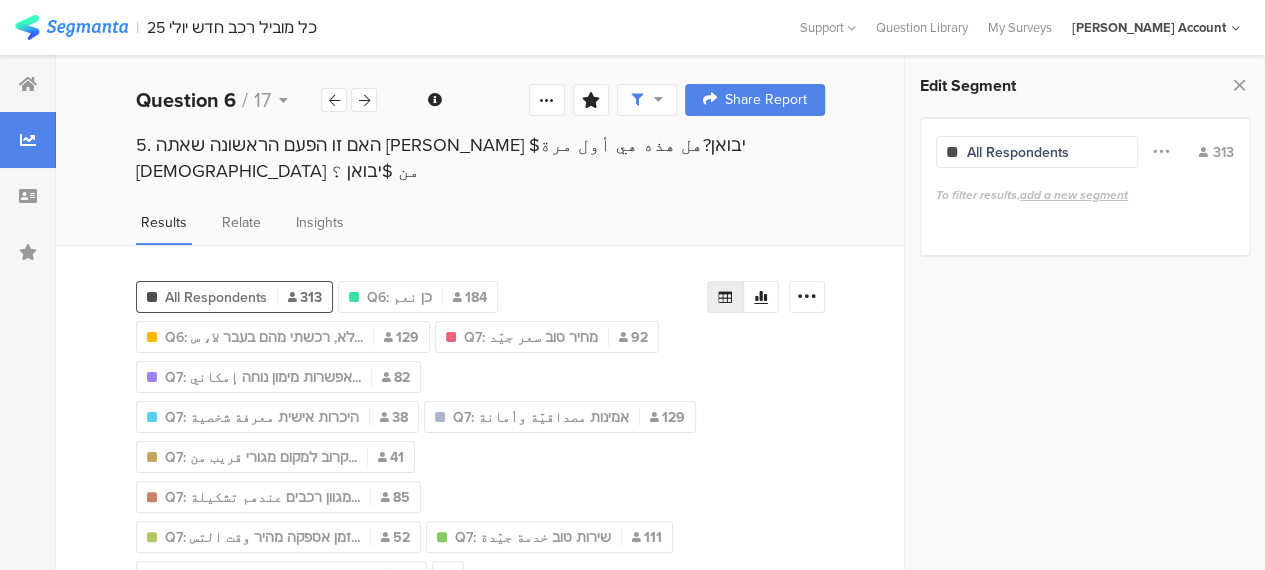 click on "5.	האם זו הפעם הראשונה שאתה [PERSON_NAME] $יבואן?هل هذه هي أول مرة [DEMOGRAPHIC_DATA] من $יבואן ؟" at bounding box center [480, 161] 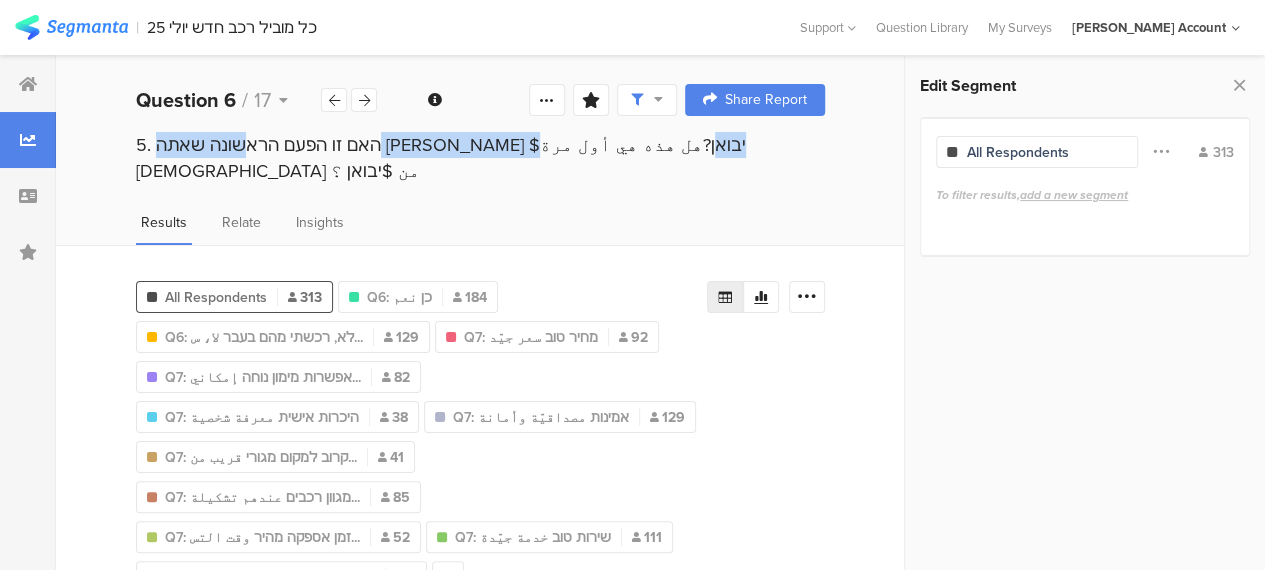 drag, startPoint x: 722, startPoint y: 147, endPoint x: 475, endPoint y: 151, distance: 247.03238 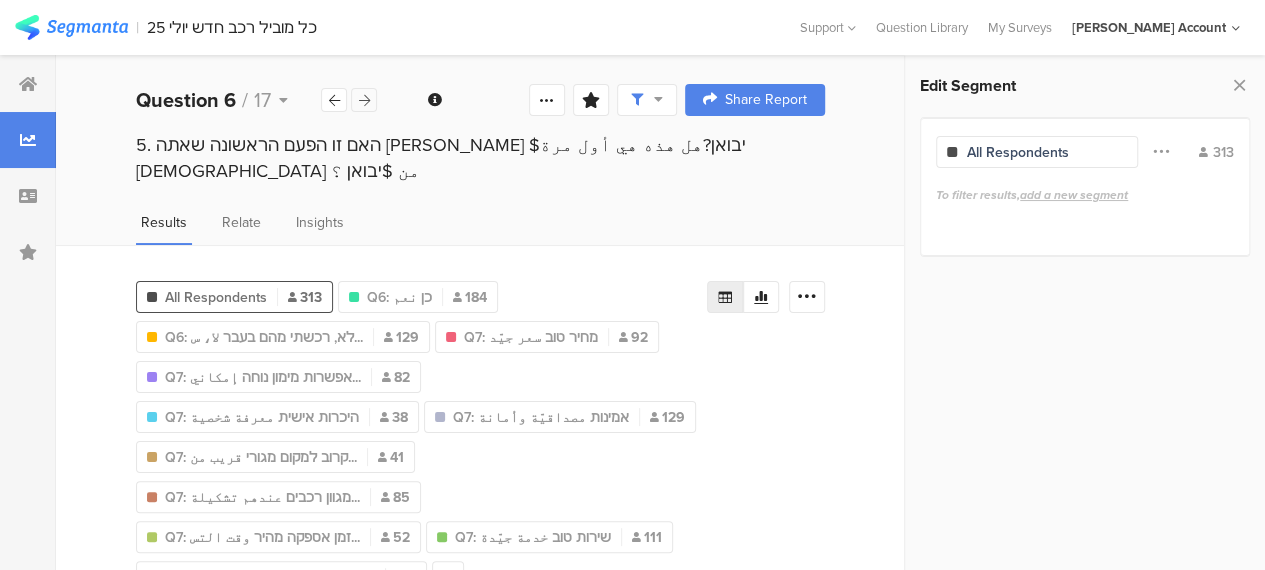 click at bounding box center [364, 100] 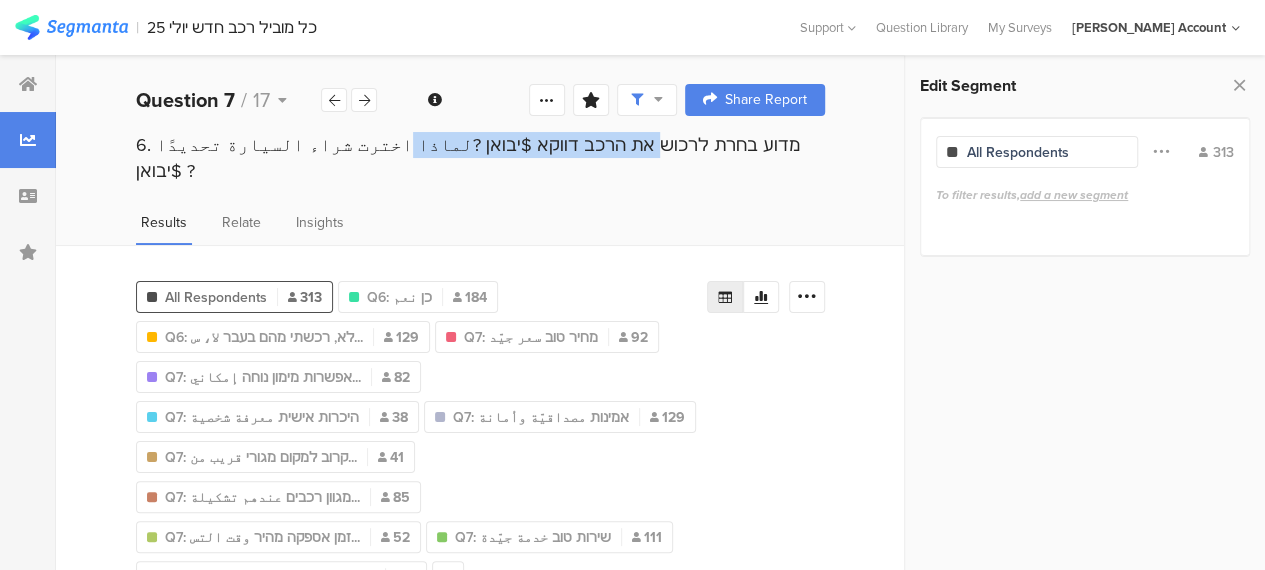 drag, startPoint x: 687, startPoint y: 144, endPoint x: 451, endPoint y: 152, distance: 236.13556 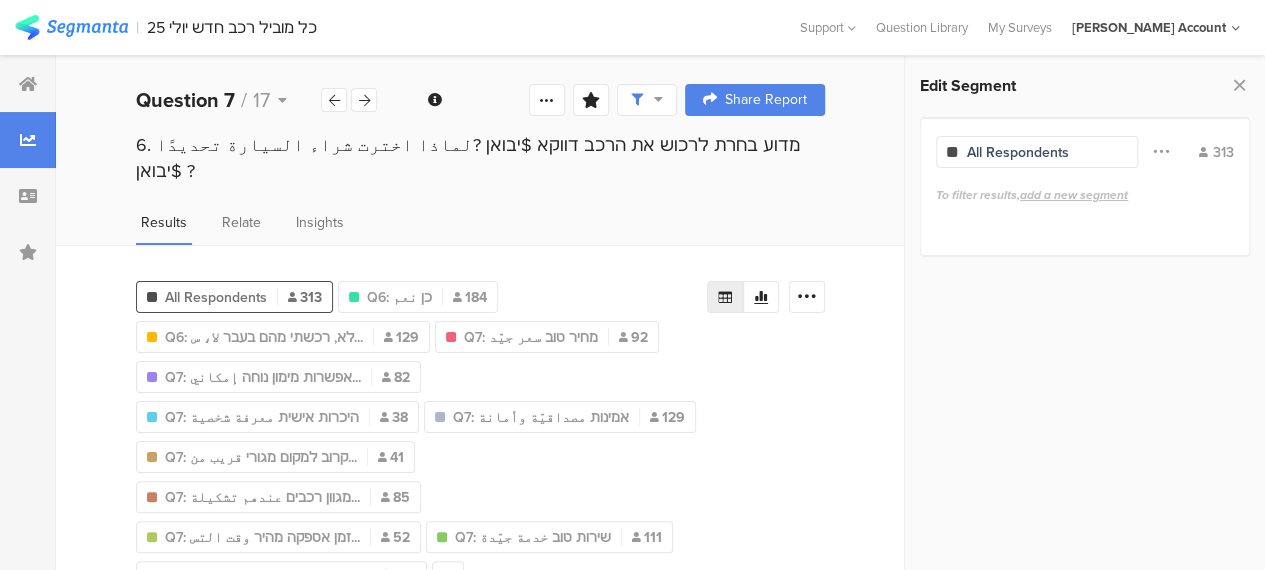 click on "6.	מדוע בחרת לרכוש את הרכב דווקא $יבואן ?لماذا اخترت شراء السيارة تحديدًا $יבואן ?" at bounding box center (480, 158) 